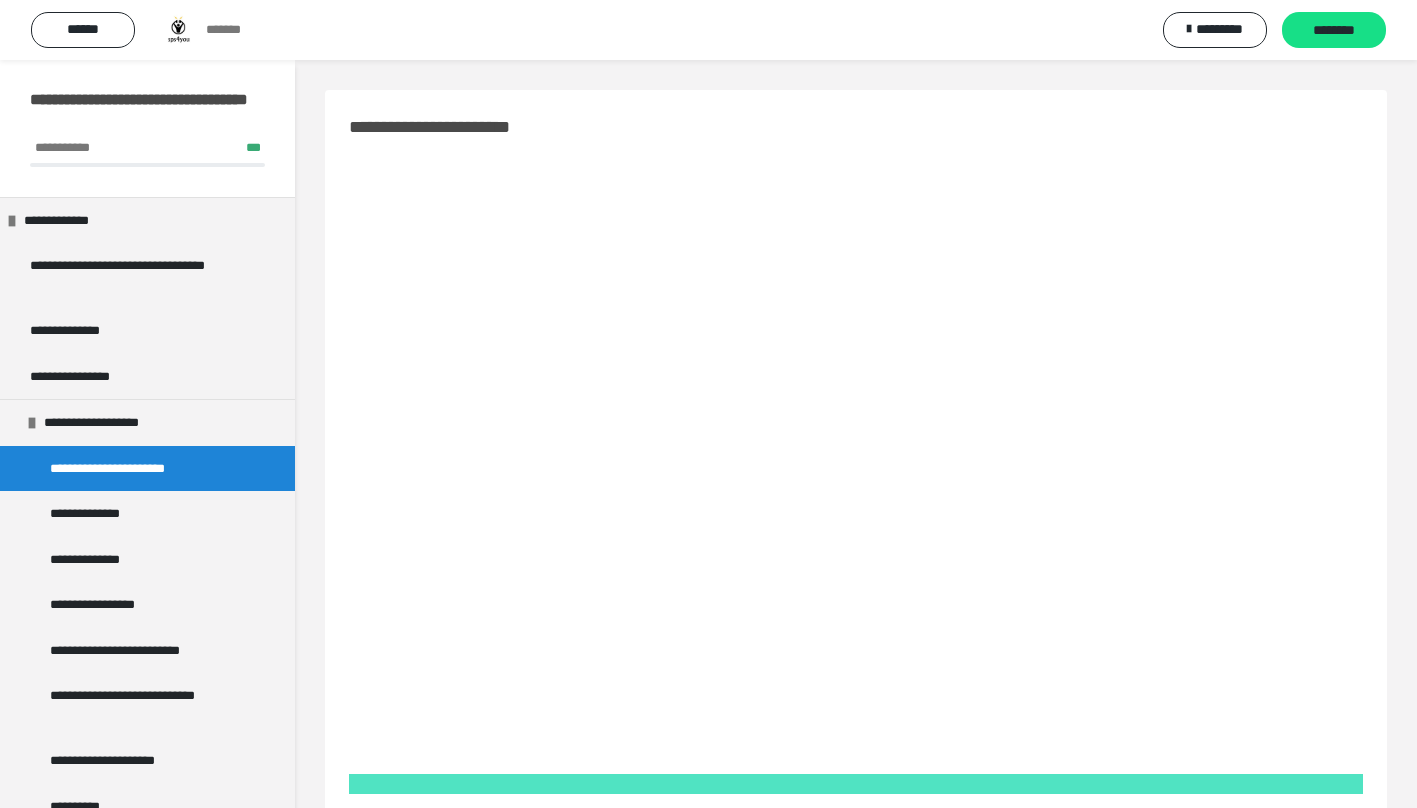 scroll, scrollTop: 0, scrollLeft: 0, axis: both 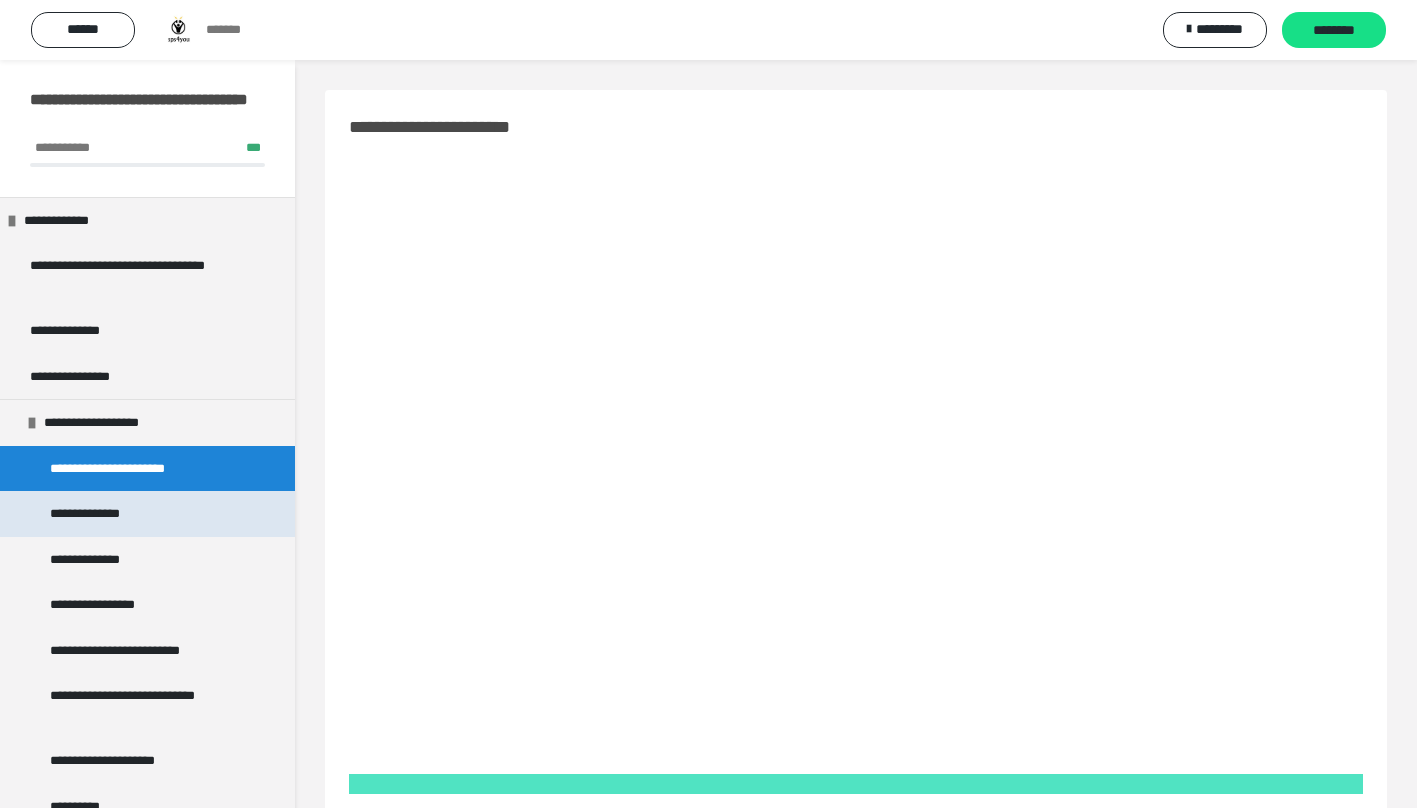 click on "**********" at bounding box center [95, 514] 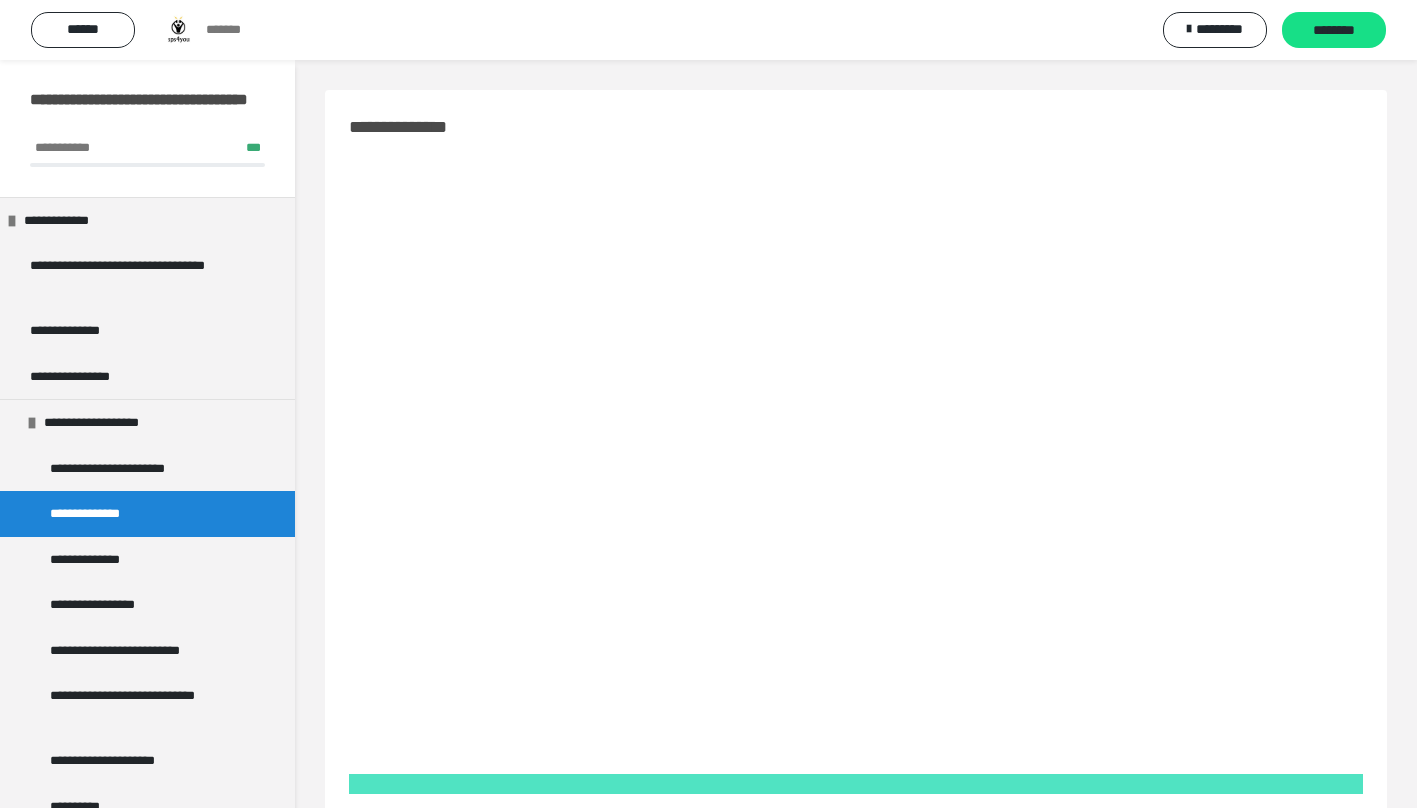 click on "**********" at bounding box center [147, 128] 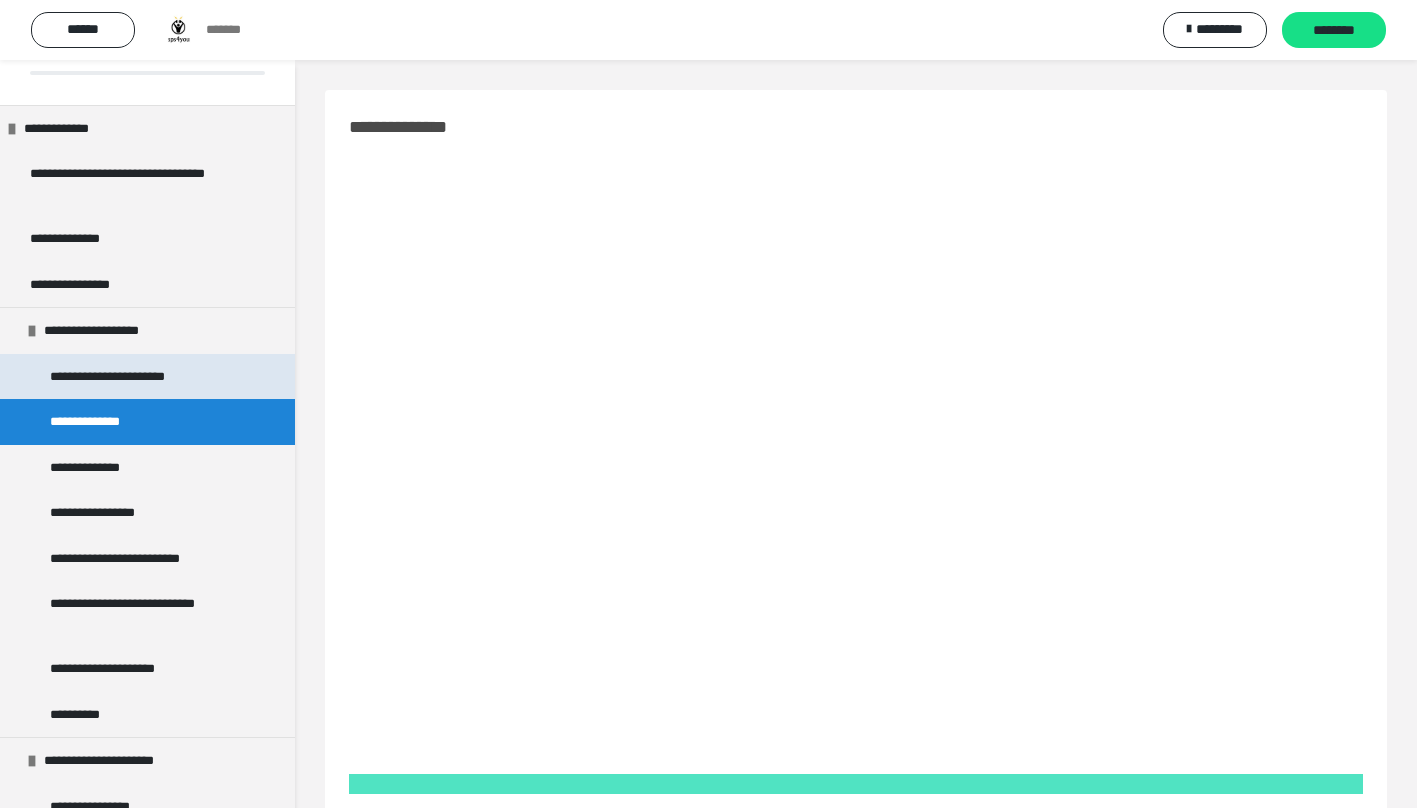 scroll, scrollTop: 0, scrollLeft: 0, axis: both 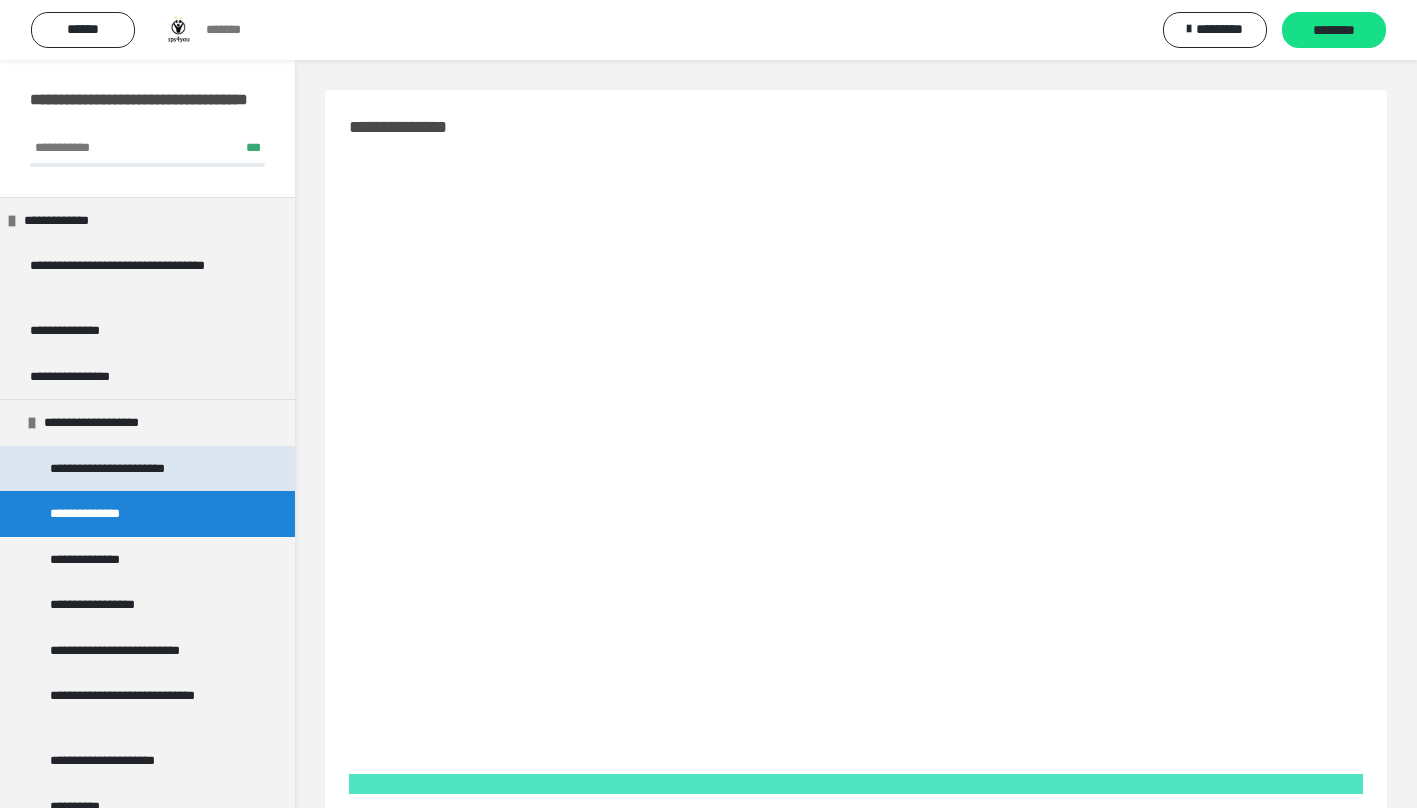 click on "**********" at bounding box center [118, 469] 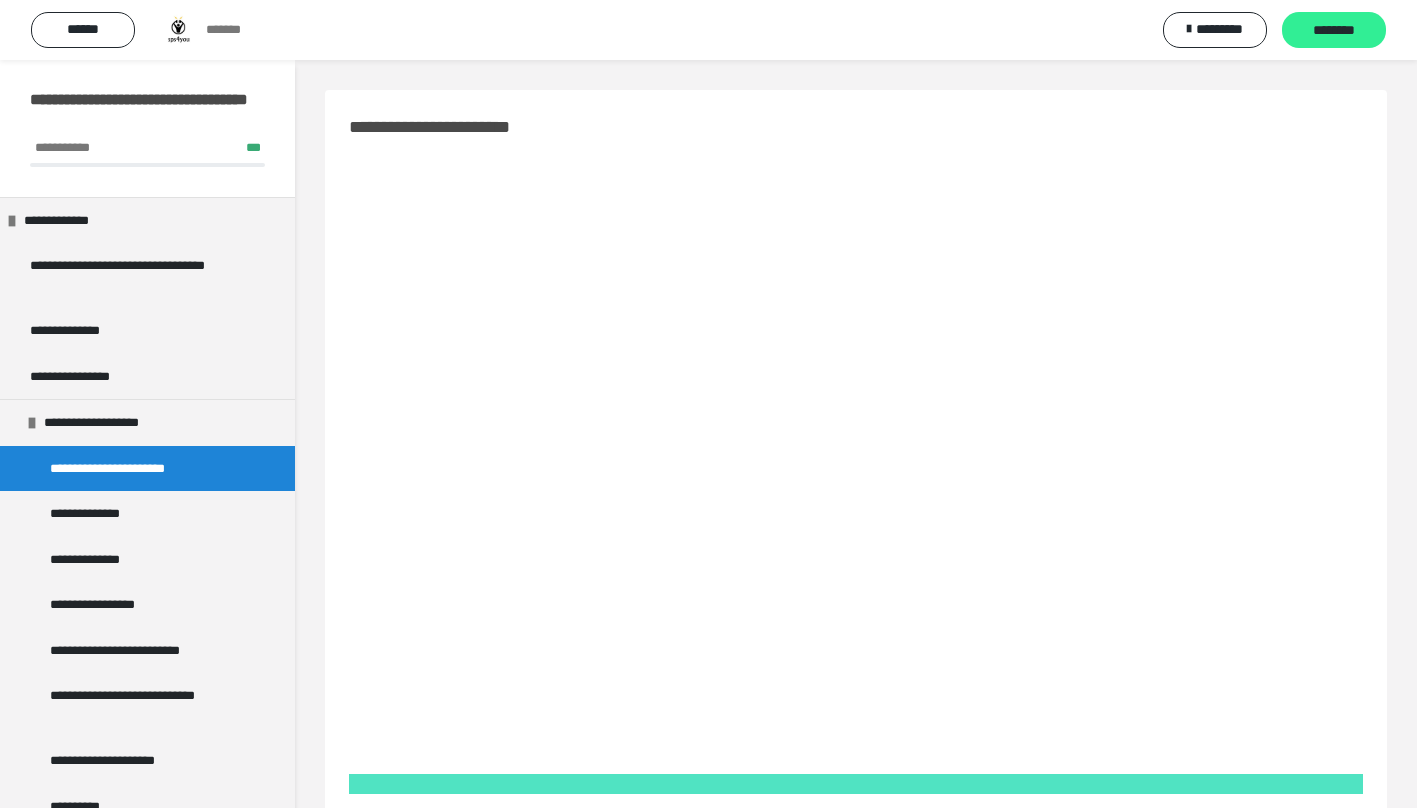click on "********" at bounding box center [1334, 31] 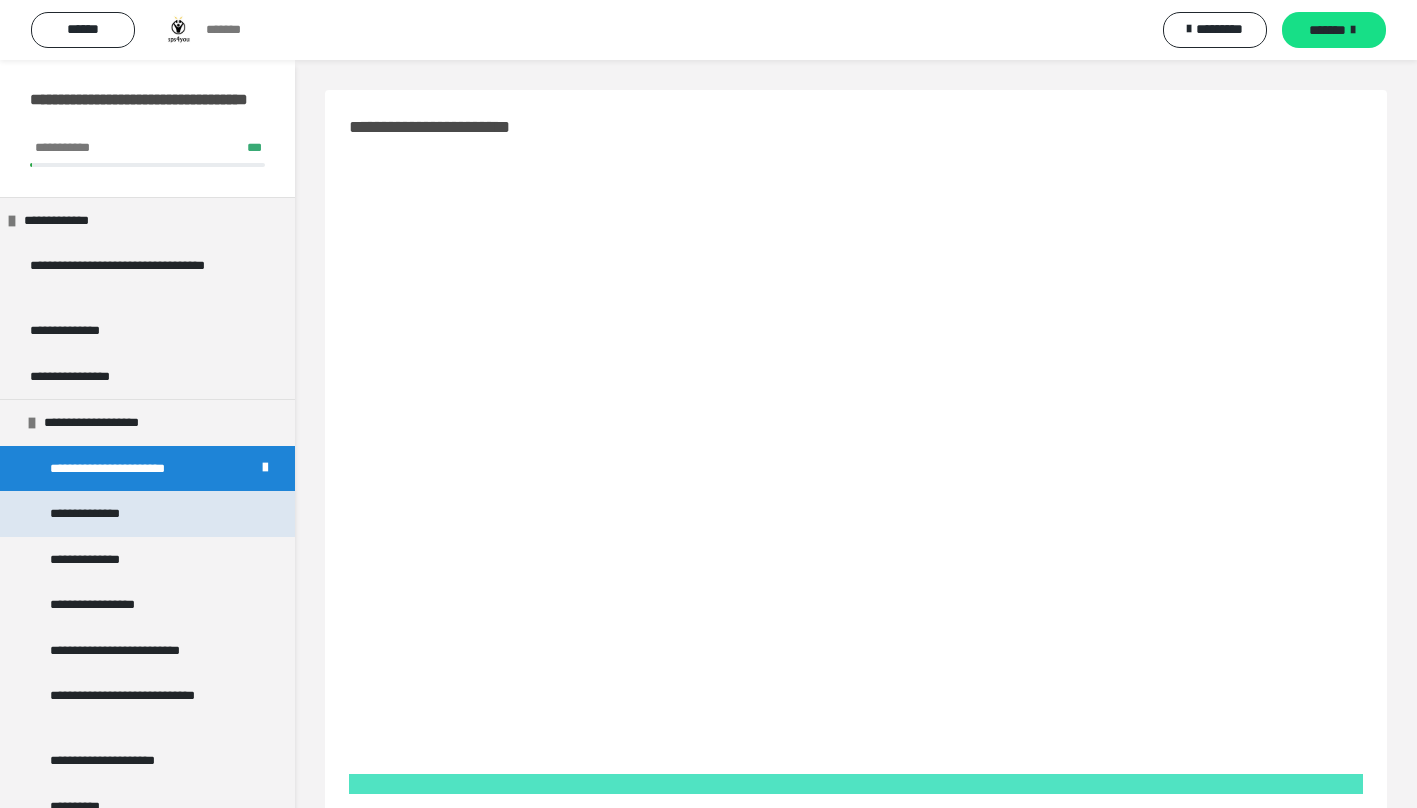 click on "**********" at bounding box center [95, 514] 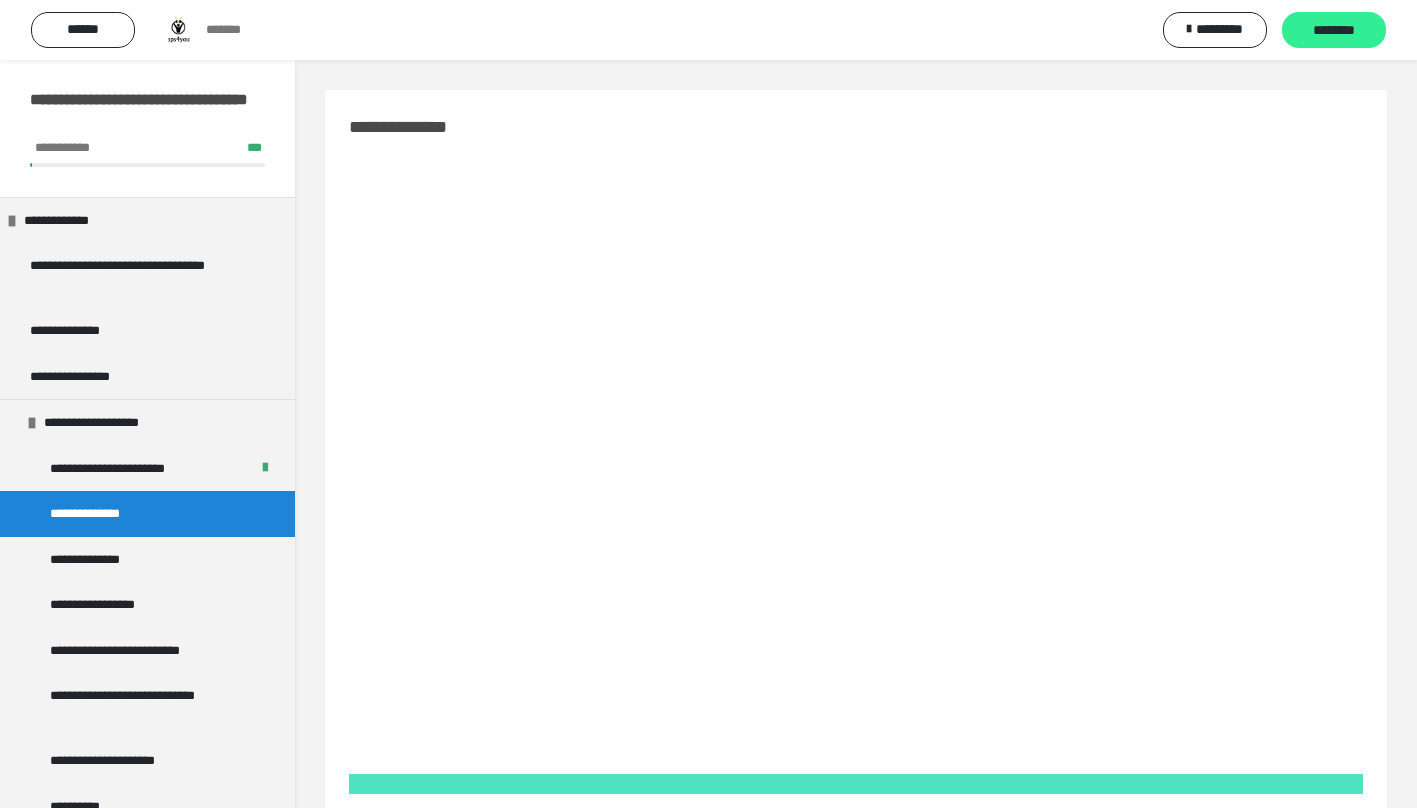 click on "********" at bounding box center (1334, 30) 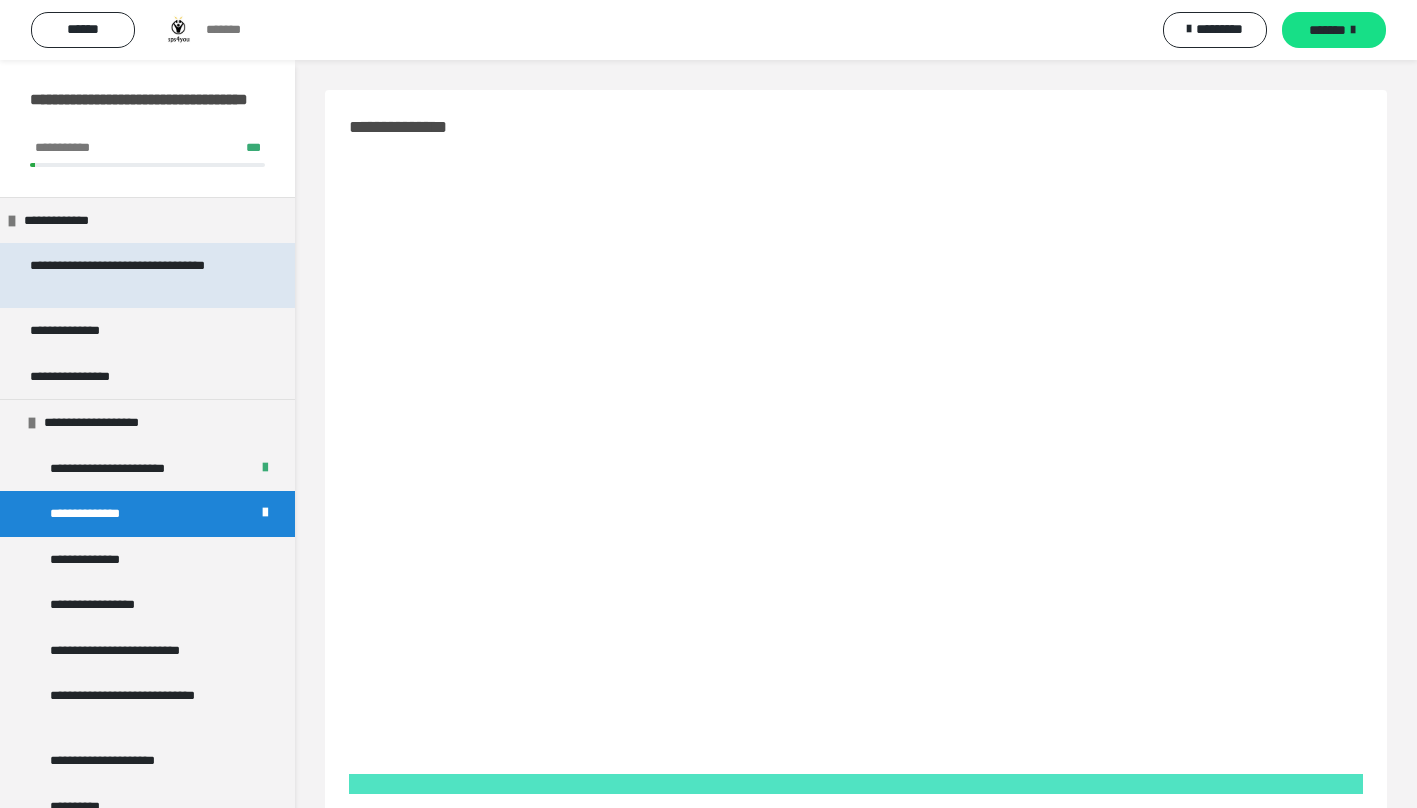 click on "**********" at bounding box center (132, 275) 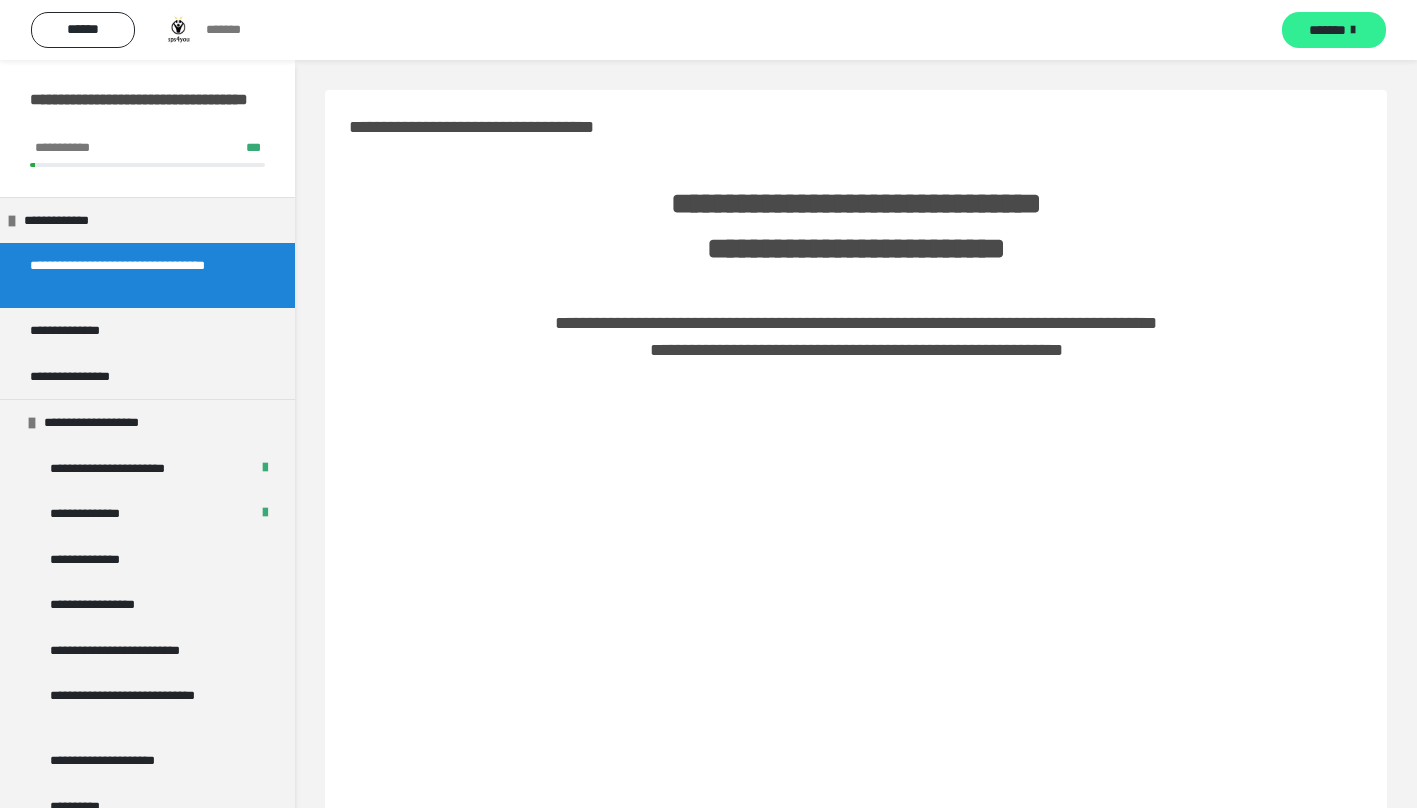 click on "*******" at bounding box center (1334, 30) 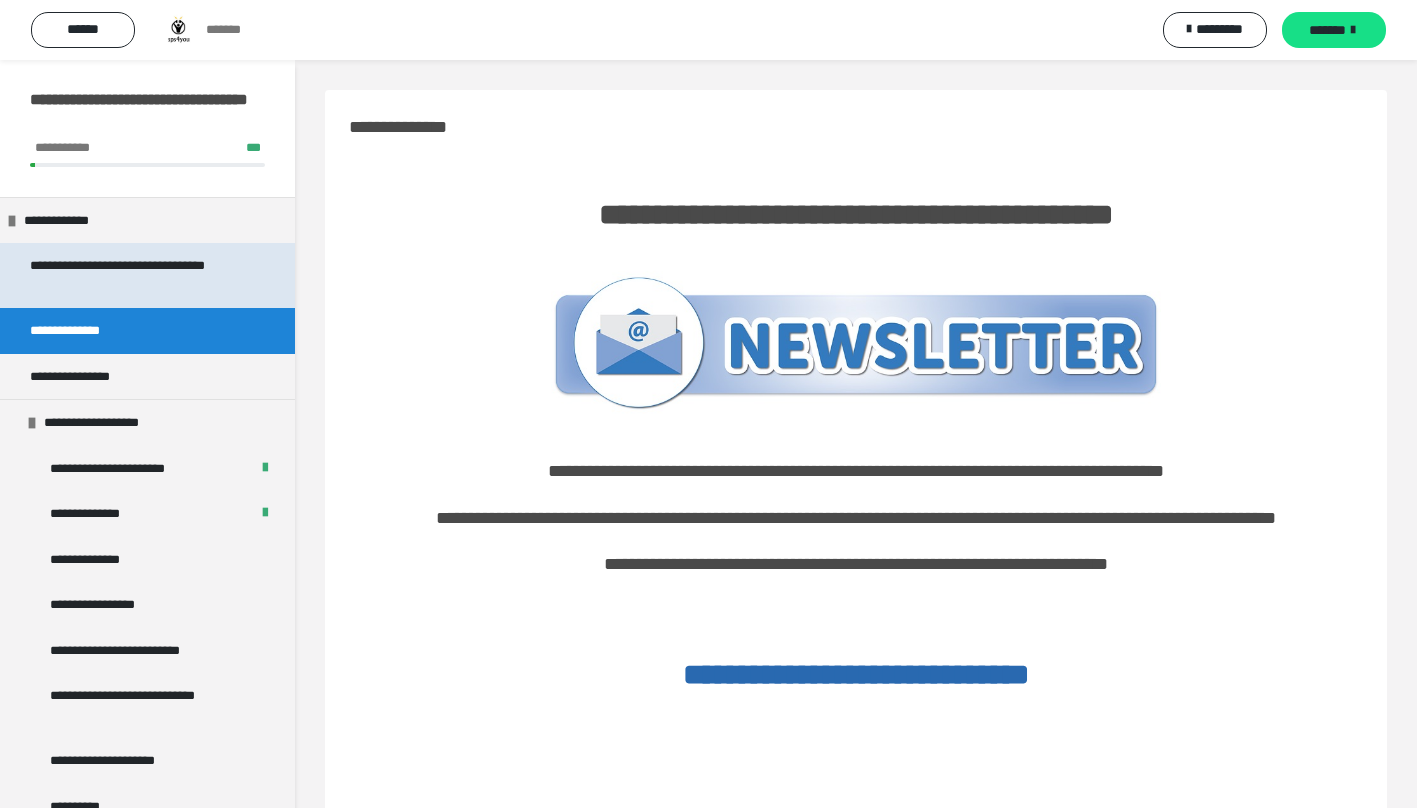 click on "**********" at bounding box center (132, 275) 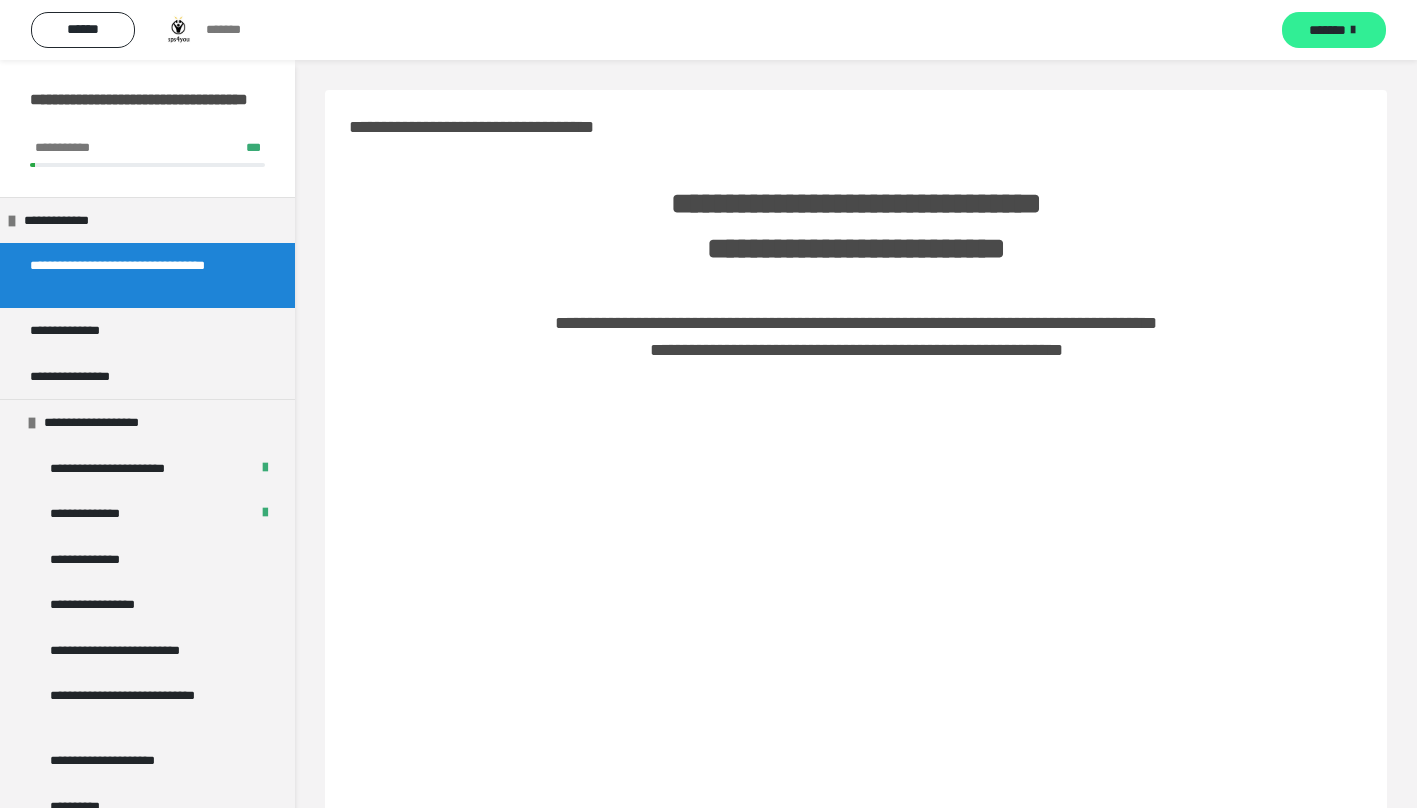 click on "*******" at bounding box center (1334, 30) 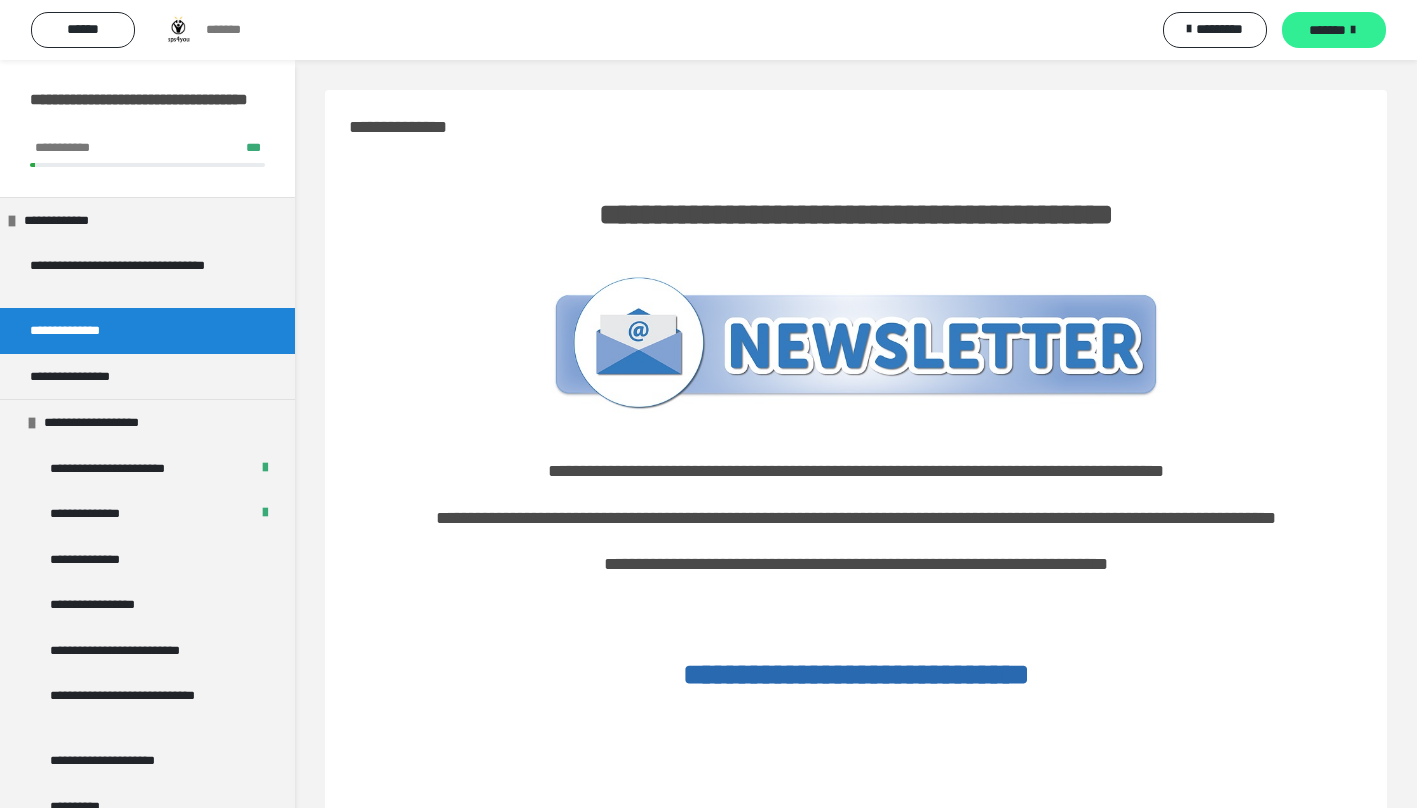 click on "*******" at bounding box center [1334, 30] 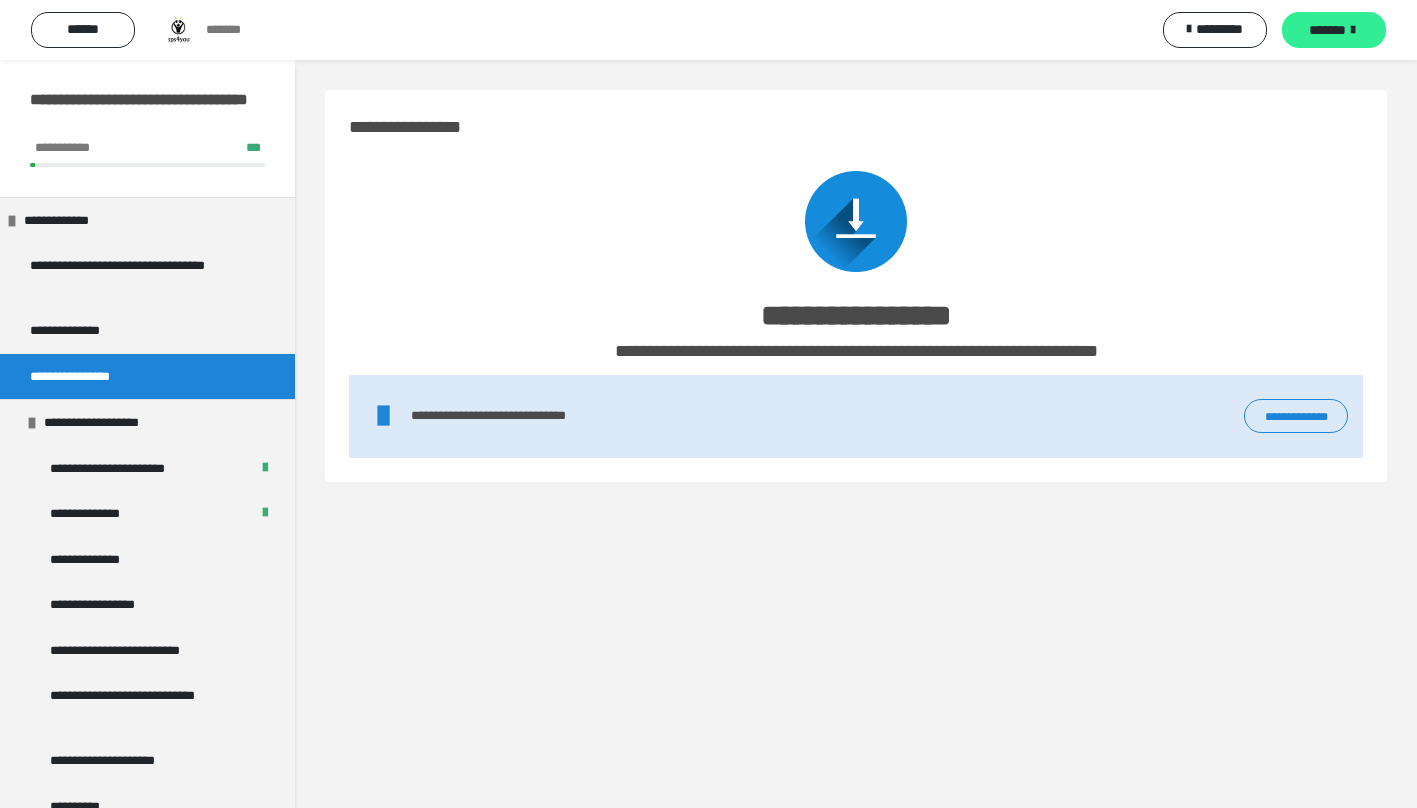 click on "*******" at bounding box center (1334, 30) 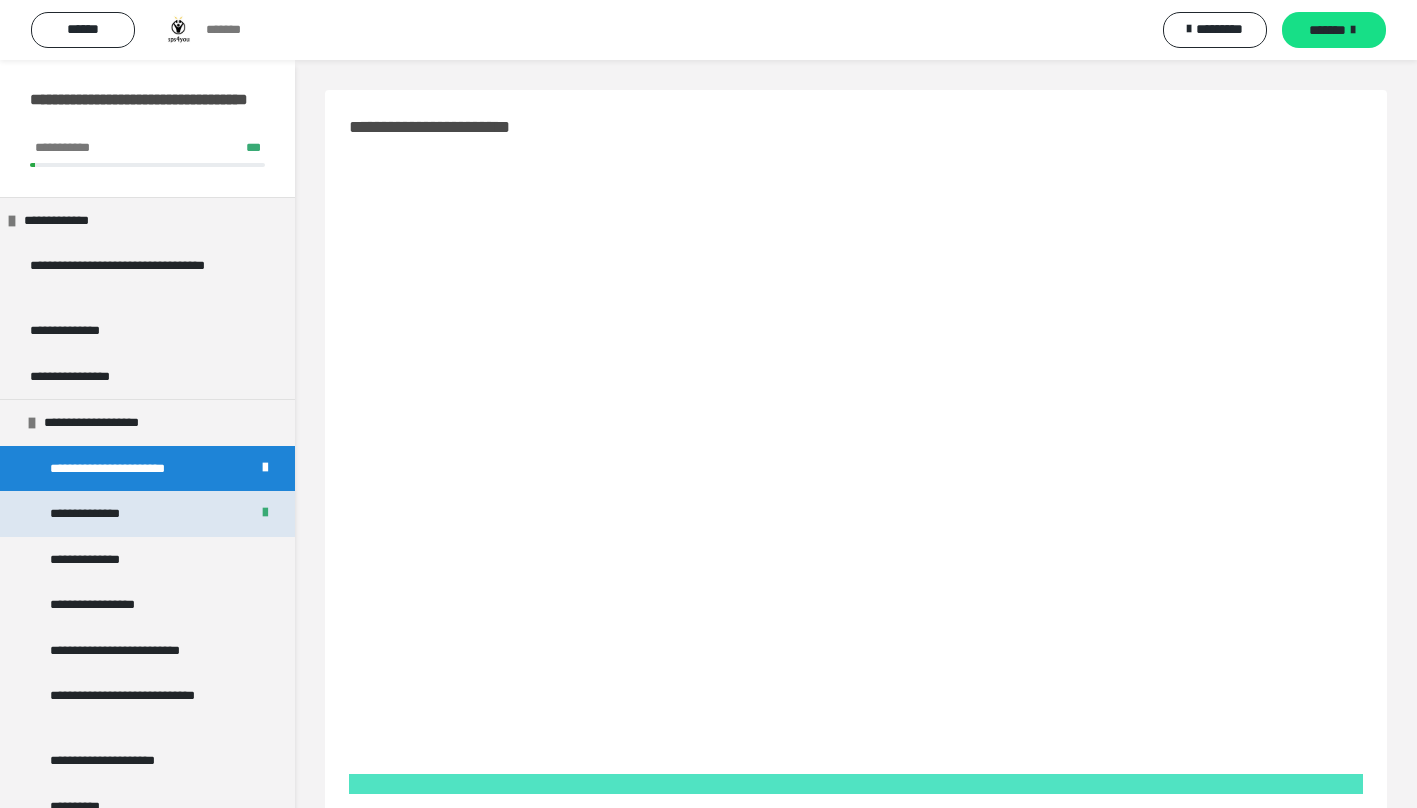 click on "**********" at bounding box center (95, 514) 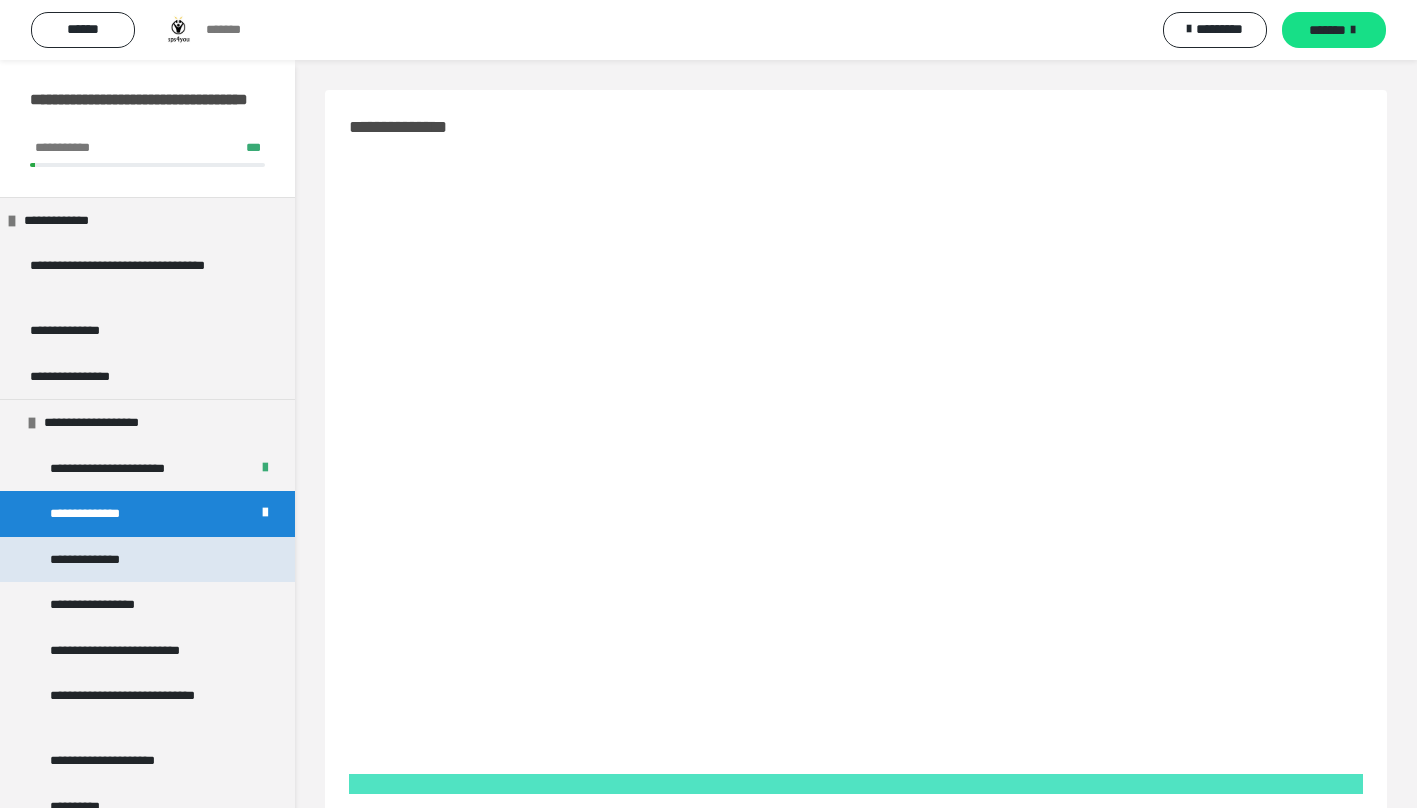 click on "**********" at bounding box center (92, 560) 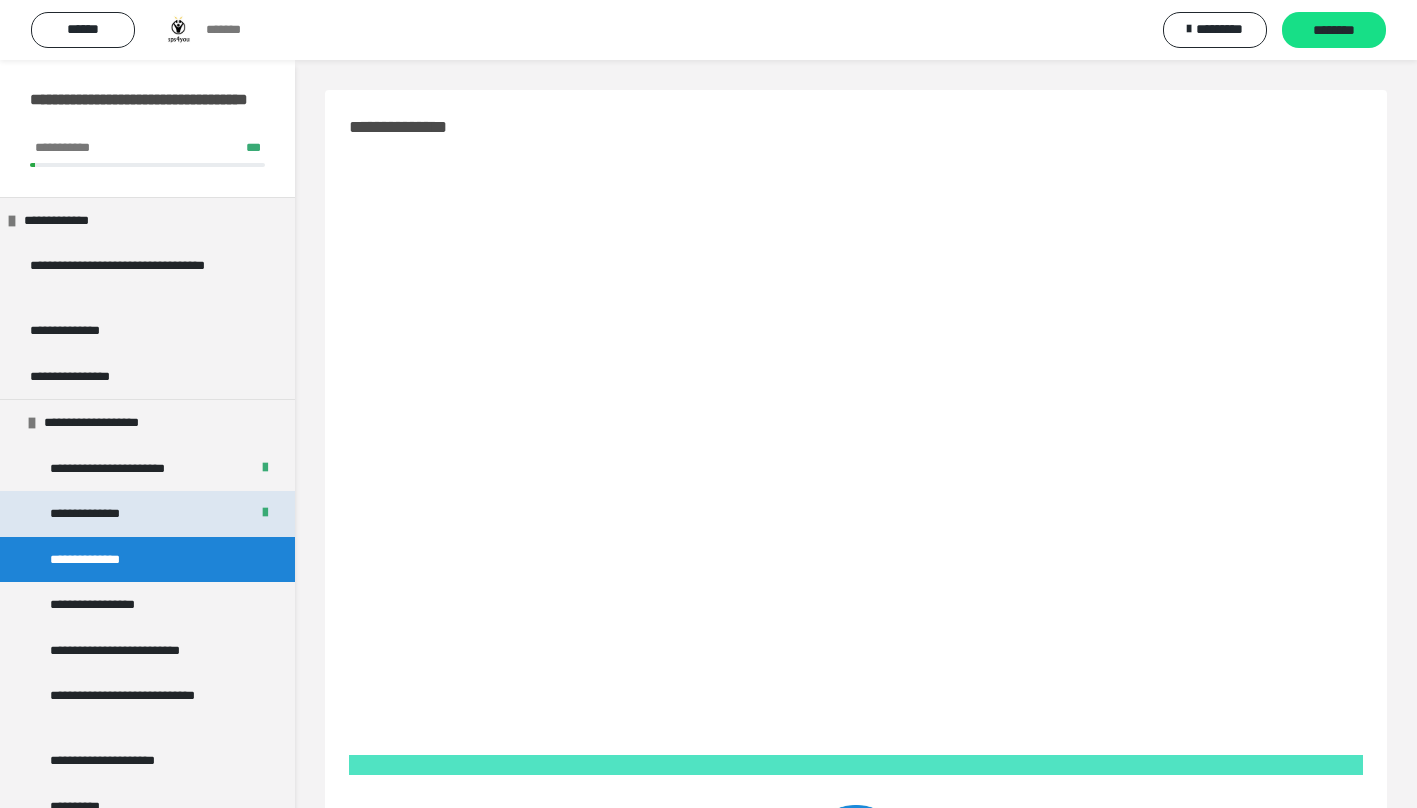 click on "**********" at bounding box center (147, 514) 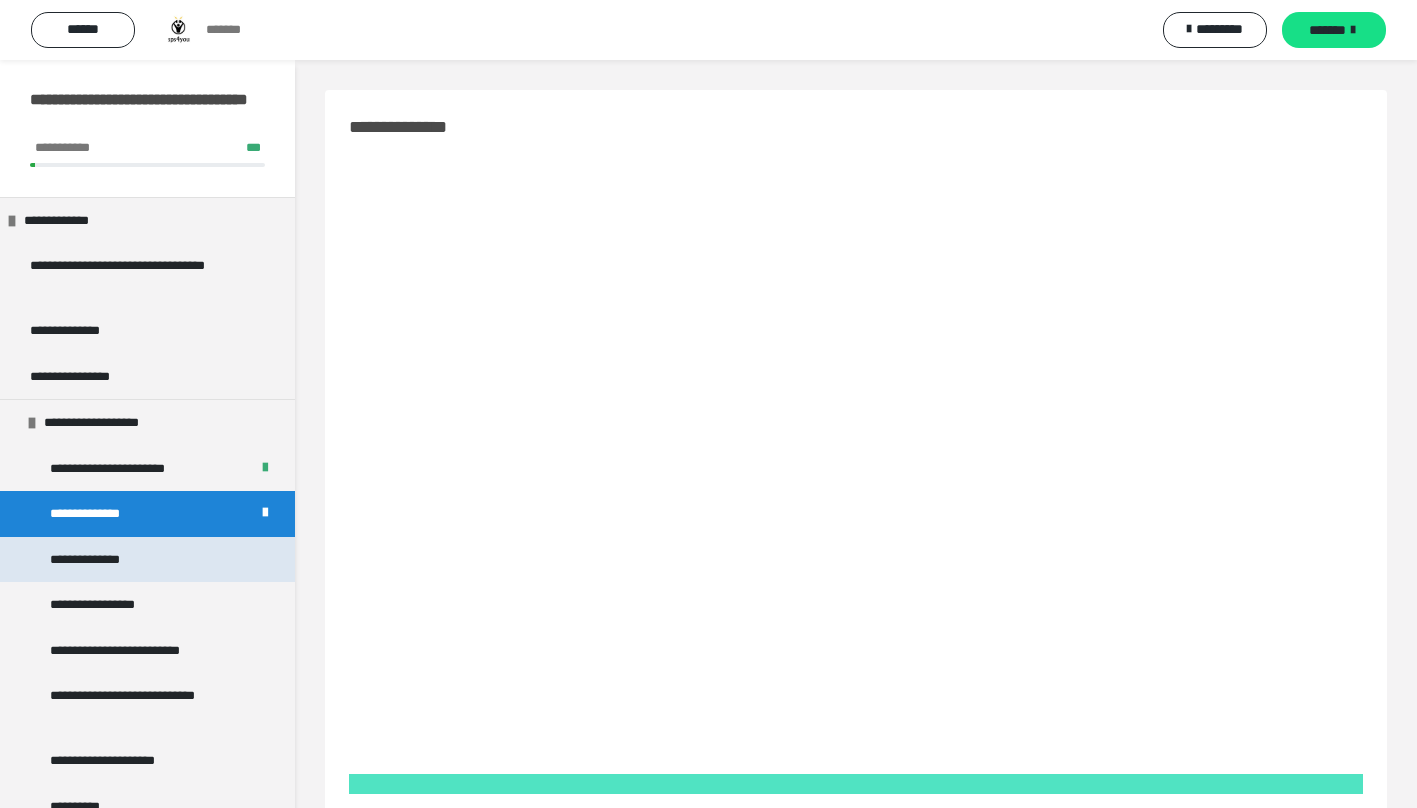 click on "**********" at bounding box center [92, 560] 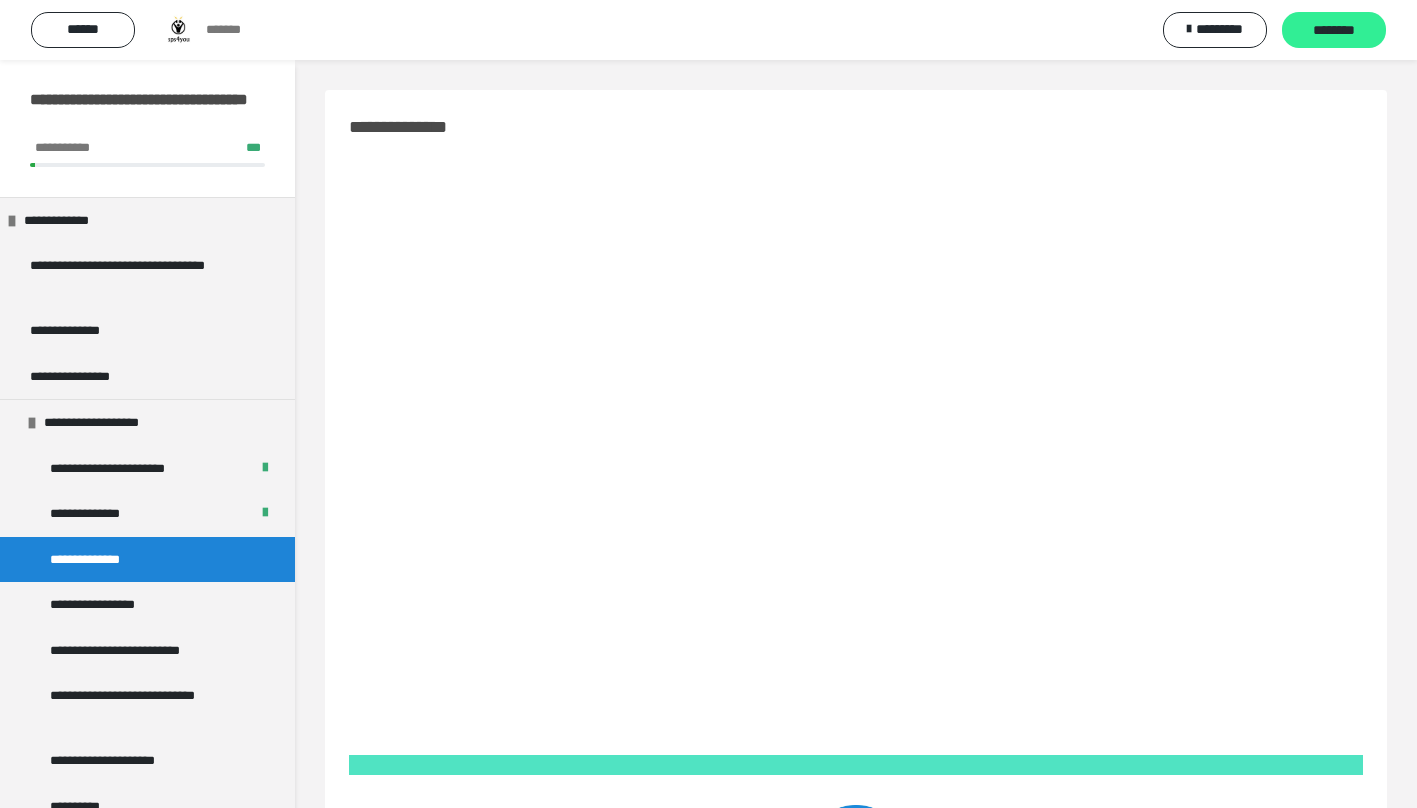 click on "********" at bounding box center (1334, 30) 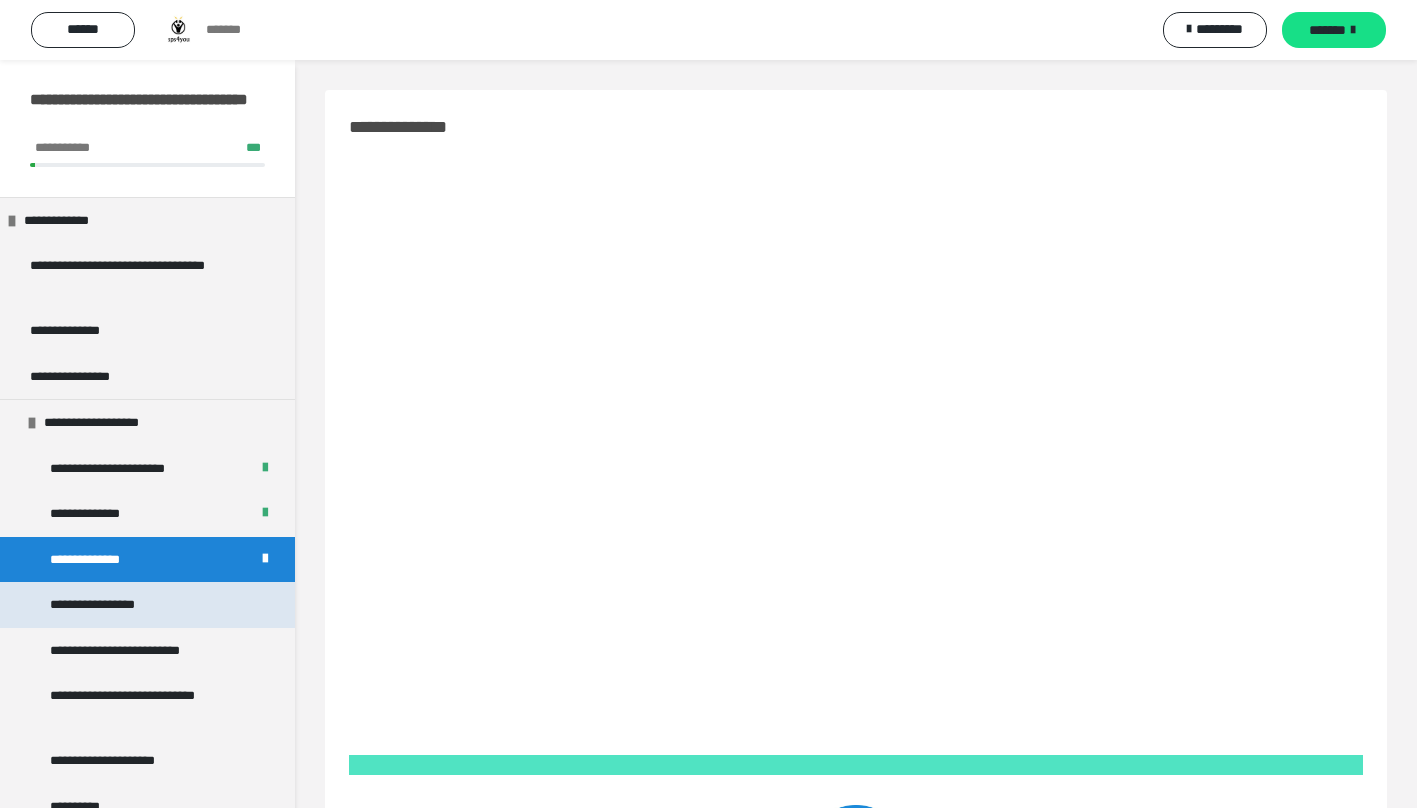 click on "**********" at bounding box center [106, 605] 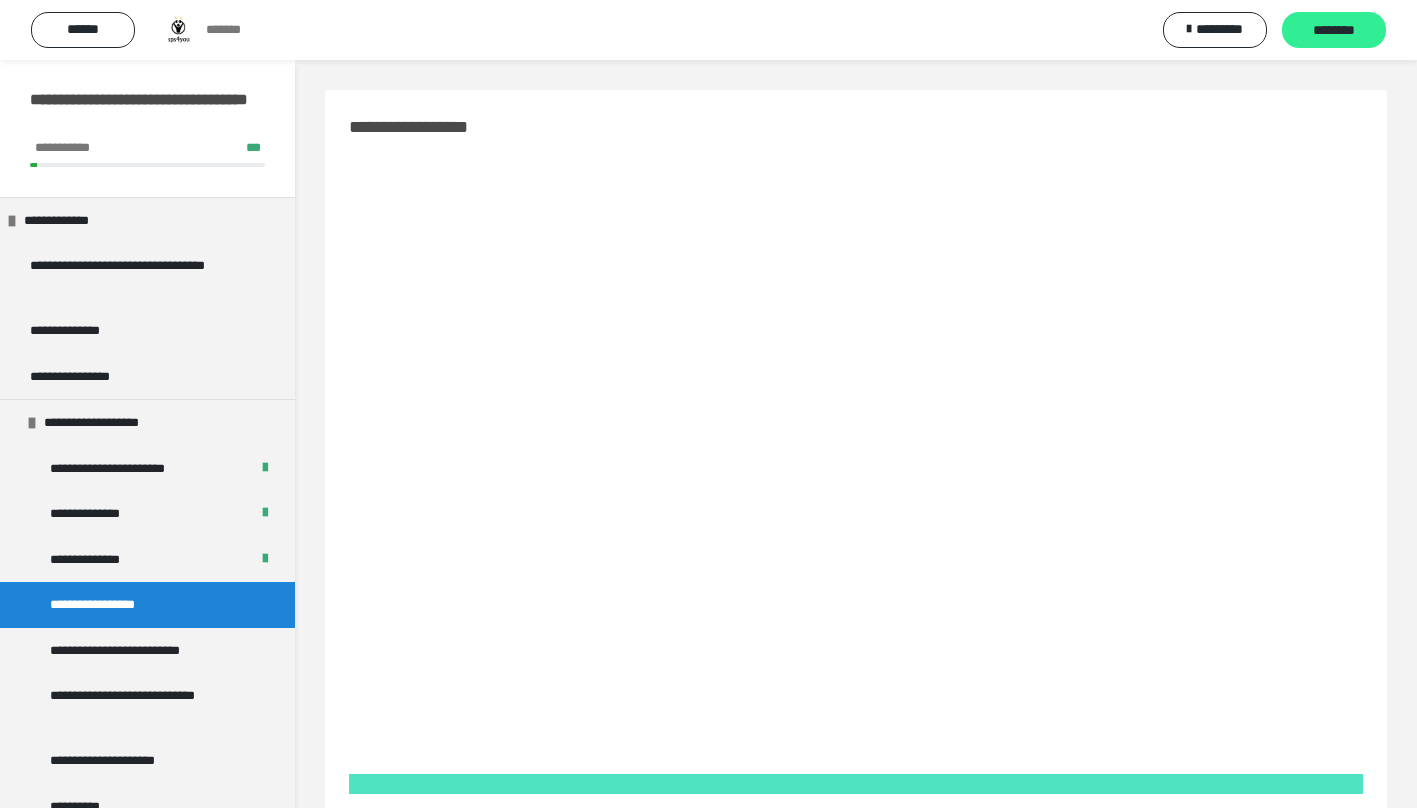 click on "********" at bounding box center (1334, 31) 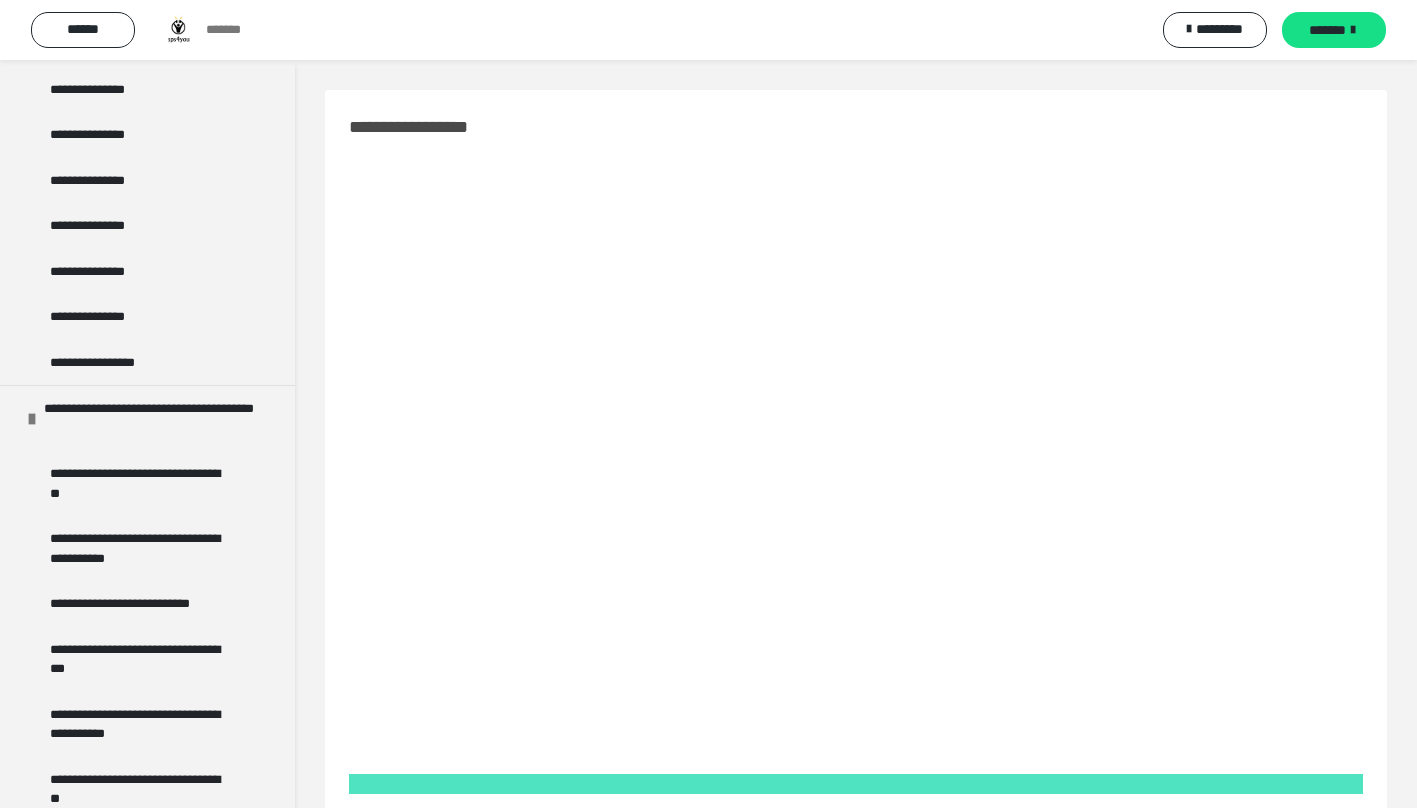 scroll, scrollTop: 4192, scrollLeft: 0, axis: vertical 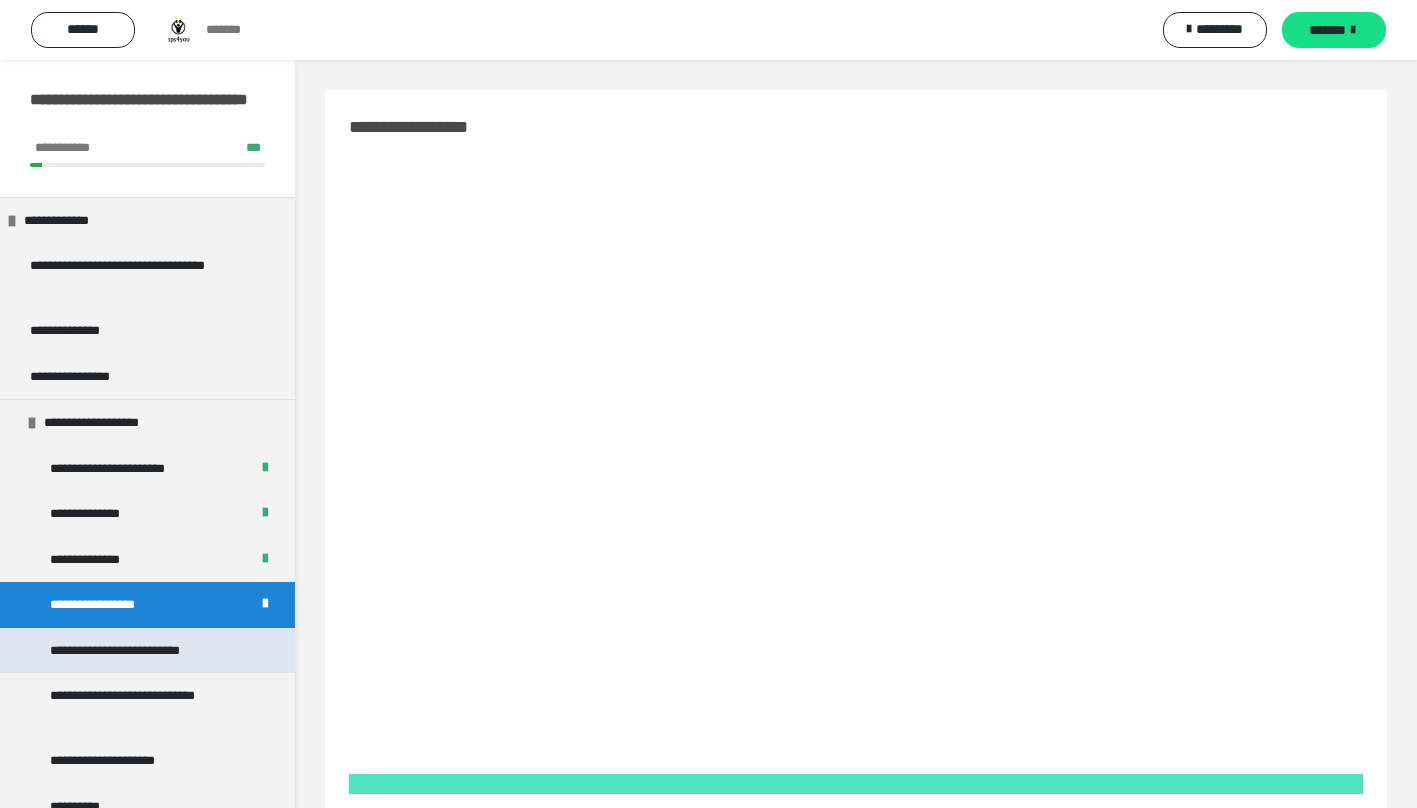 click on "**********" at bounding box center (140, 651) 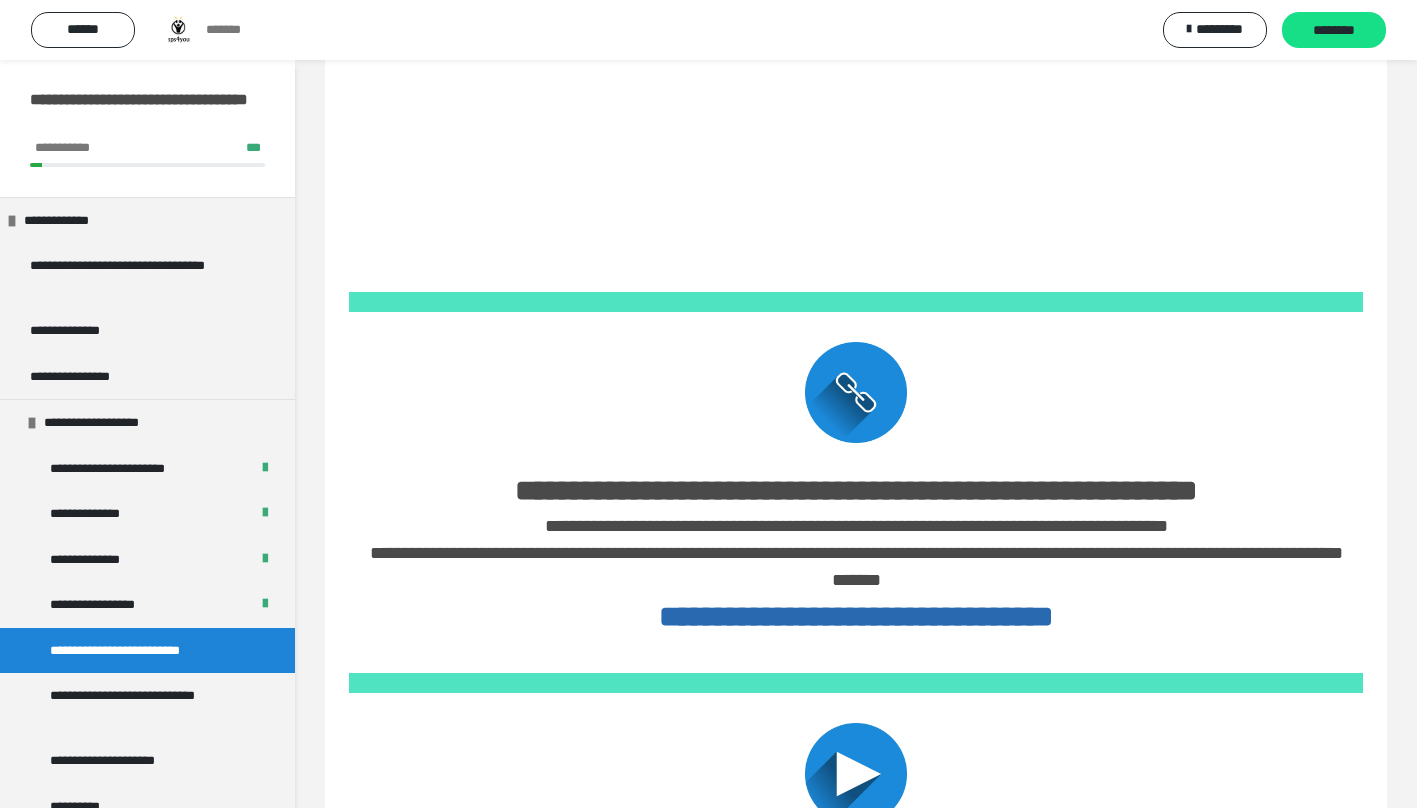 scroll, scrollTop: 400, scrollLeft: 0, axis: vertical 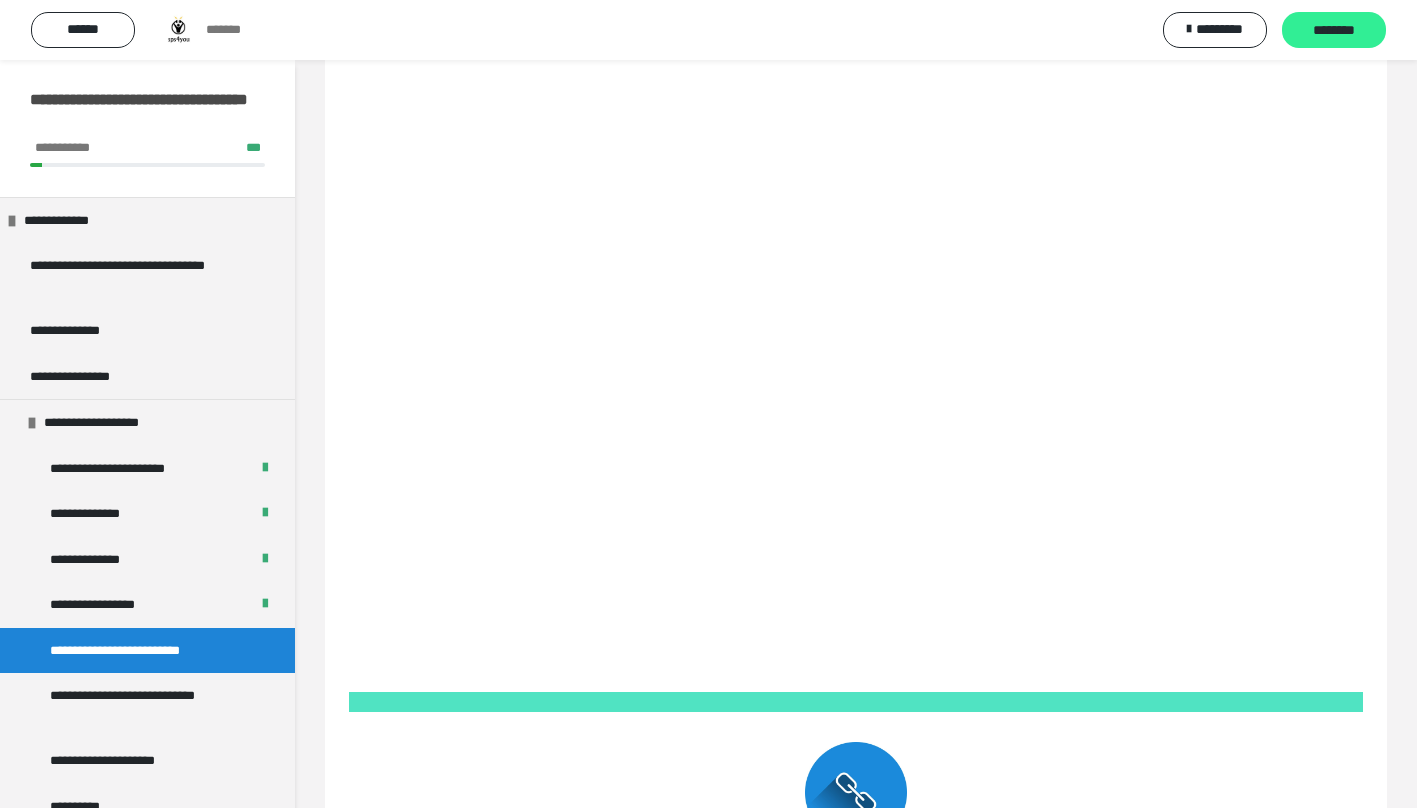 click on "********" at bounding box center (1334, 31) 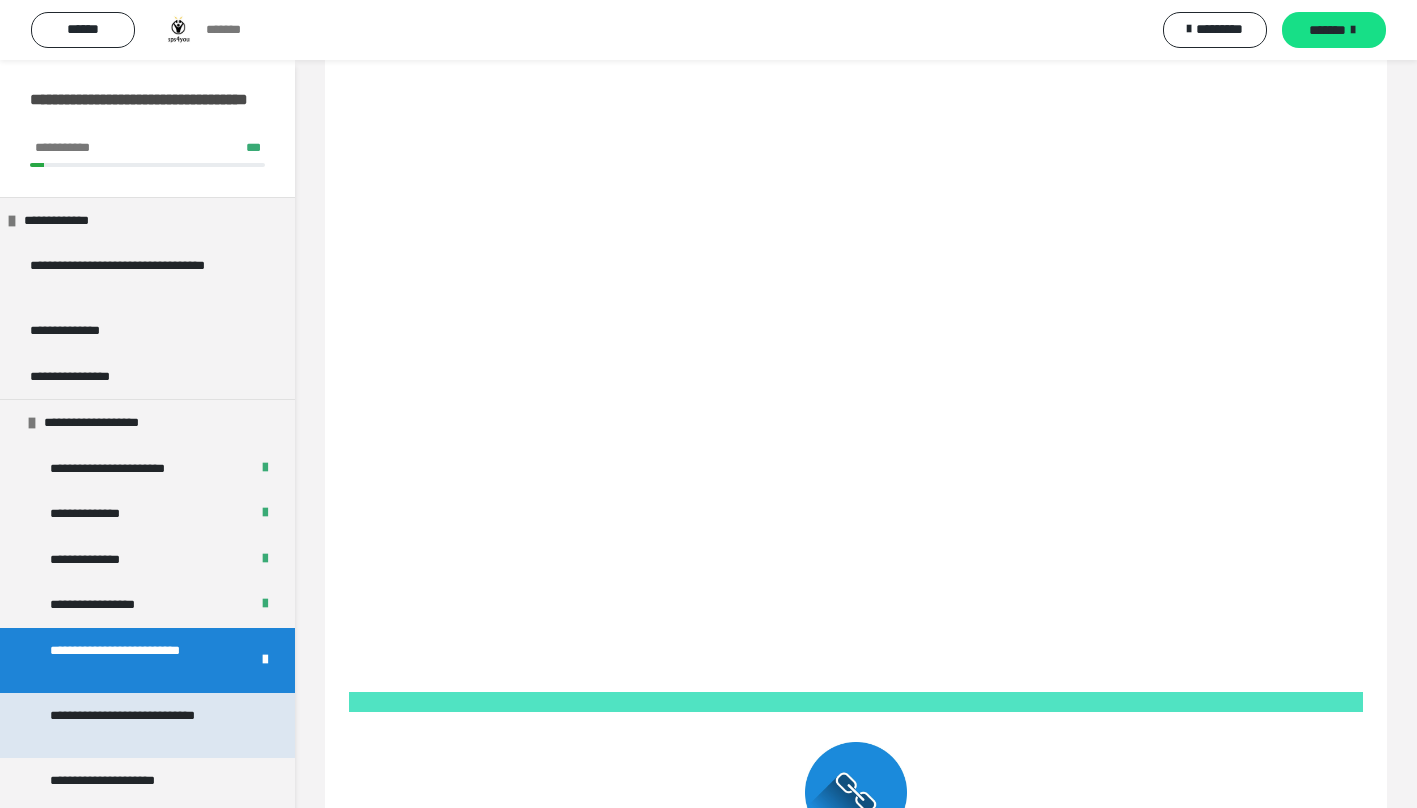 click on "**********" at bounding box center [142, 725] 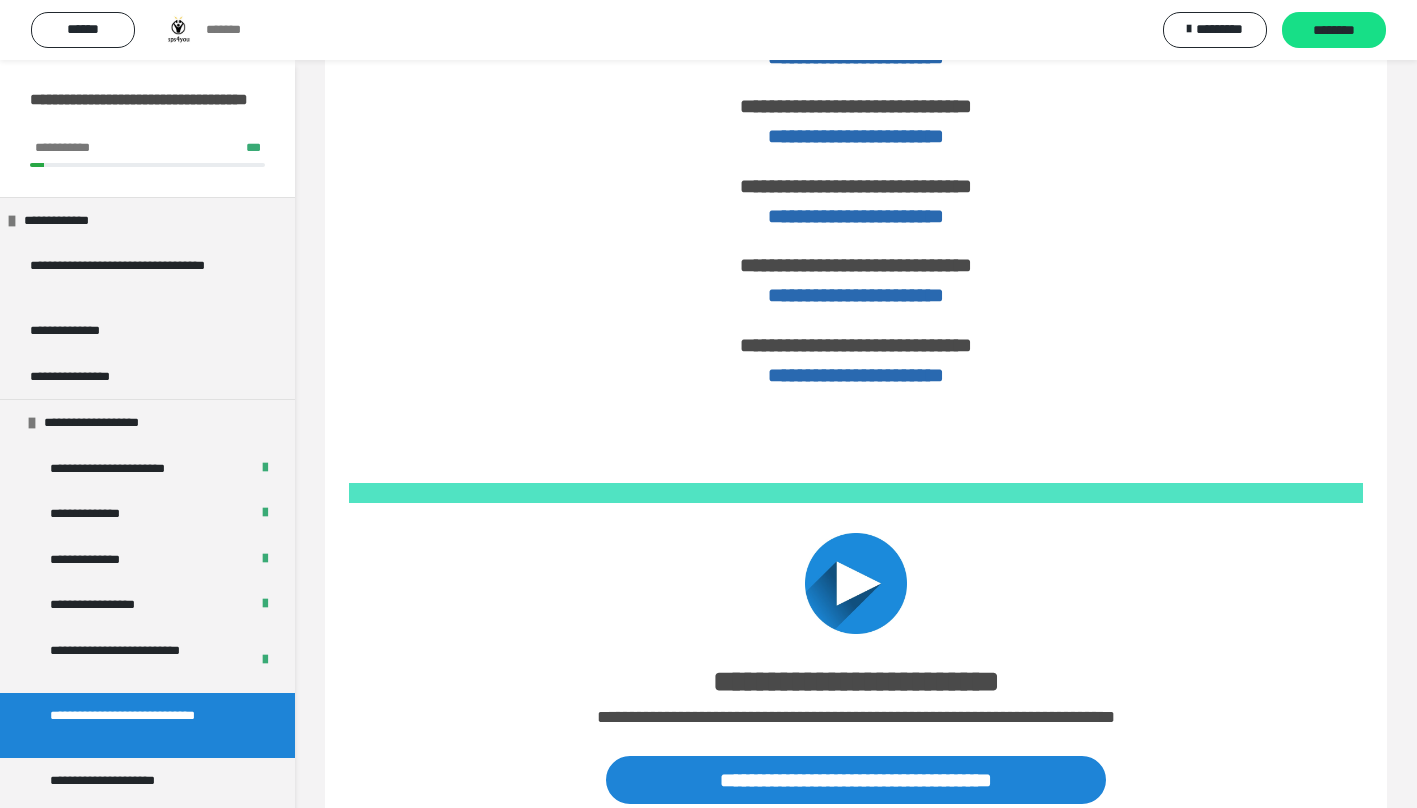 scroll, scrollTop: 2200, scrollLeft: 0, axis: vertical 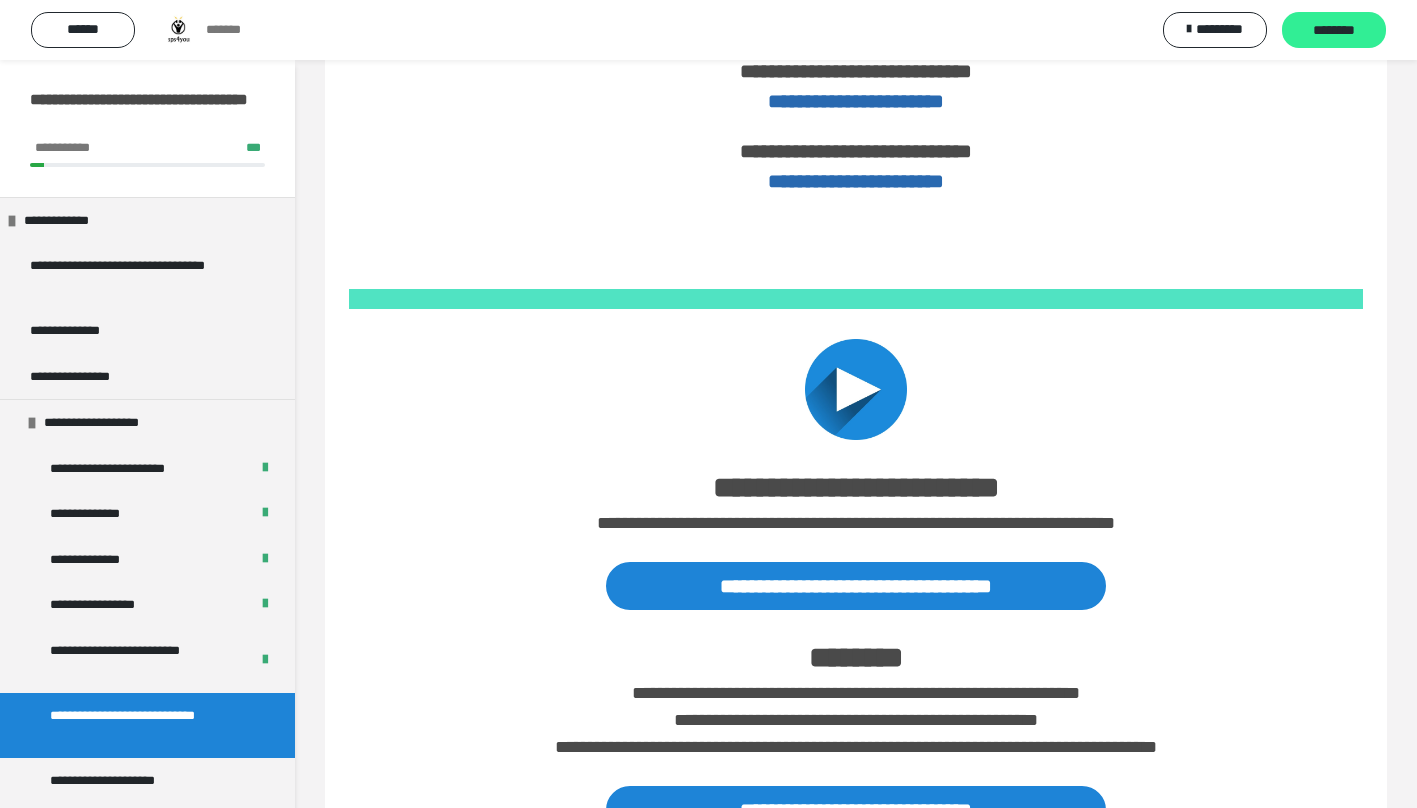 click on "********" at bounding box center [1334, 31] 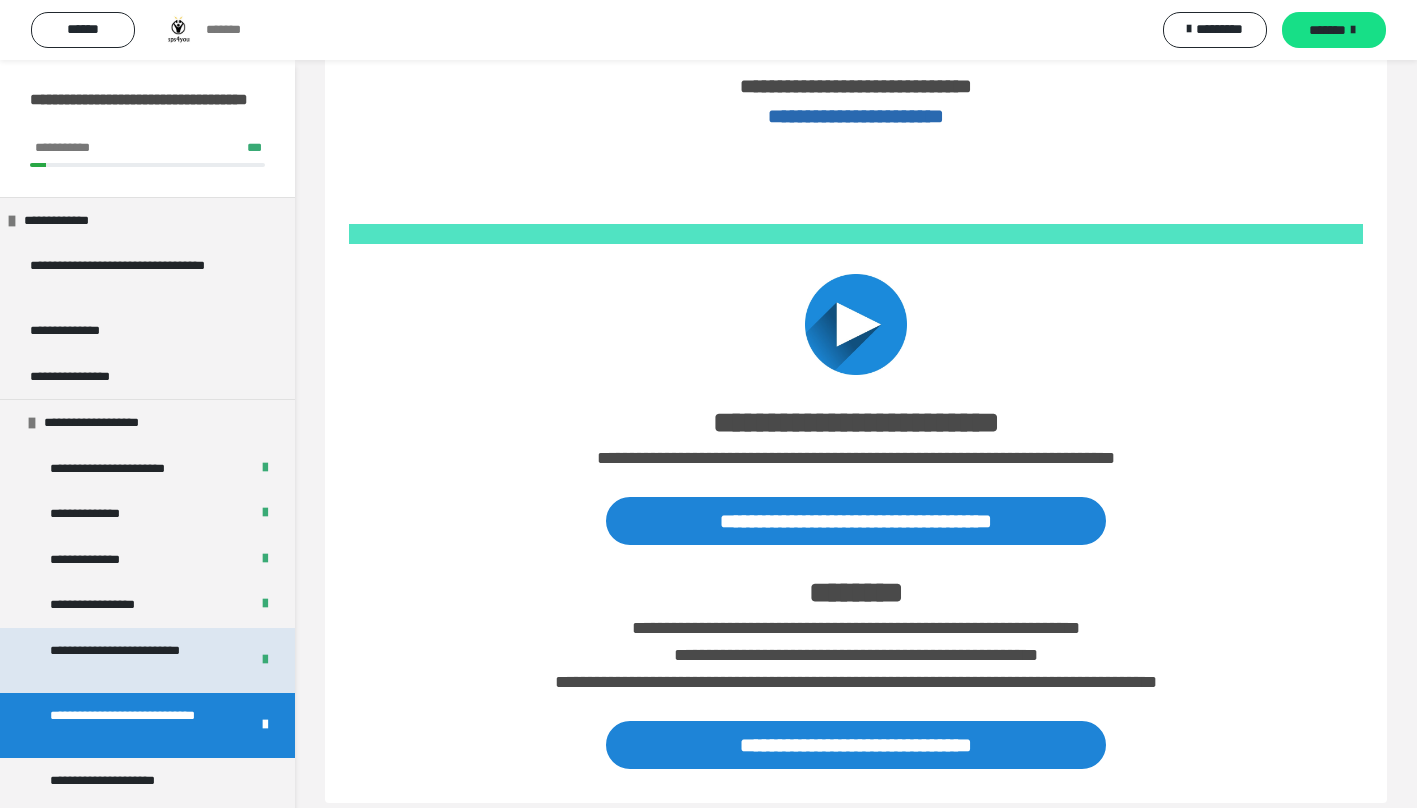 scroll, scrollTop: 2290, scrollLeft: 0, axis: vertical 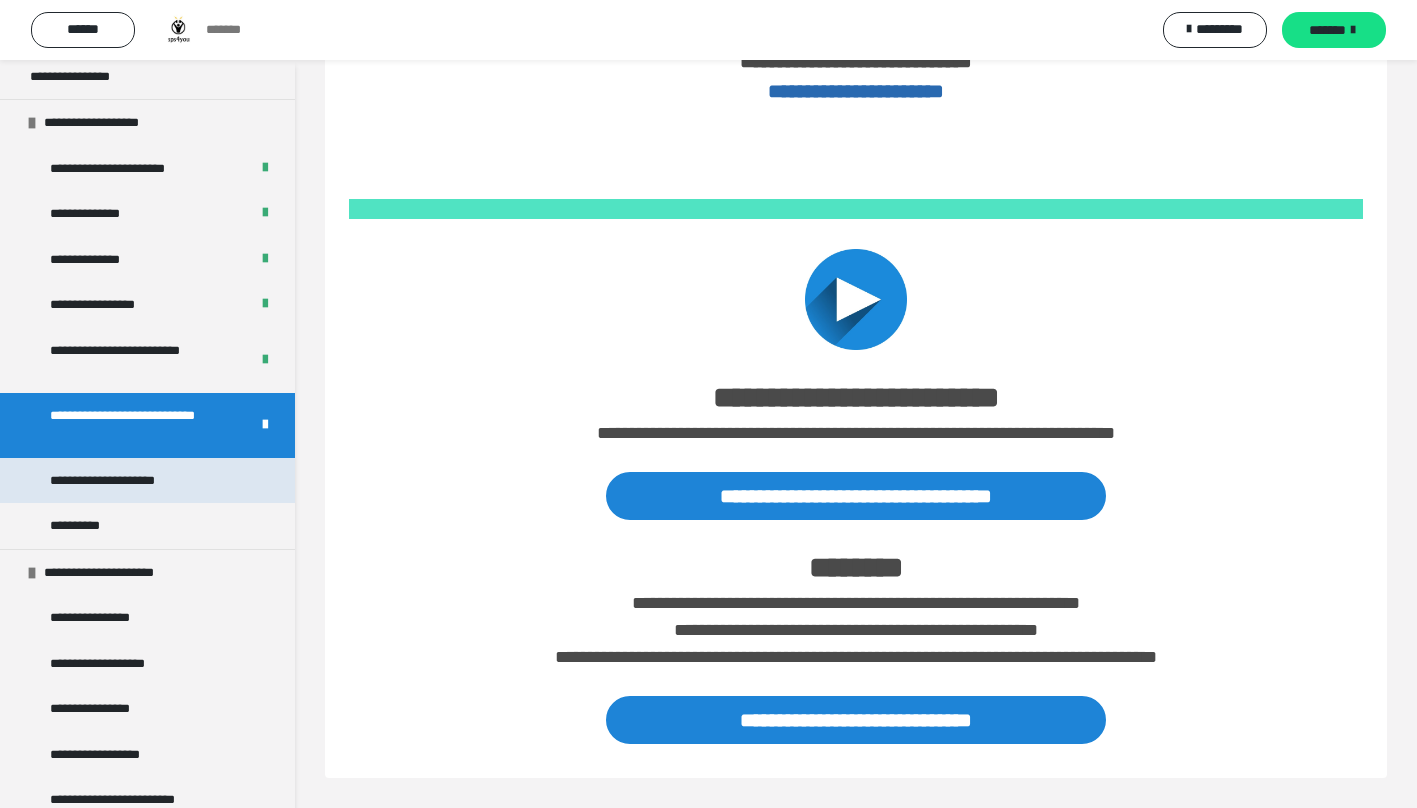click on "**********" at bounding box center (126, 481) 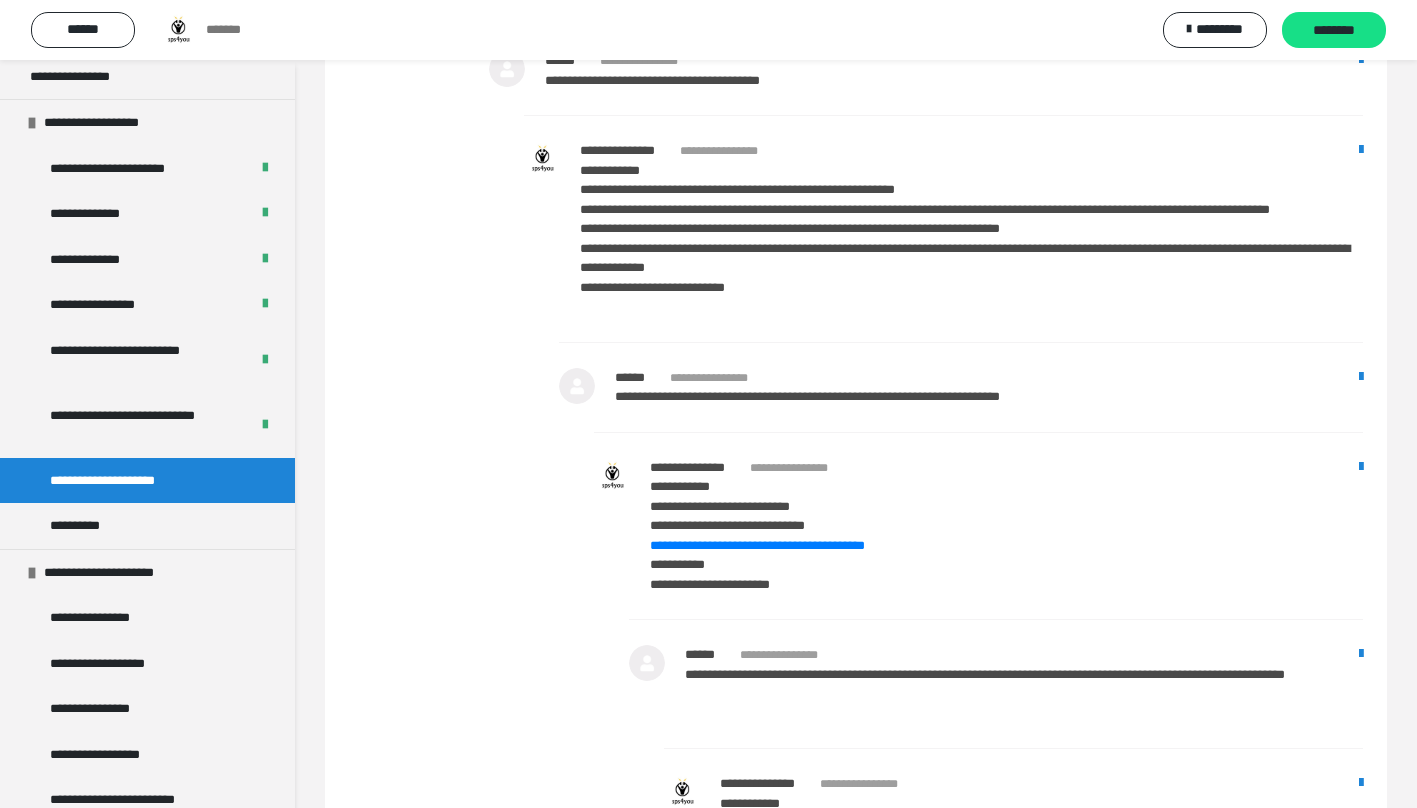 scroll, scrollTop: 1890, scrollLeft: 0, axis: vertical 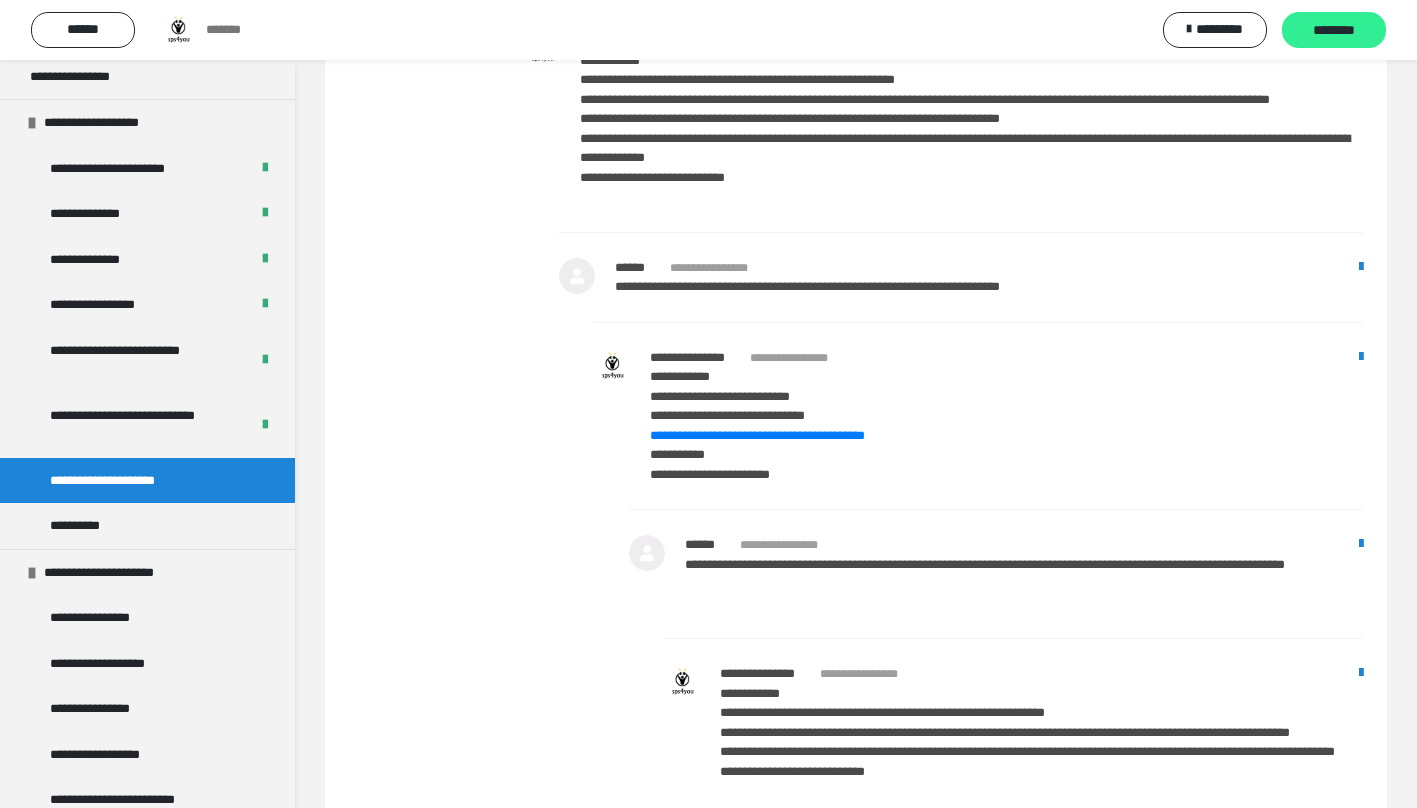 click on "********" at bounding box center (1334, 31) 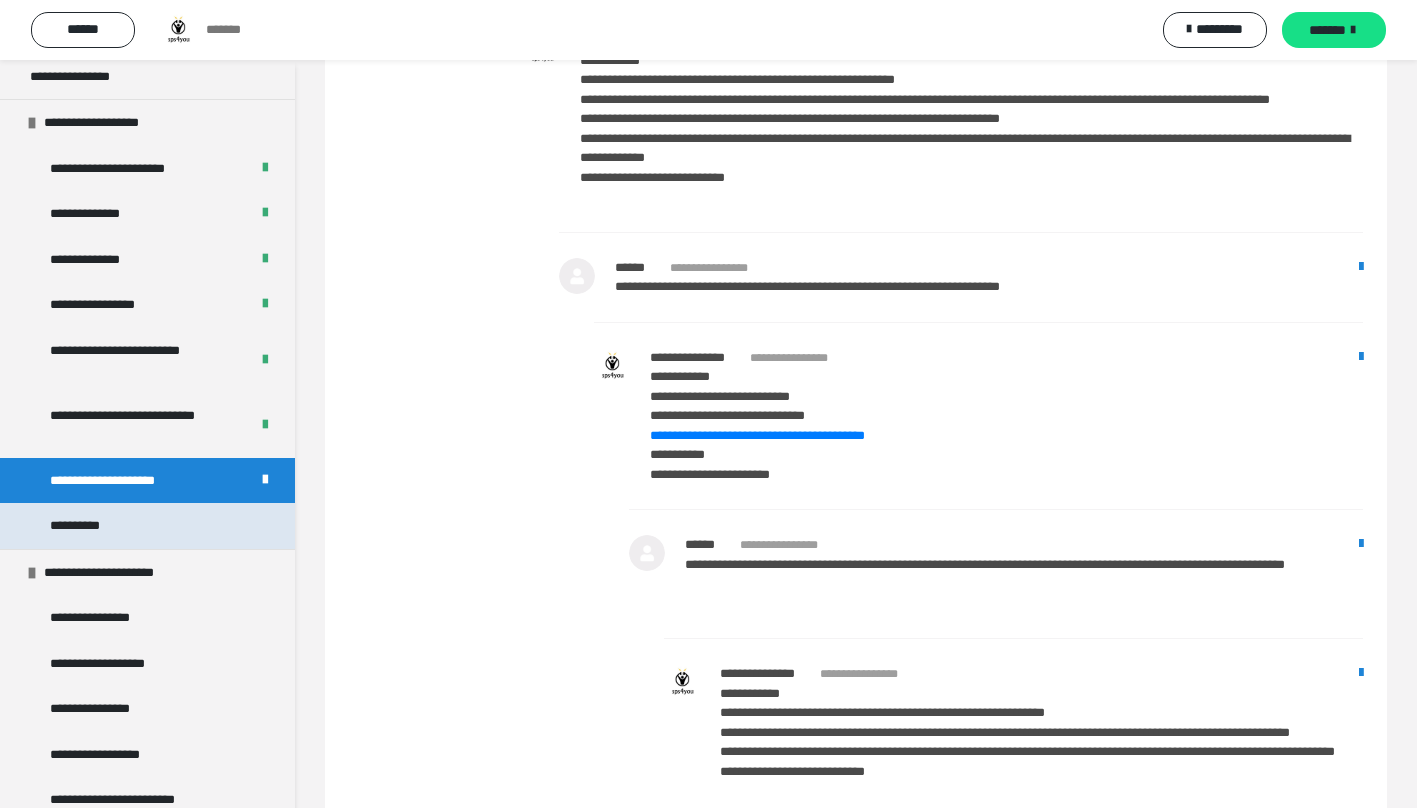 click on "**********" at bounding box center [78, 526] 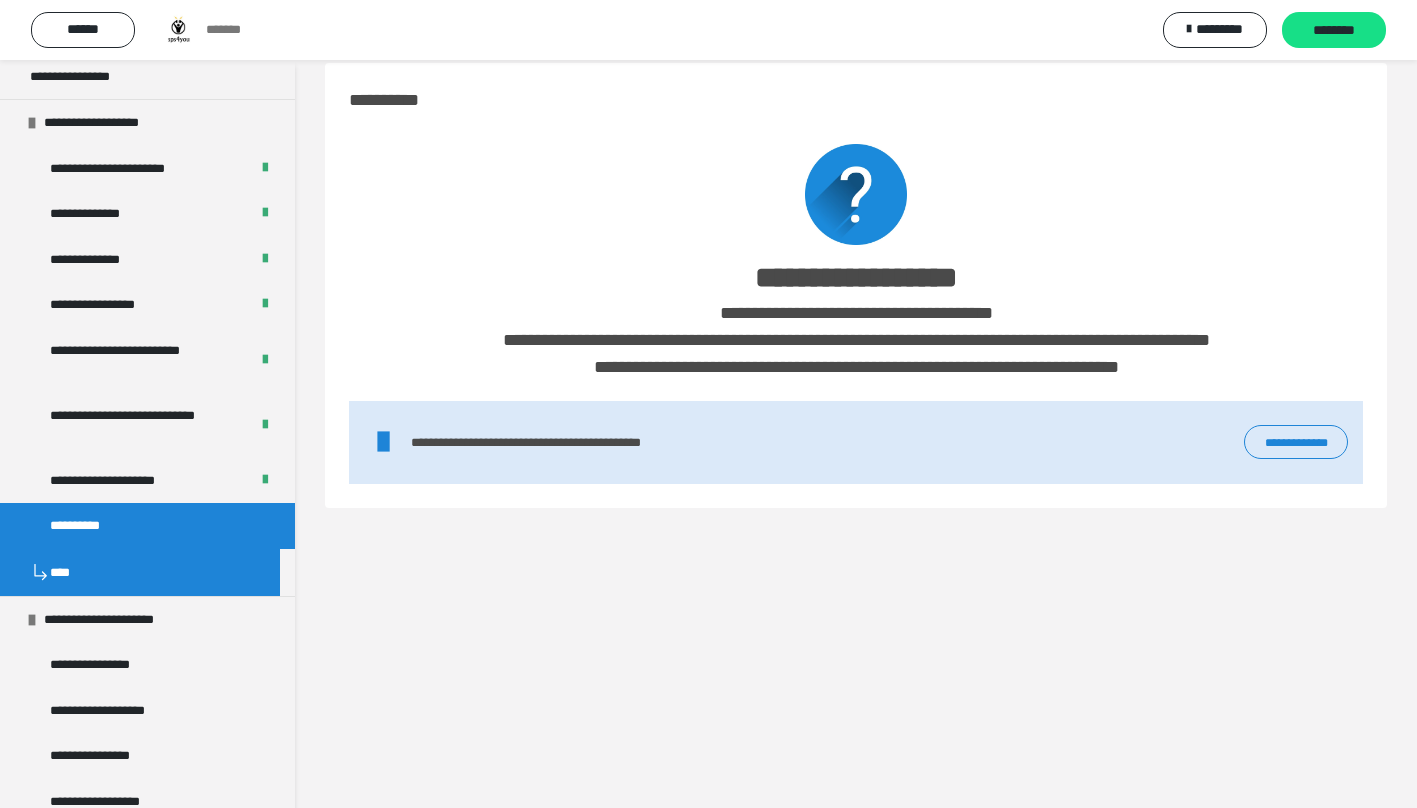 scroll, scrollTop: 0, scrollLeft: 0, axis: both 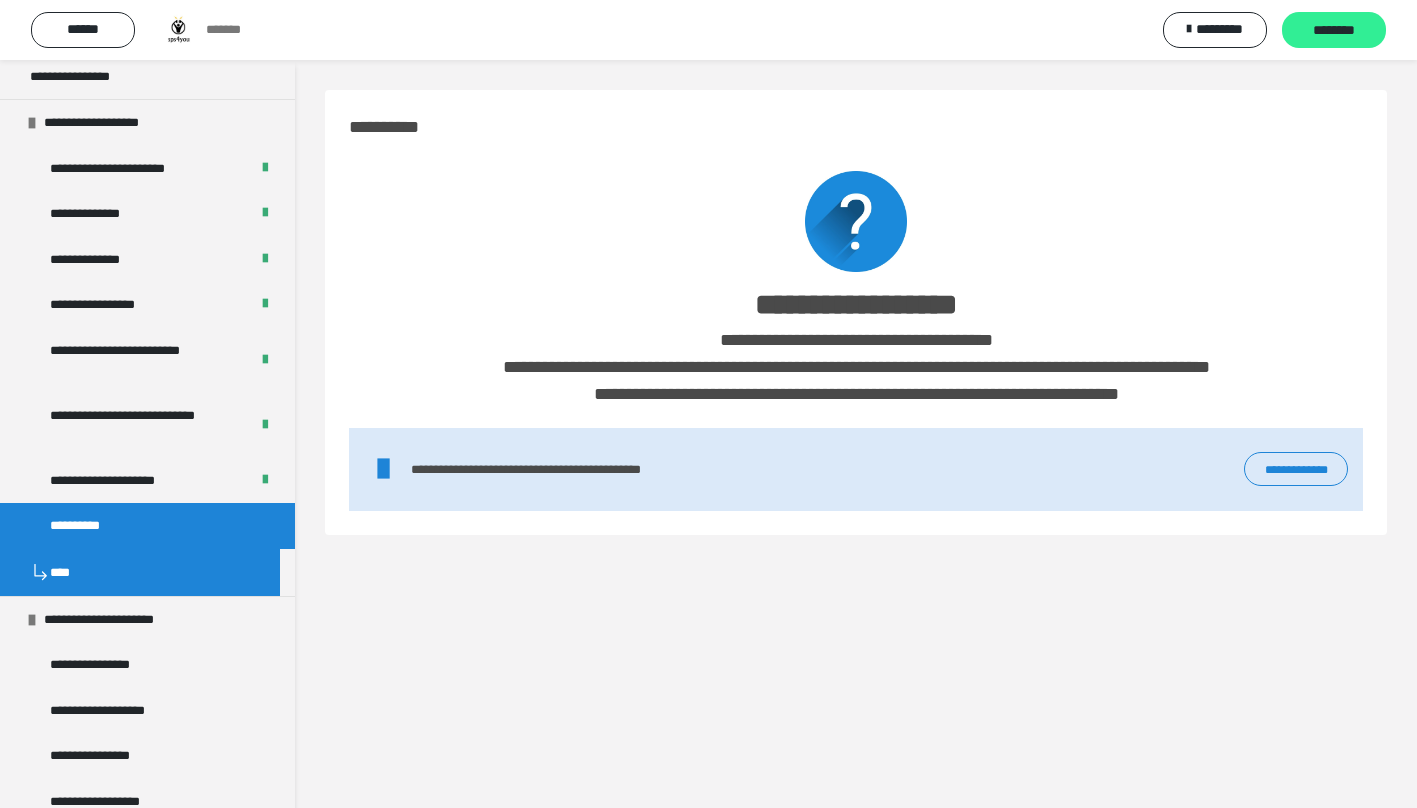 click on "********" at bounding box center (1334, 31) 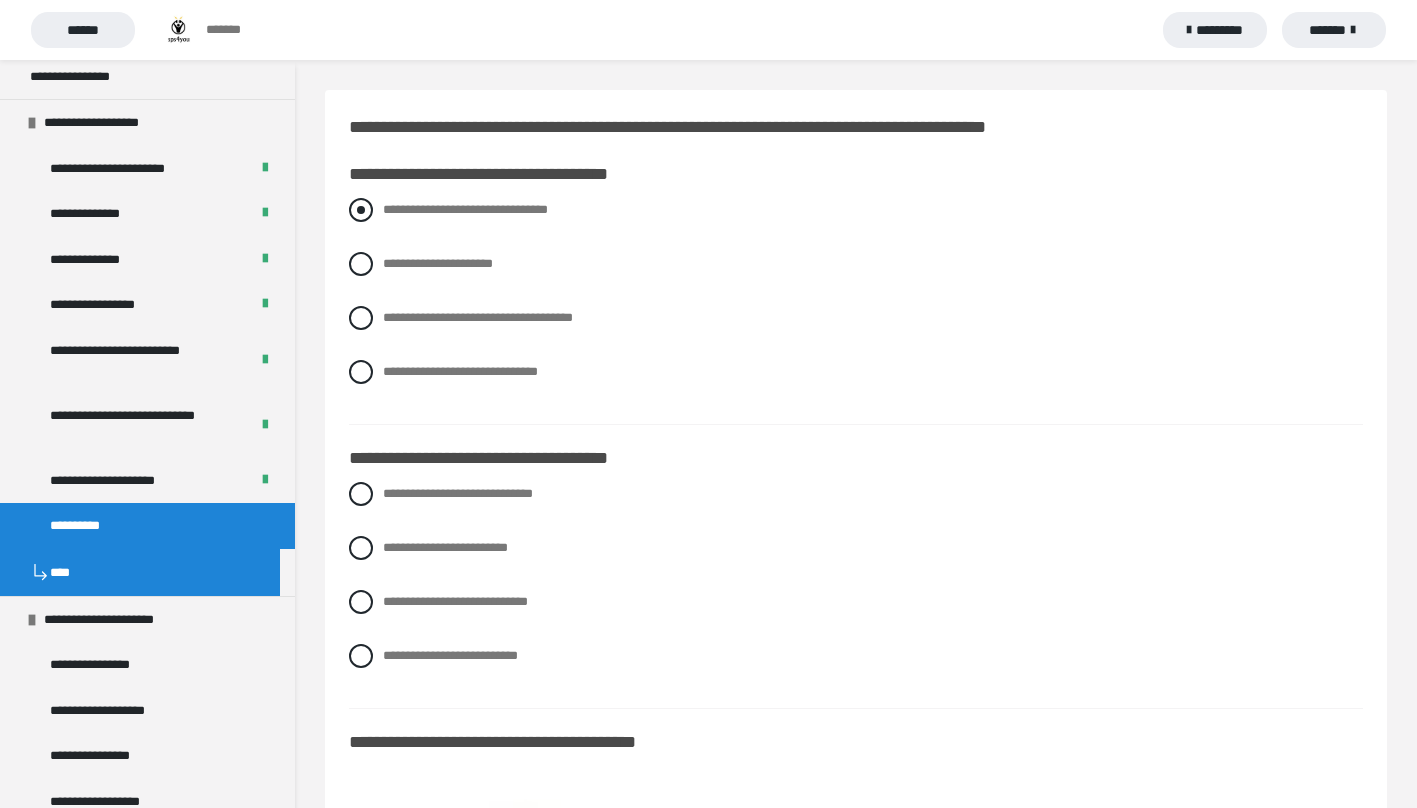 click at bounding box center [361, 210] 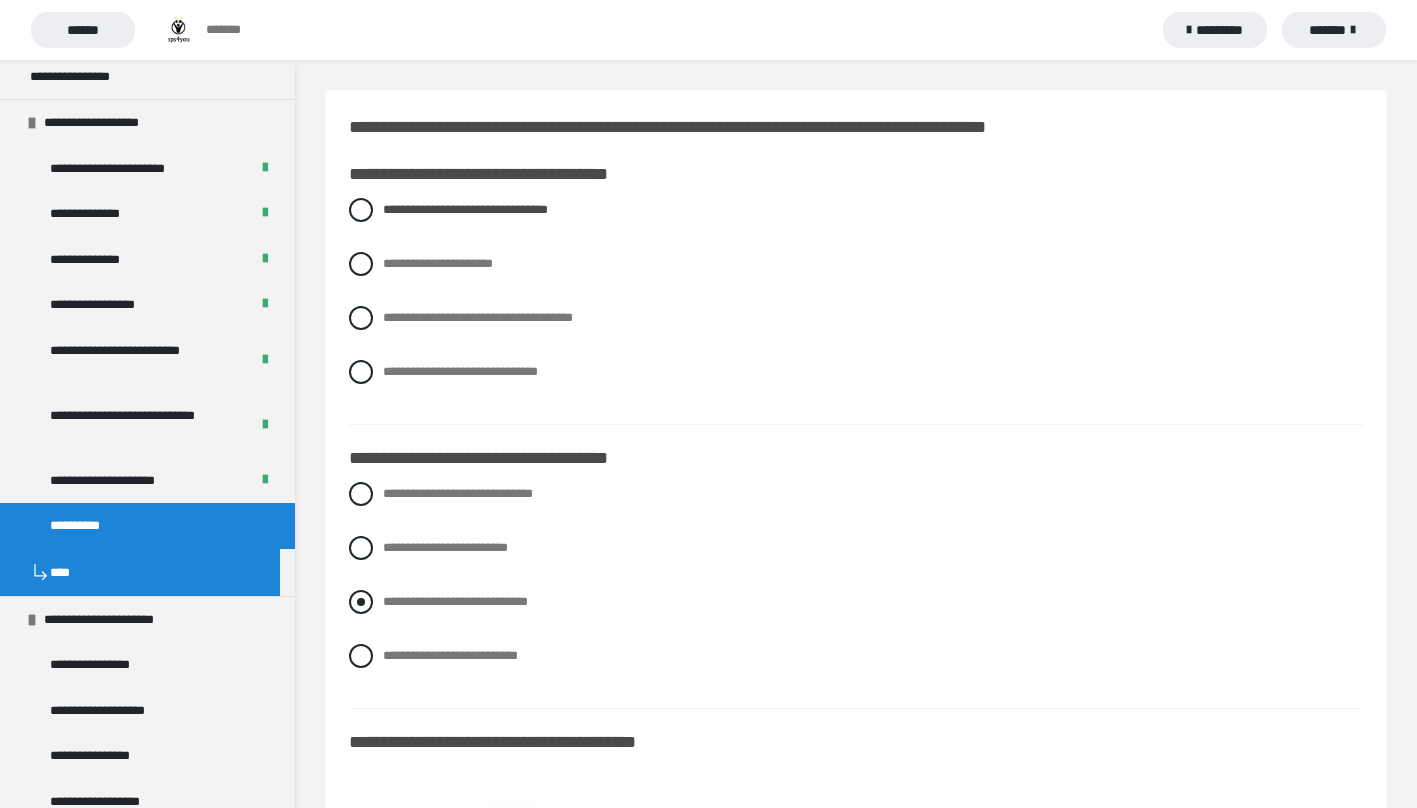click at bounding box center [361, 602] 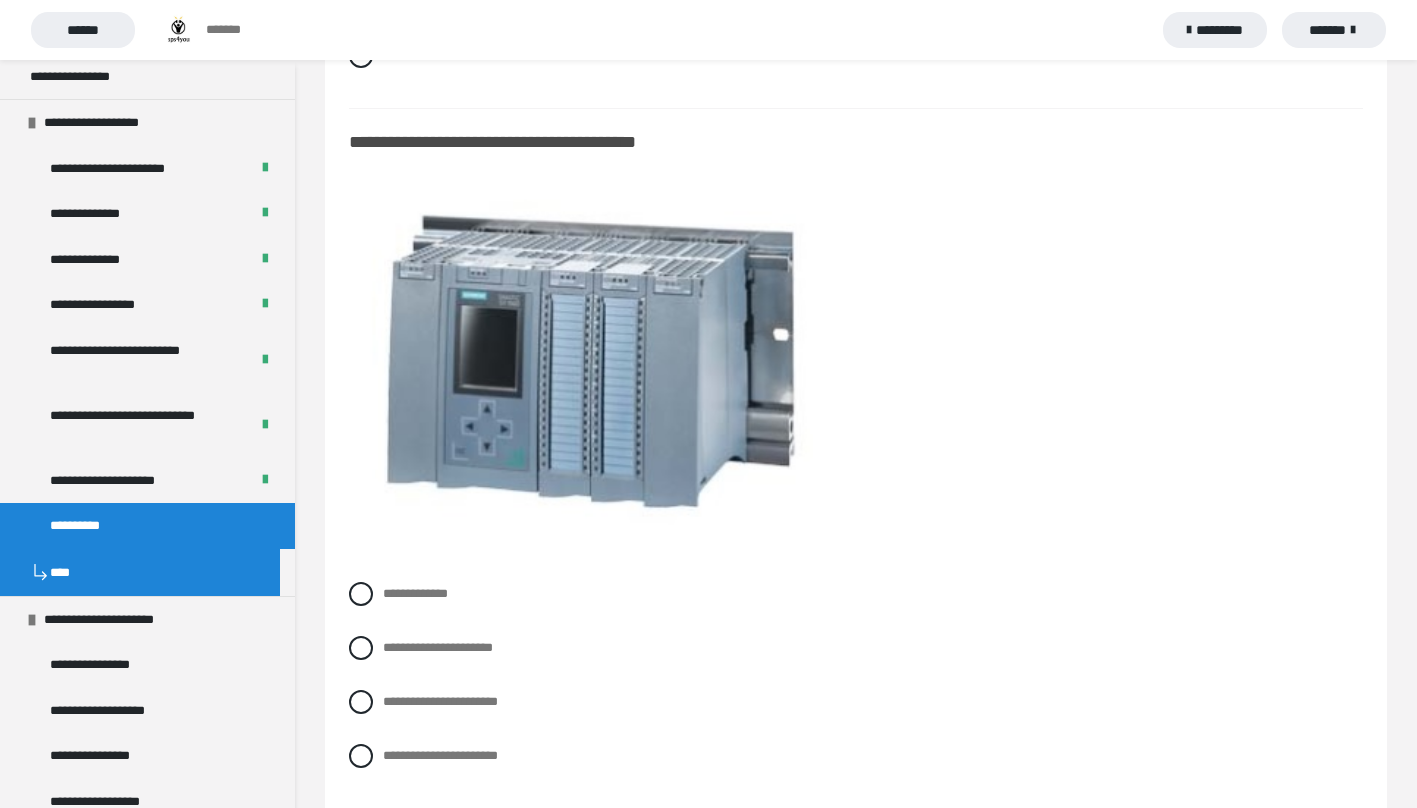 scroll, scrollTop: 700, scrollLeft: 0, axis: vertical 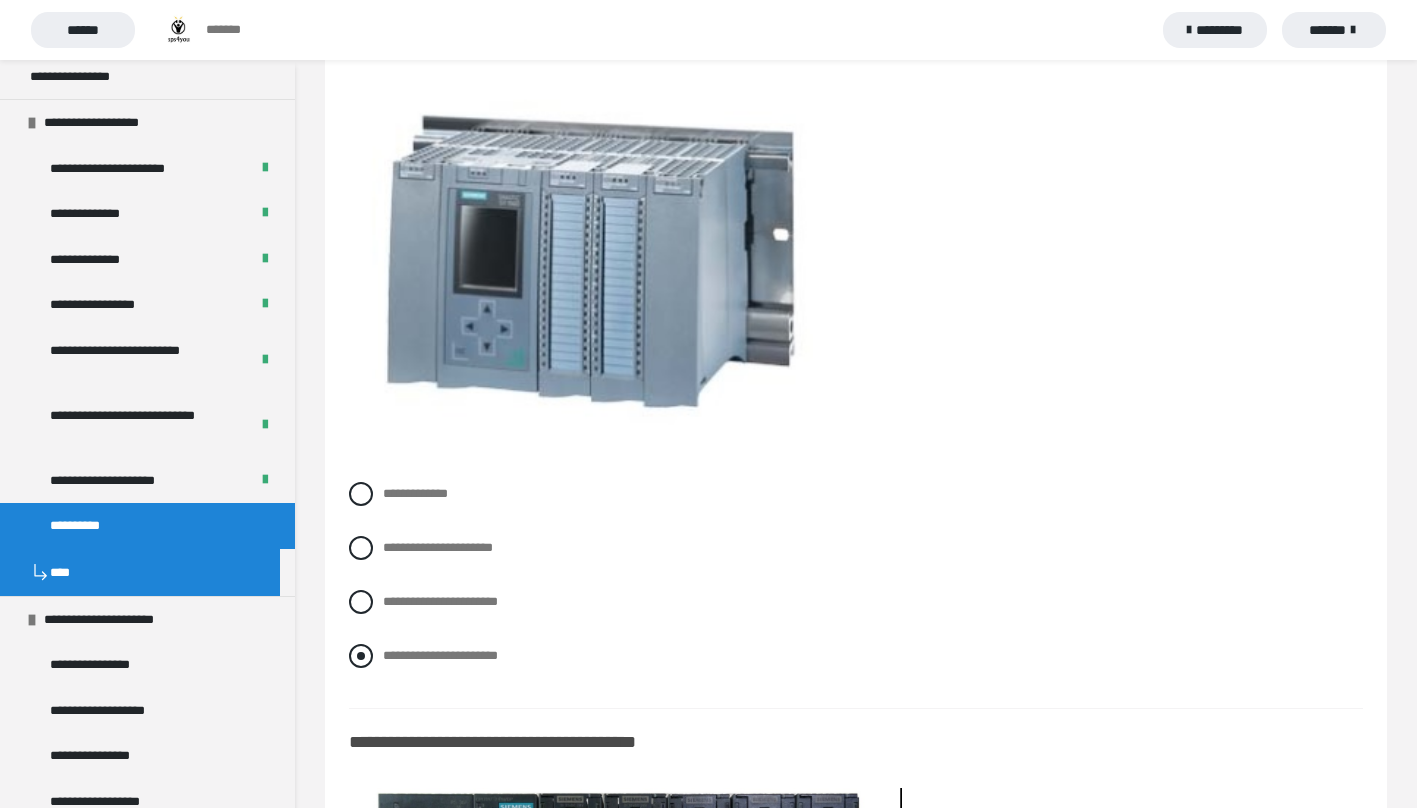 click at bounding box center (361, 656) 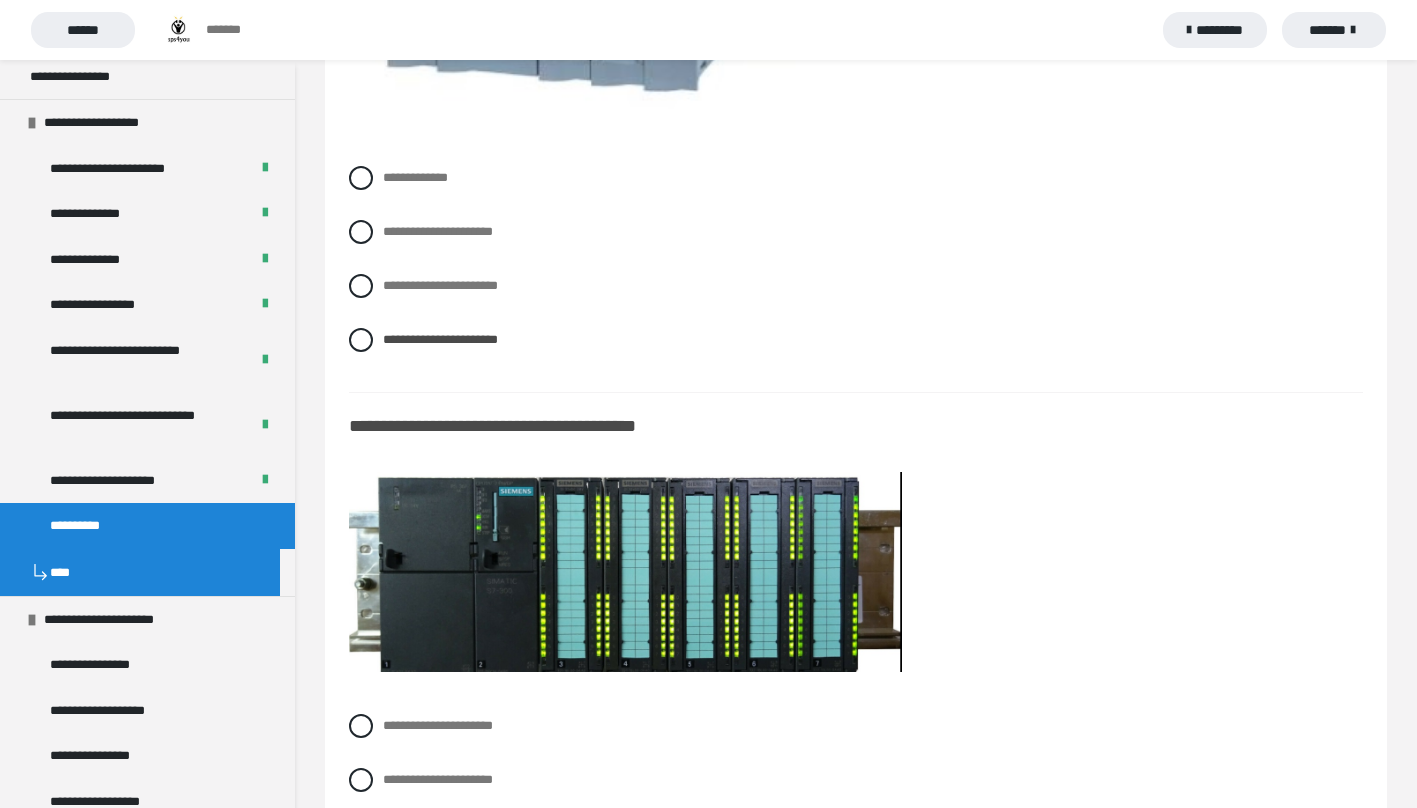 scroll, scrollTop: 1200, scrollLeft: 0, axis: vertical 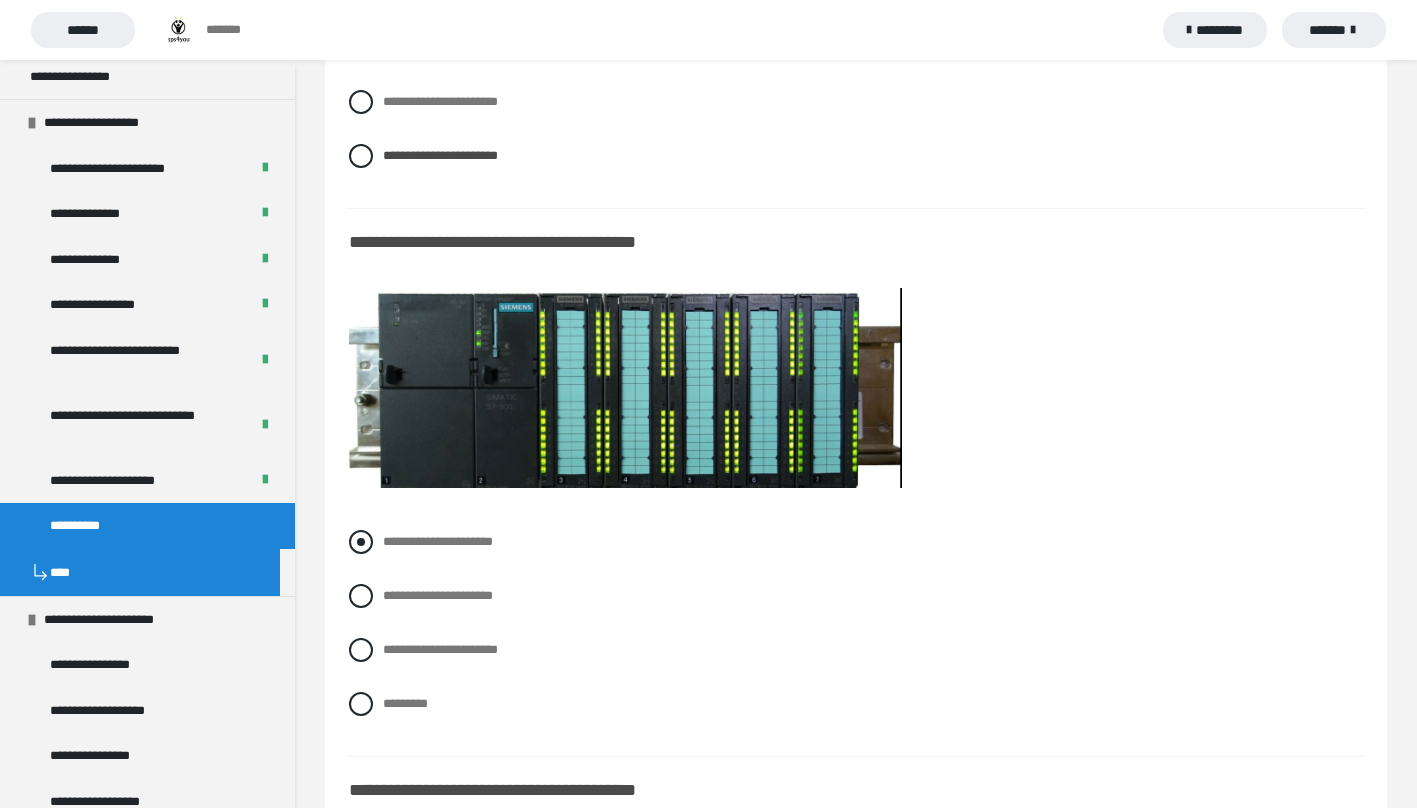 click on "**********" at bounding box center [856, 542] 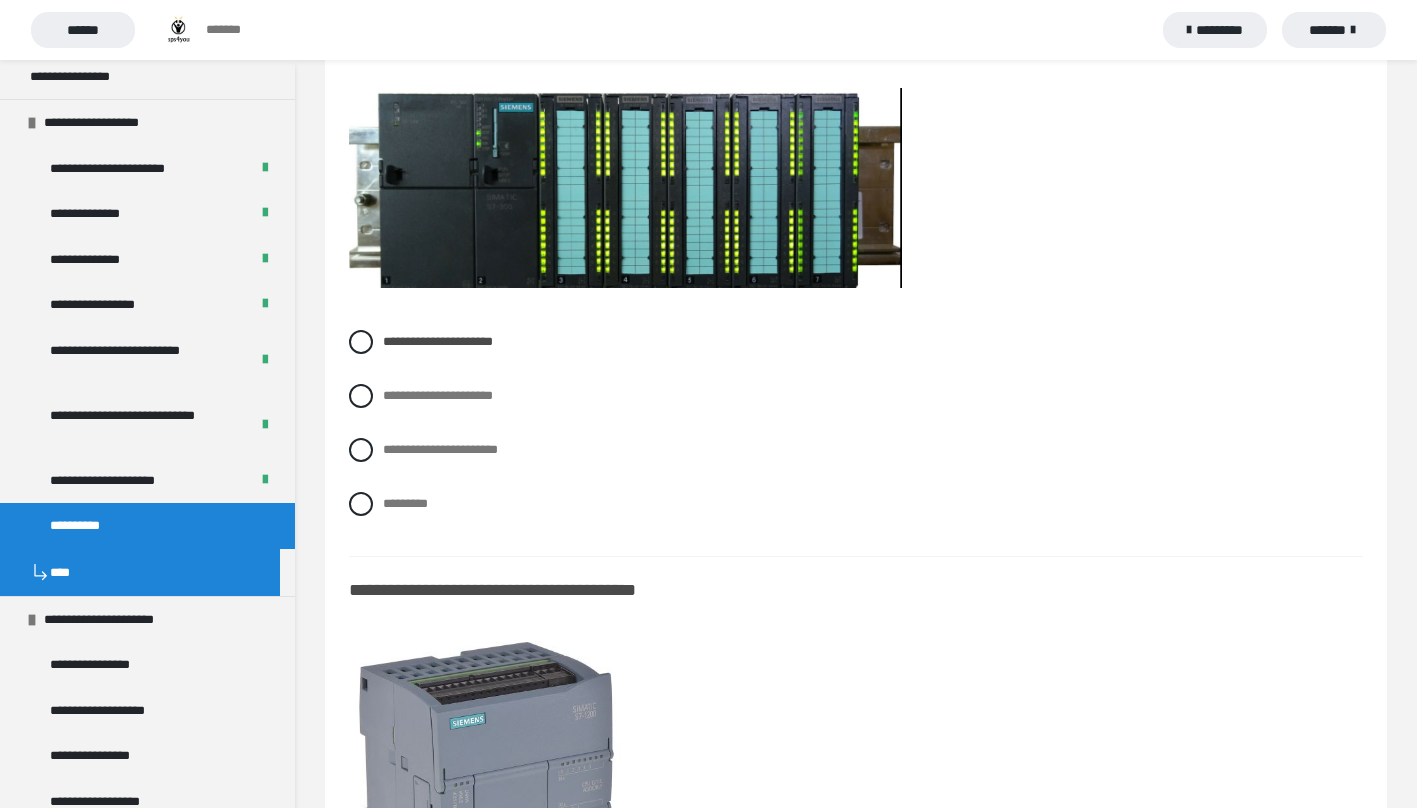 scroll, scrollTop: 1300, scrollLeft: 0, axis: vertical 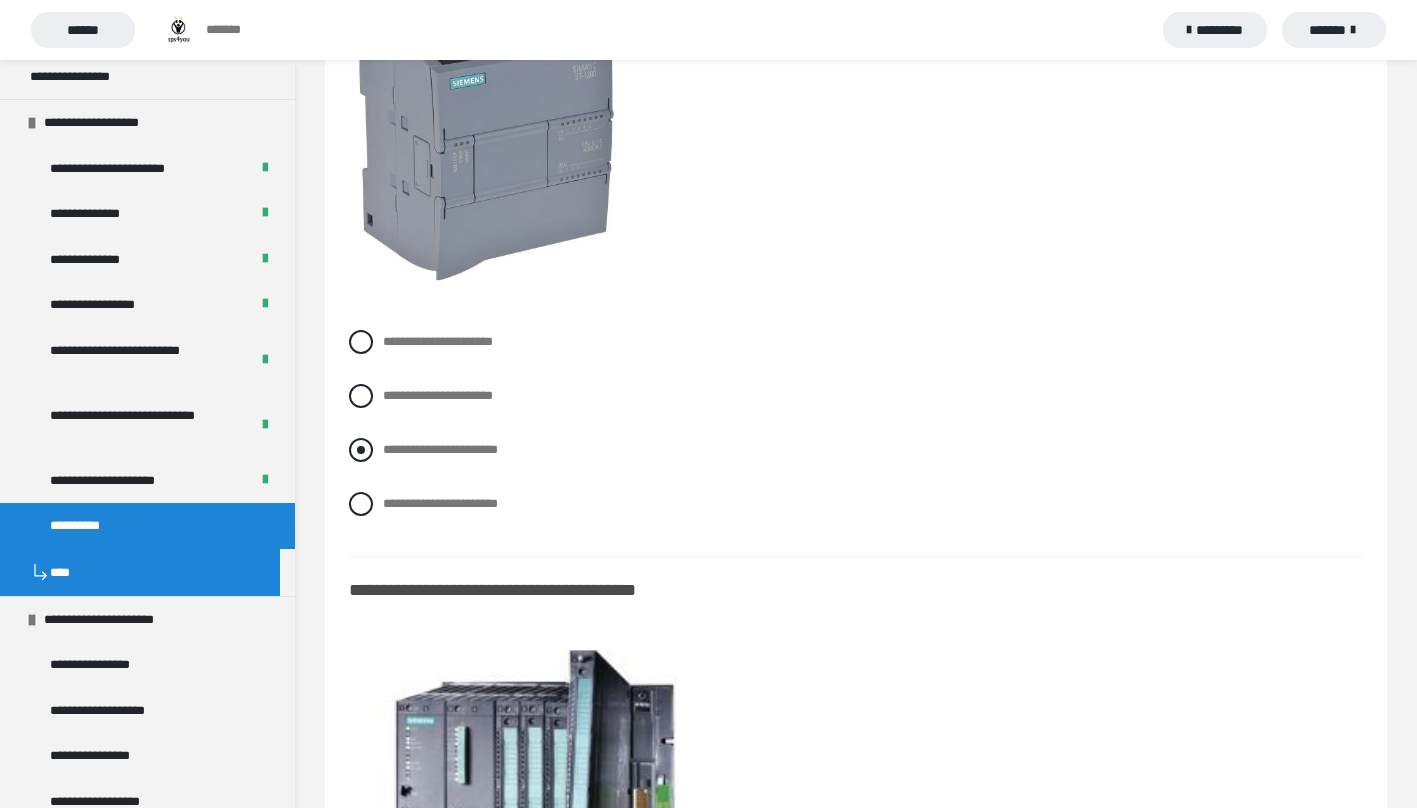 click at bounding box center (361, 450) 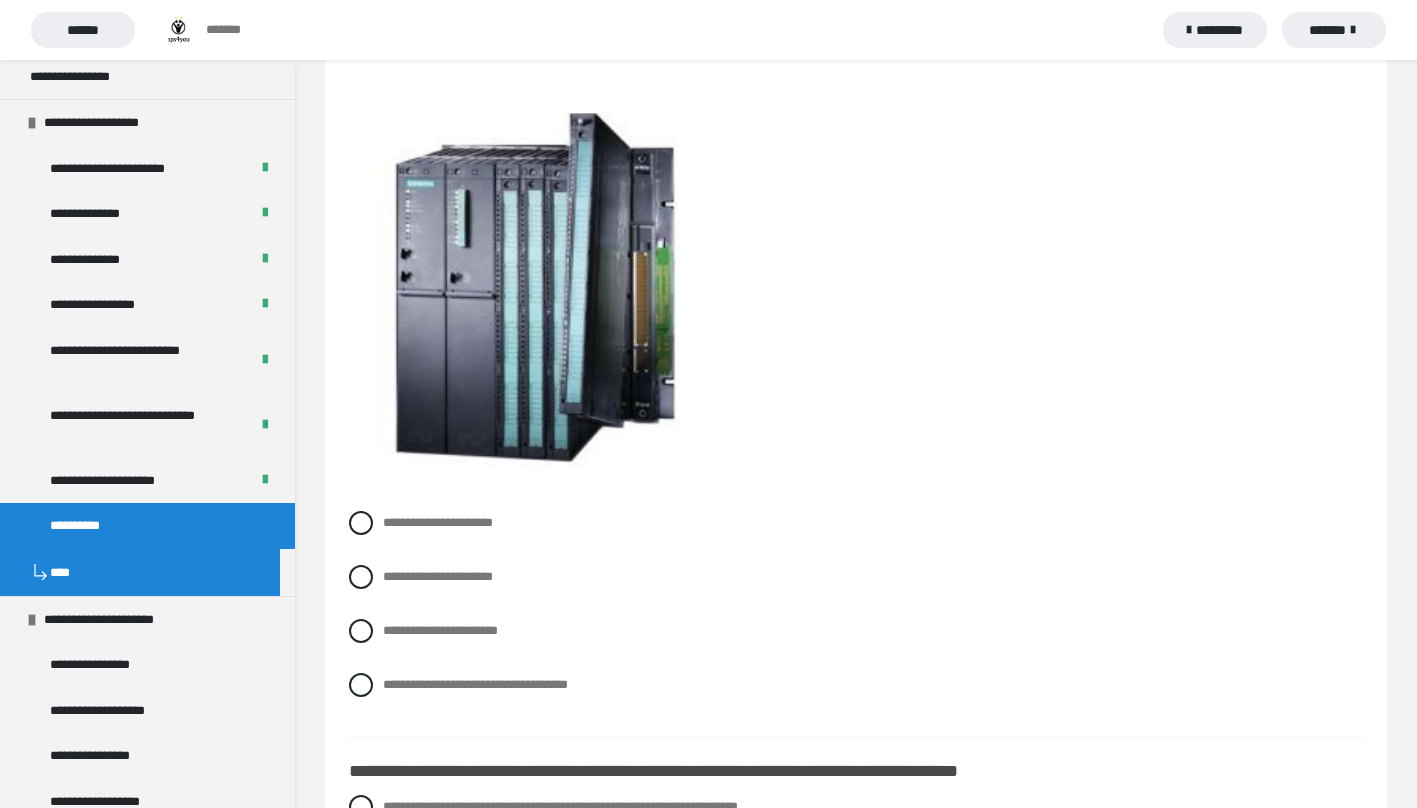 scroll, scrollTop: 2540, scrollLeft: 0, axis: vertical 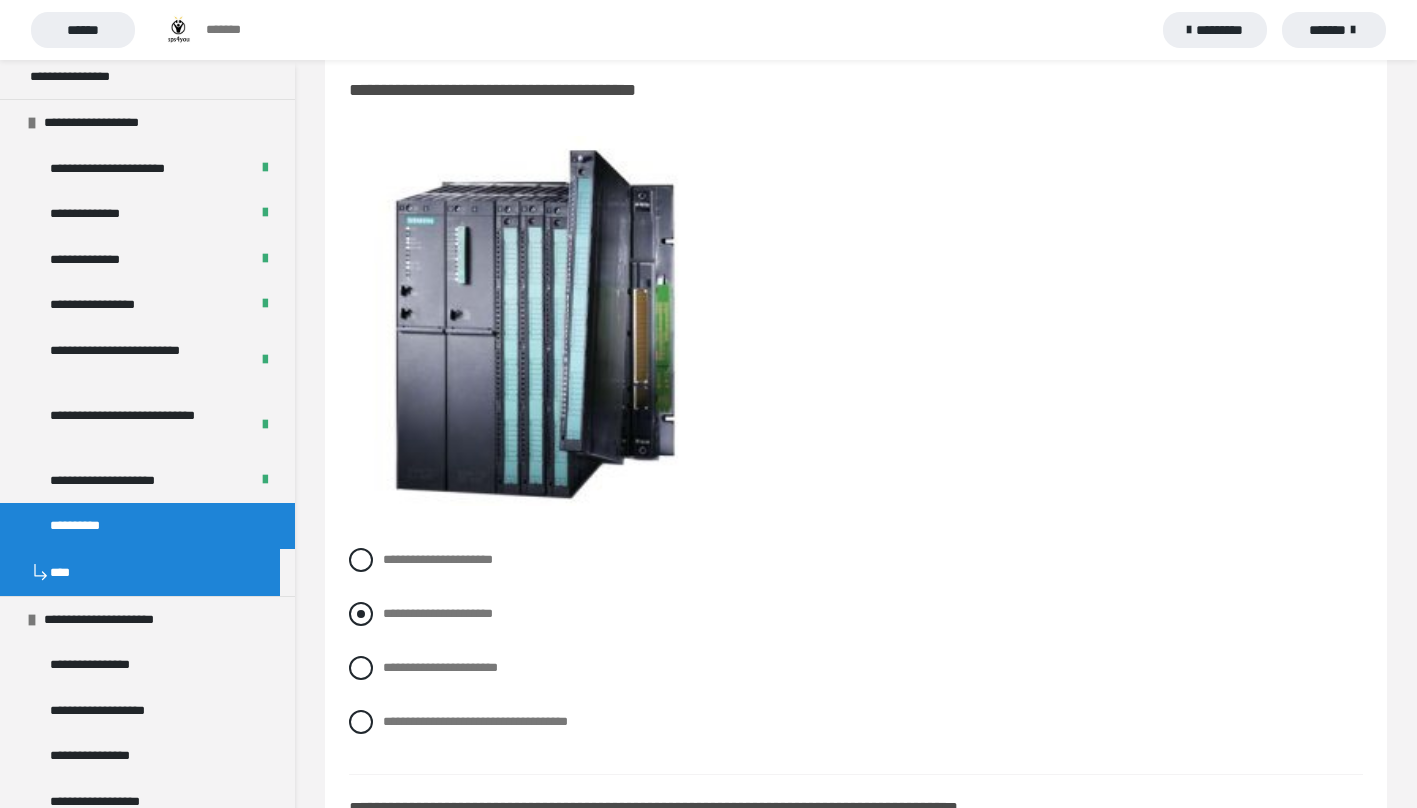click at bounding box center (361, 614) 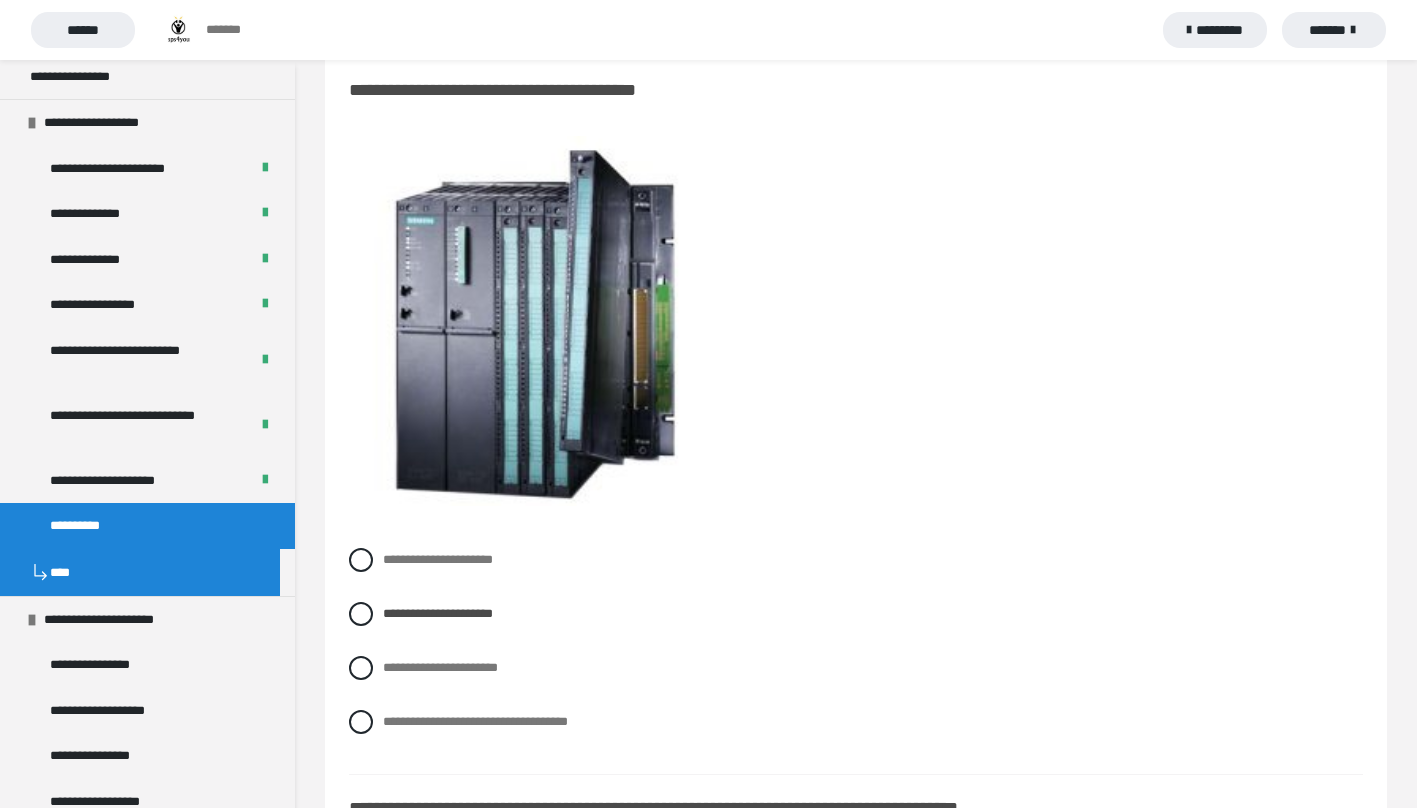 scroll, scrollTop: 2740, scrollLeft: 0, axis: vertical 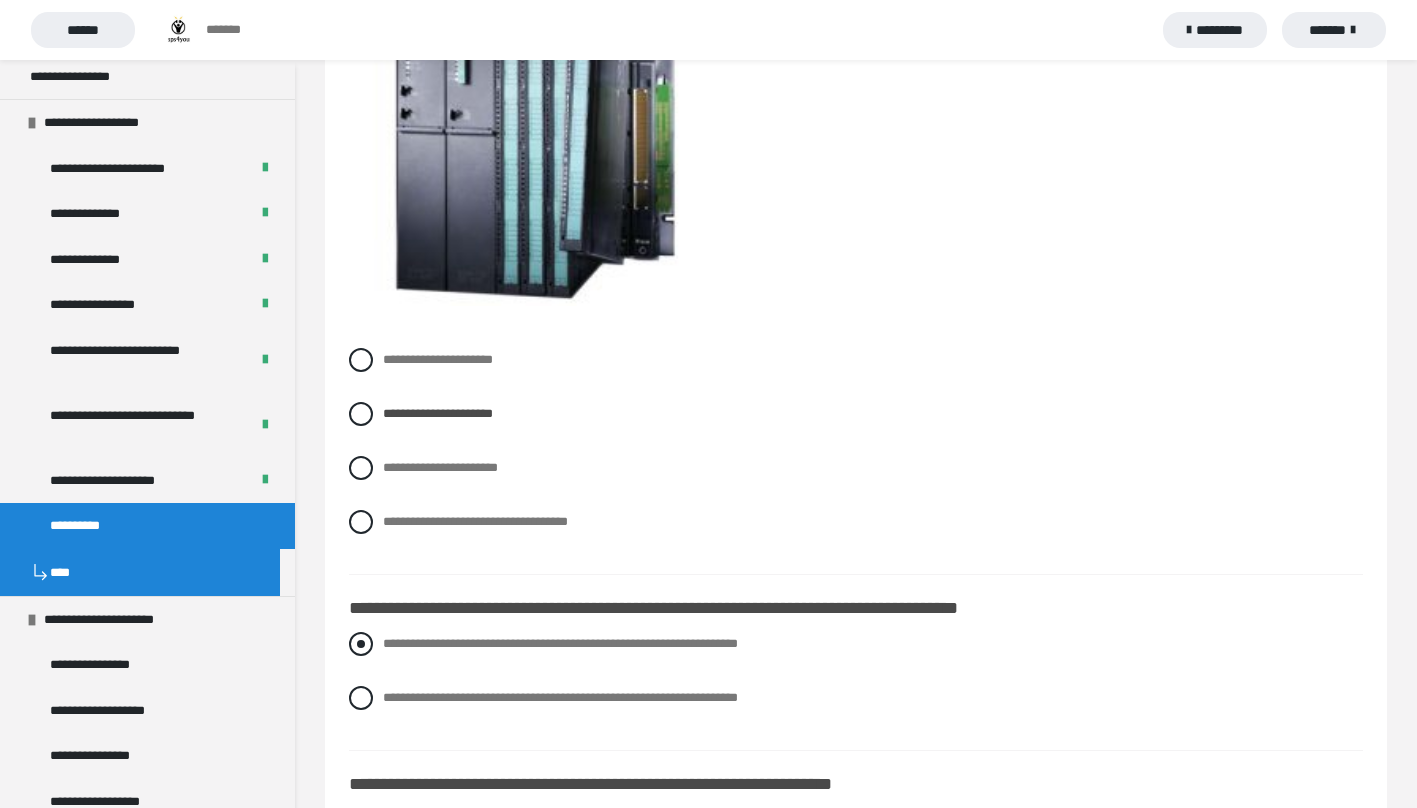 click at bounding box center (361, 644) 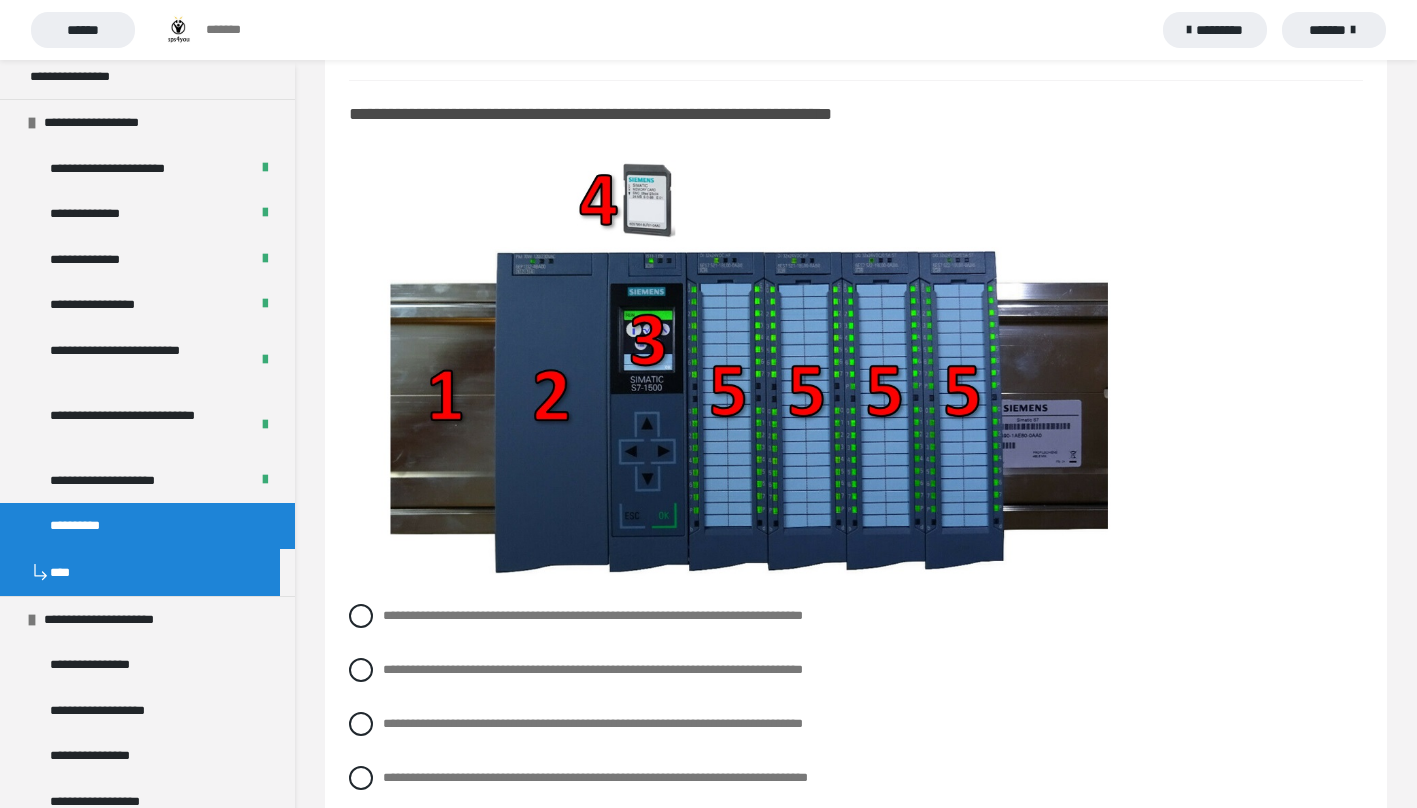 scroll, scrollTop: 3540, scrollLeft: 0, axis: vertical 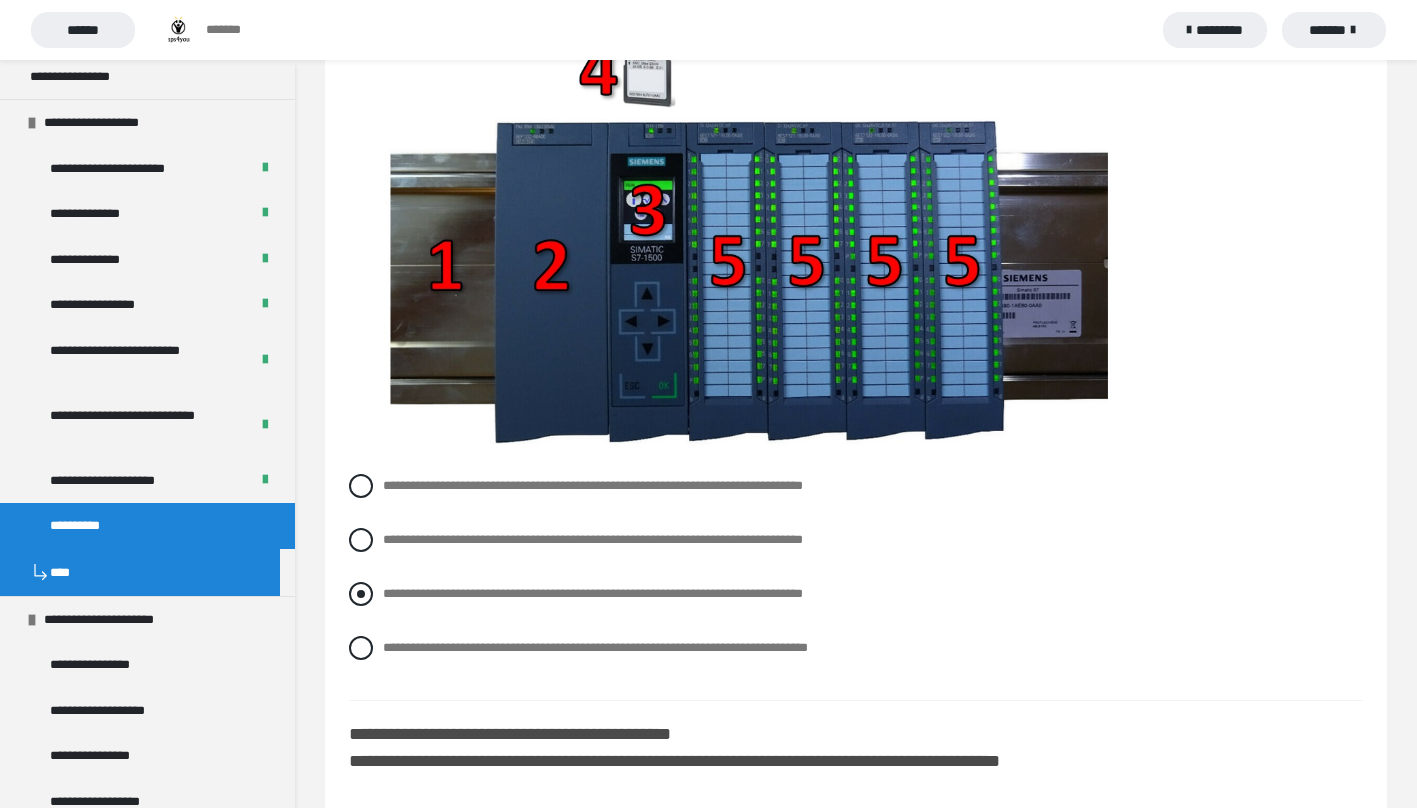 click on "**********" at bounding box center (856, 594) 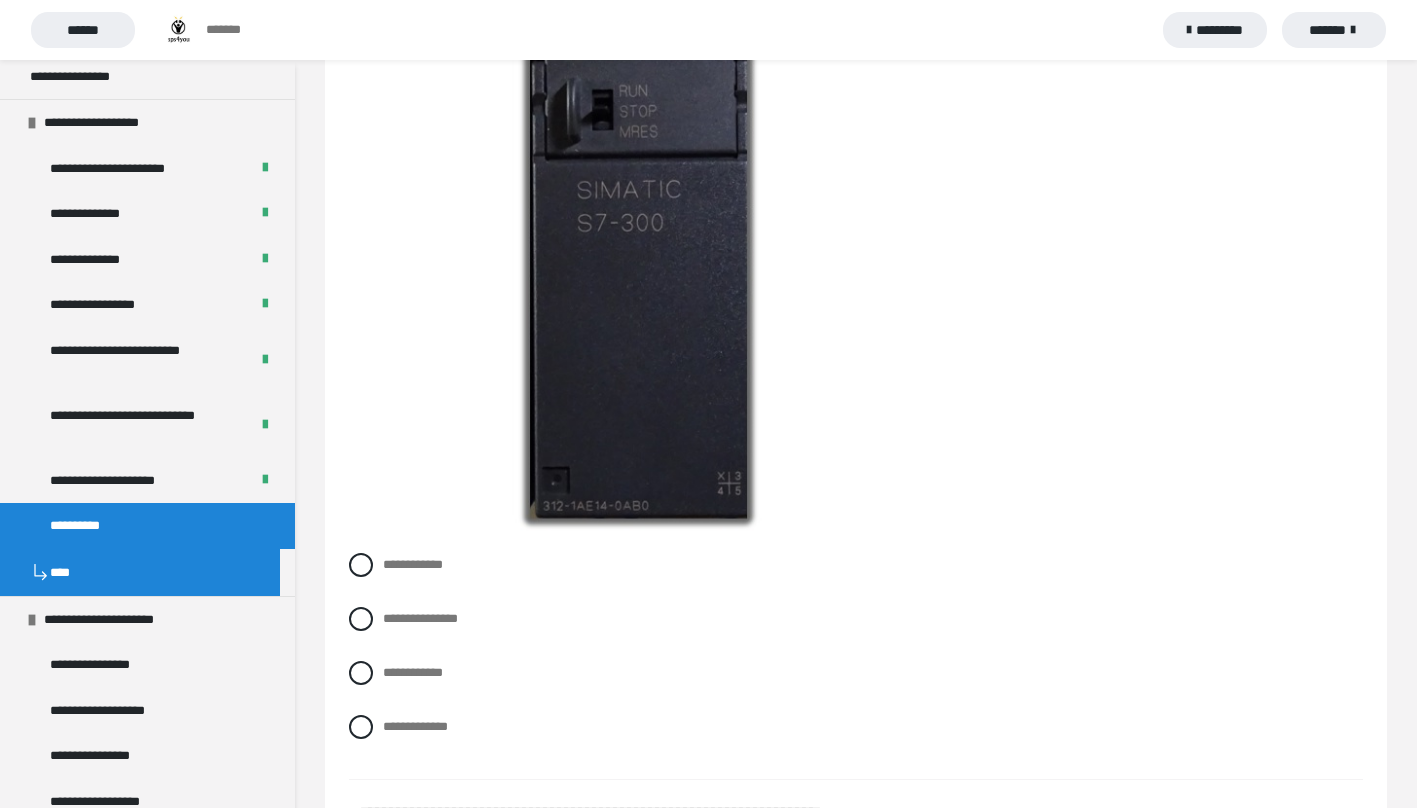 scroll, scrollTop: 4540, scrollLeft: 0, axis: vertical 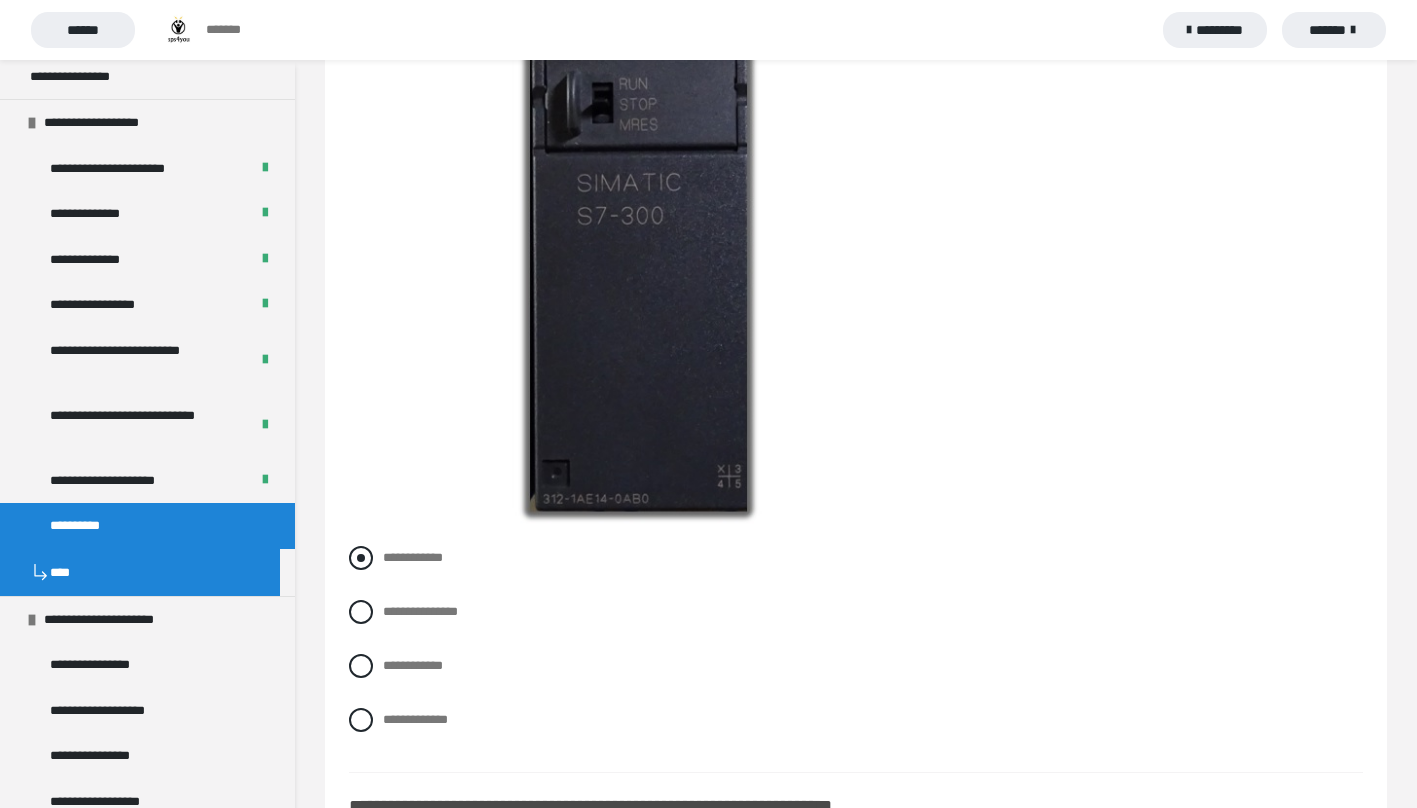 click at bounding box center [361, 558] 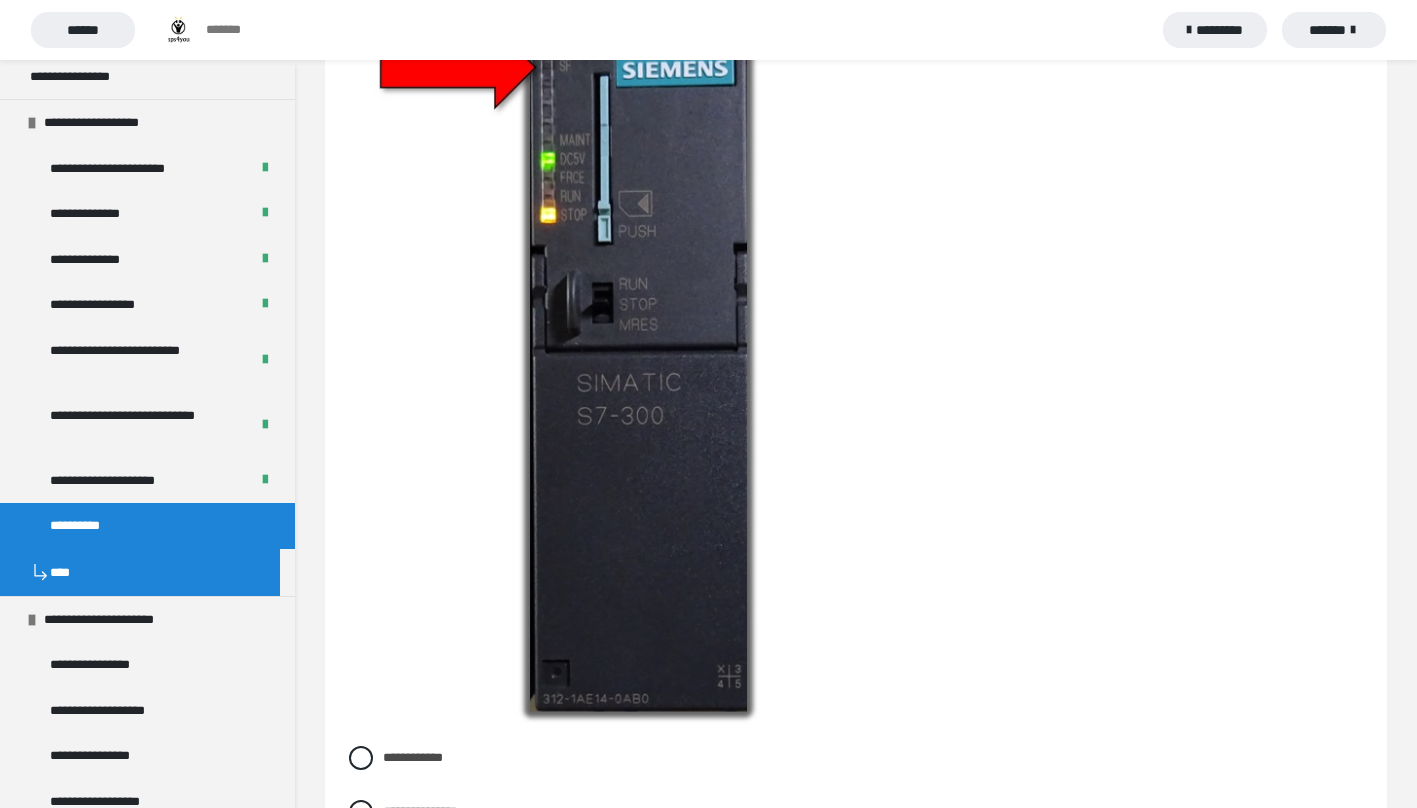 scroll, scrollTop: 4540, scrollLeft: 0, axis: vertical 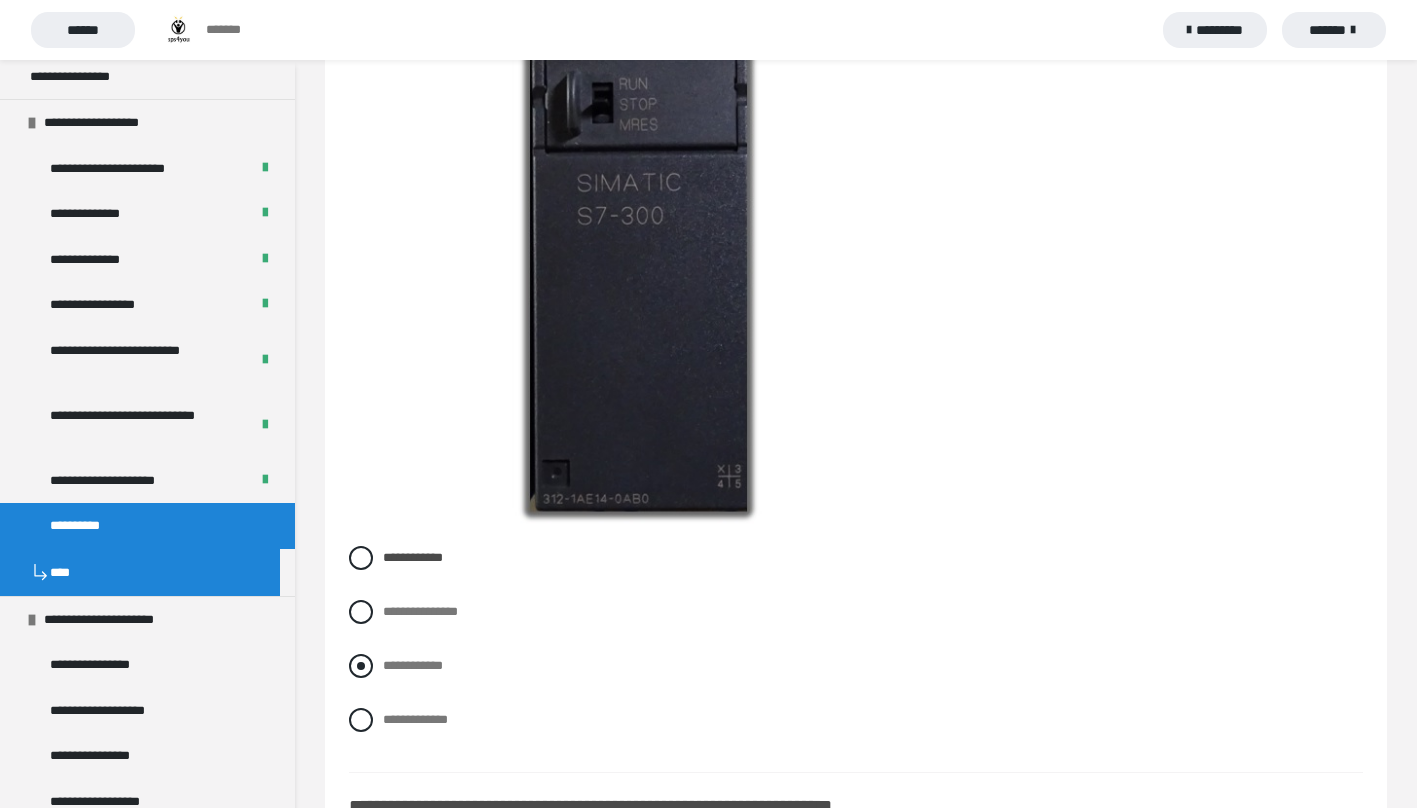 click at bounding box center [361, 666] 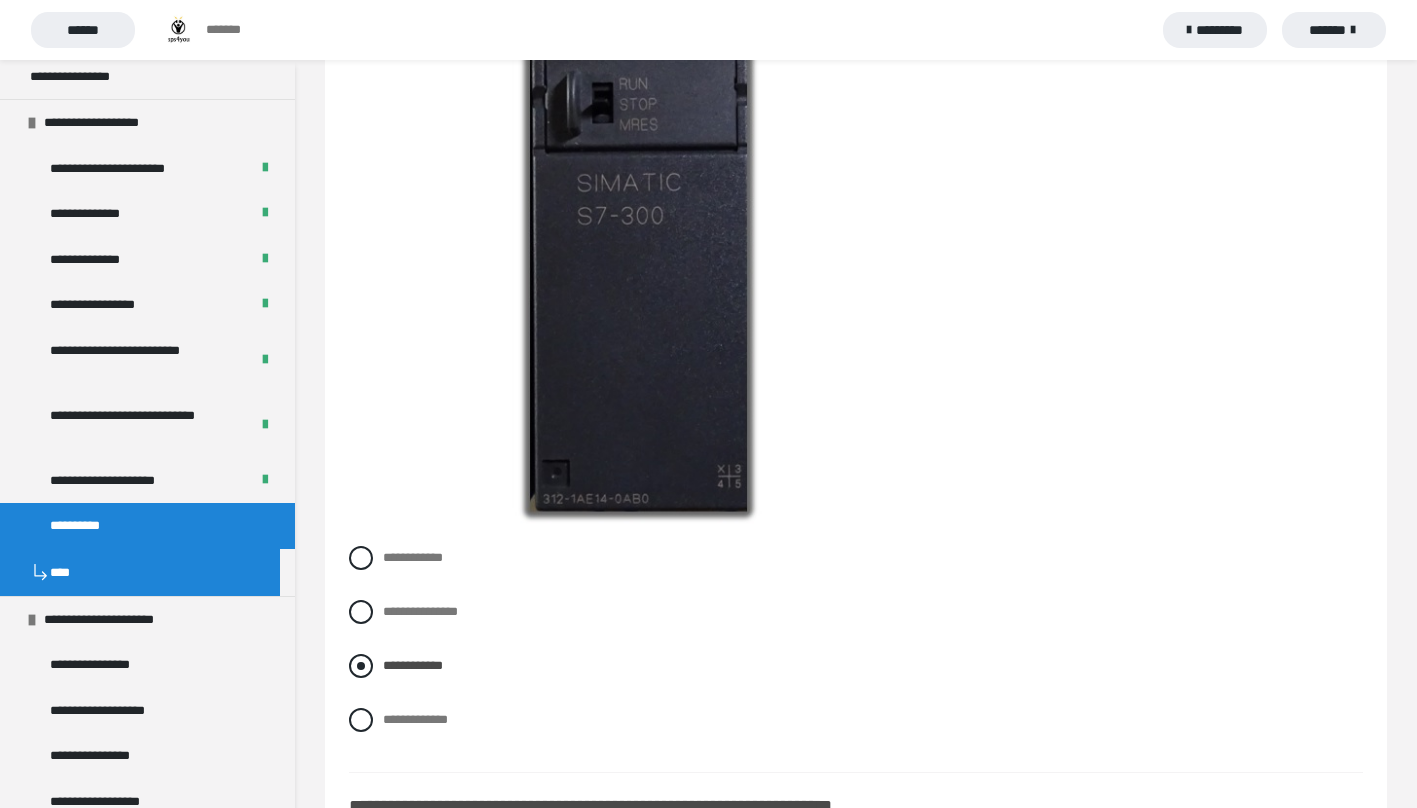scroll, scrollTop: 4840, scrollLeft: 0, axis: vertical 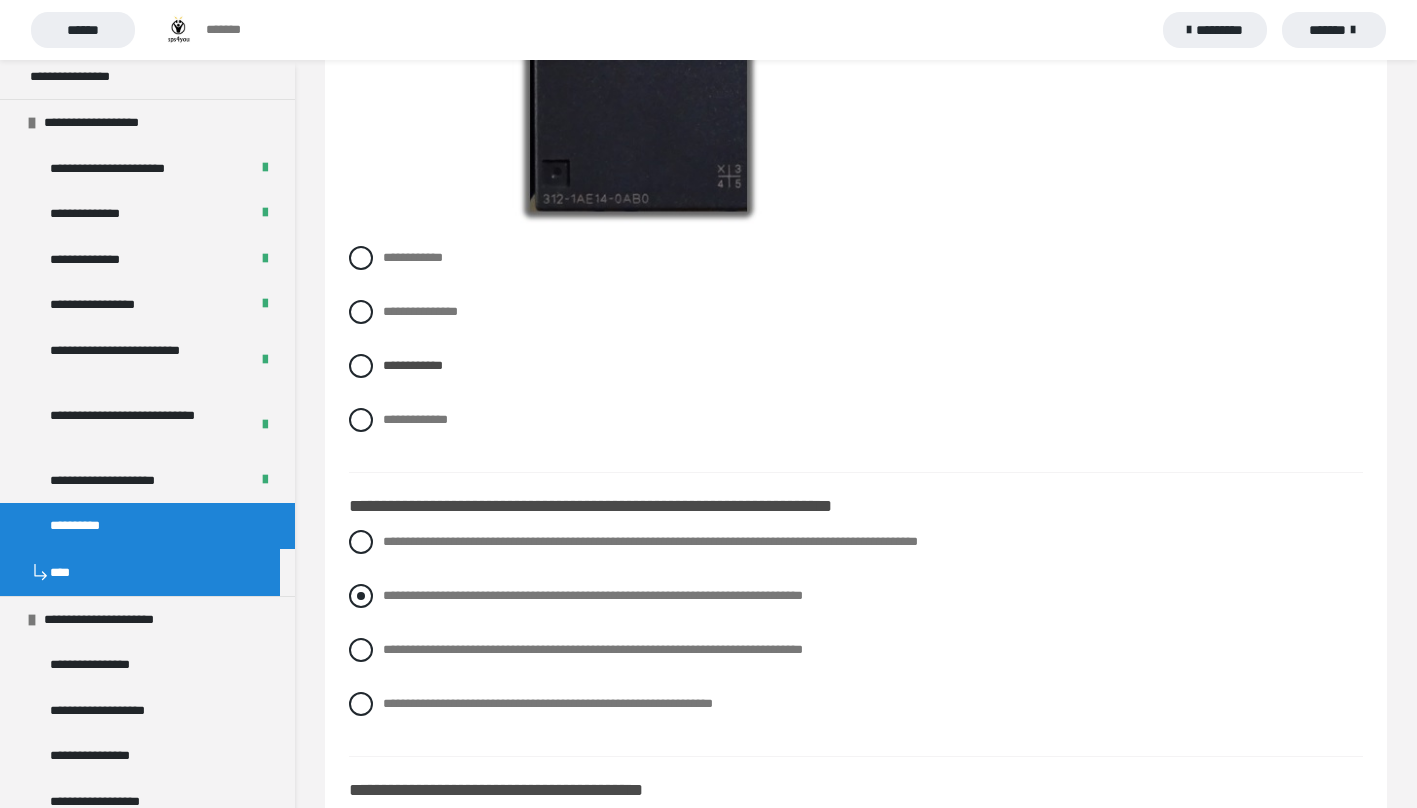 click at bounding box center (361, 596) 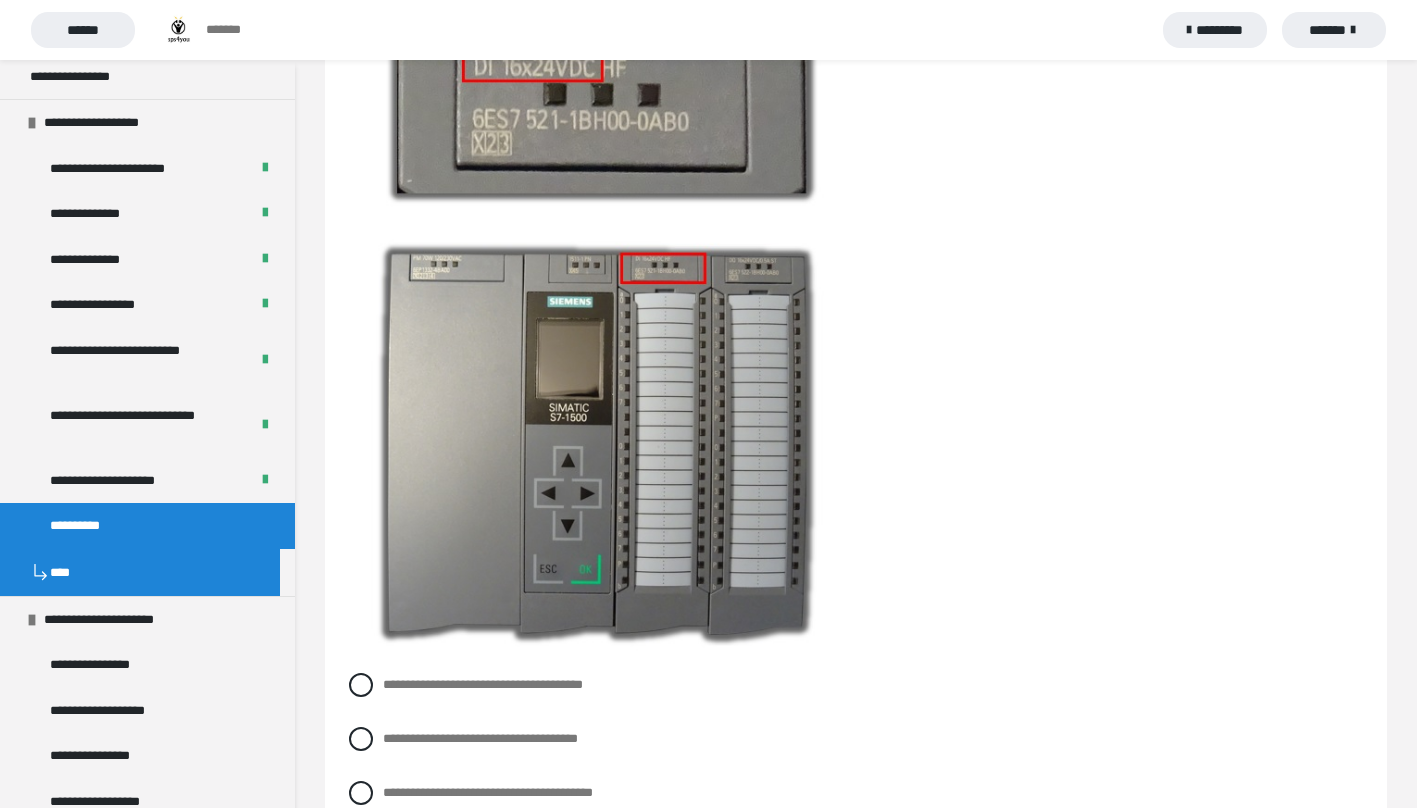 scroll, scrollTop: 5740, scrollLeft: 0, axis: vertical 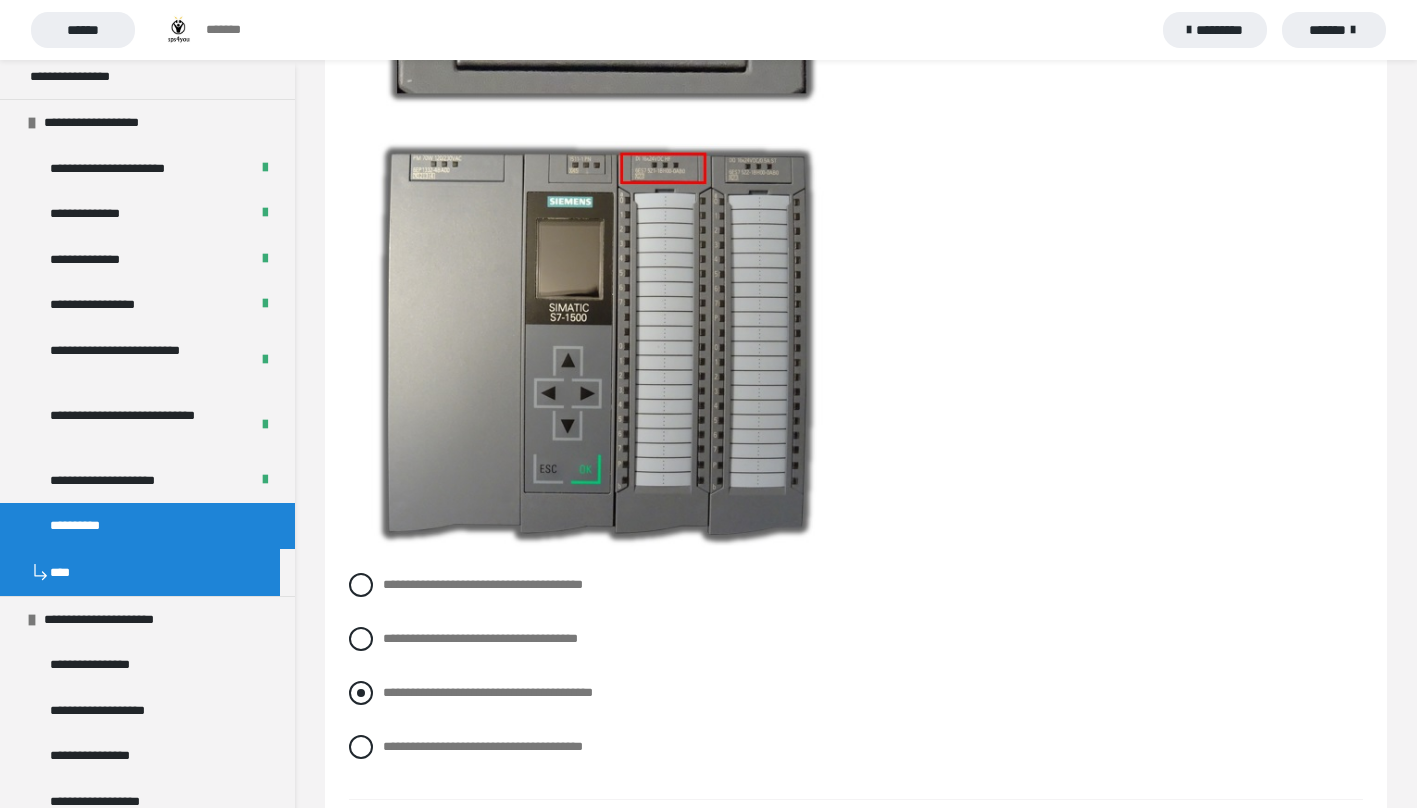 click at bounding box center [361, 693] 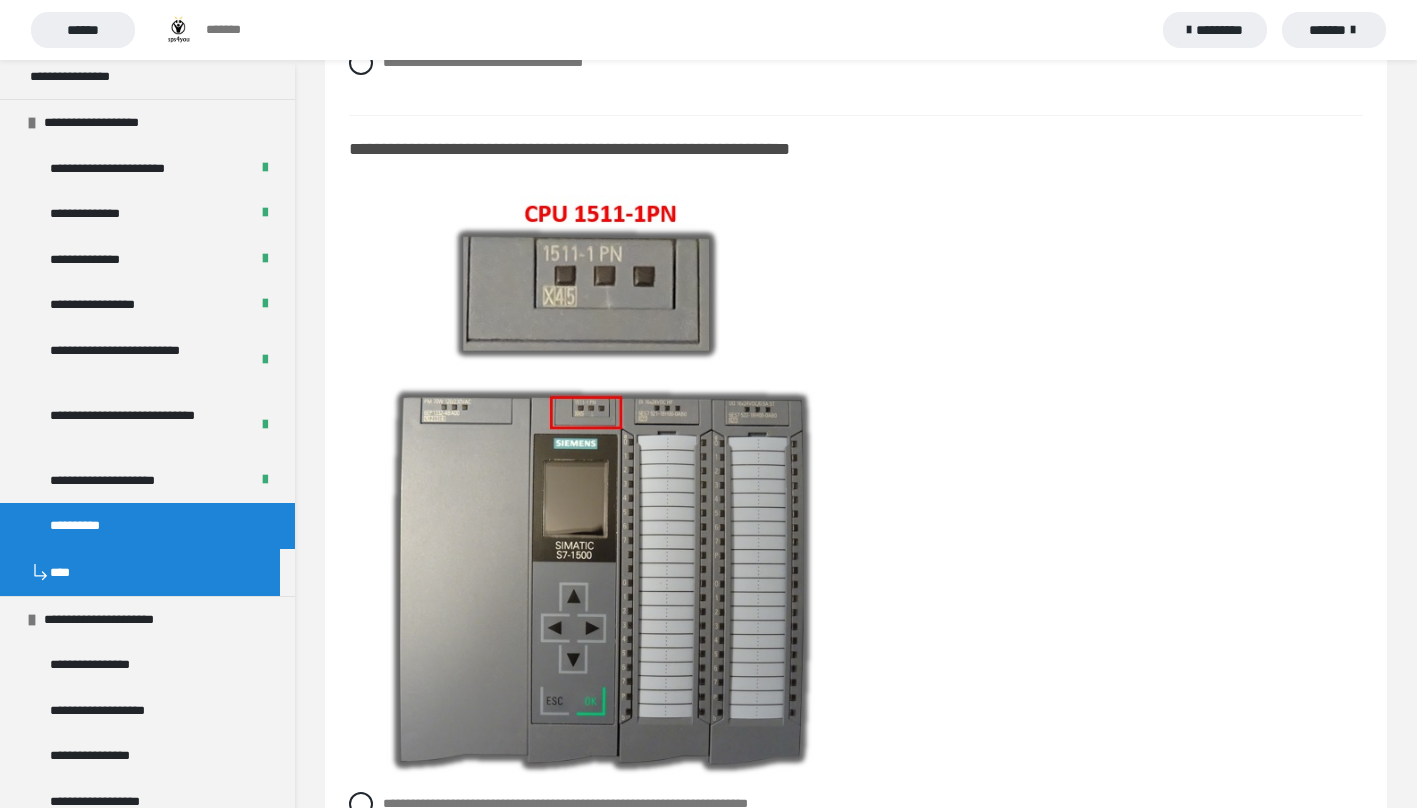 scroll, scrollTop: 6540, scrollLeft: 0, axis: vertical 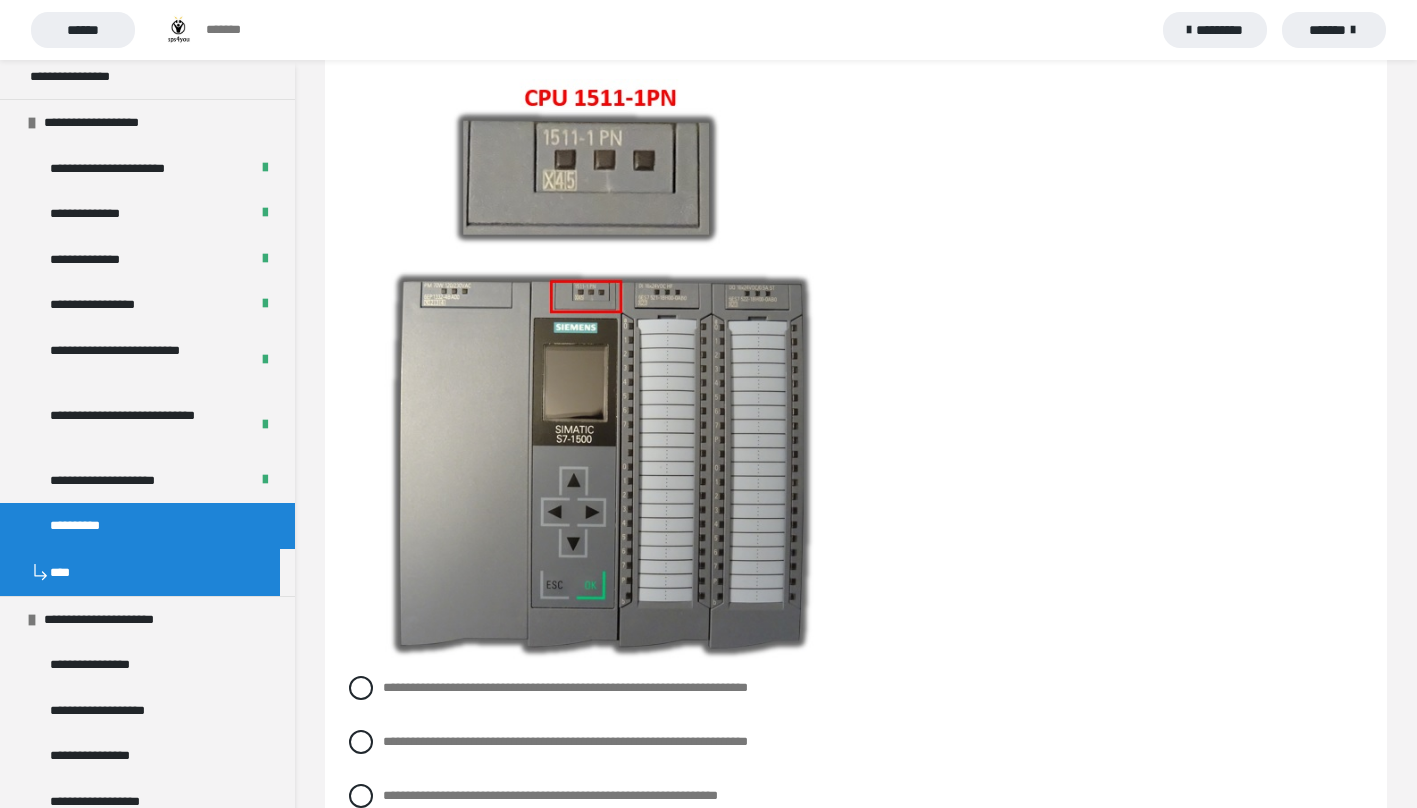 click on "**********" at bounding box center (856, 688) 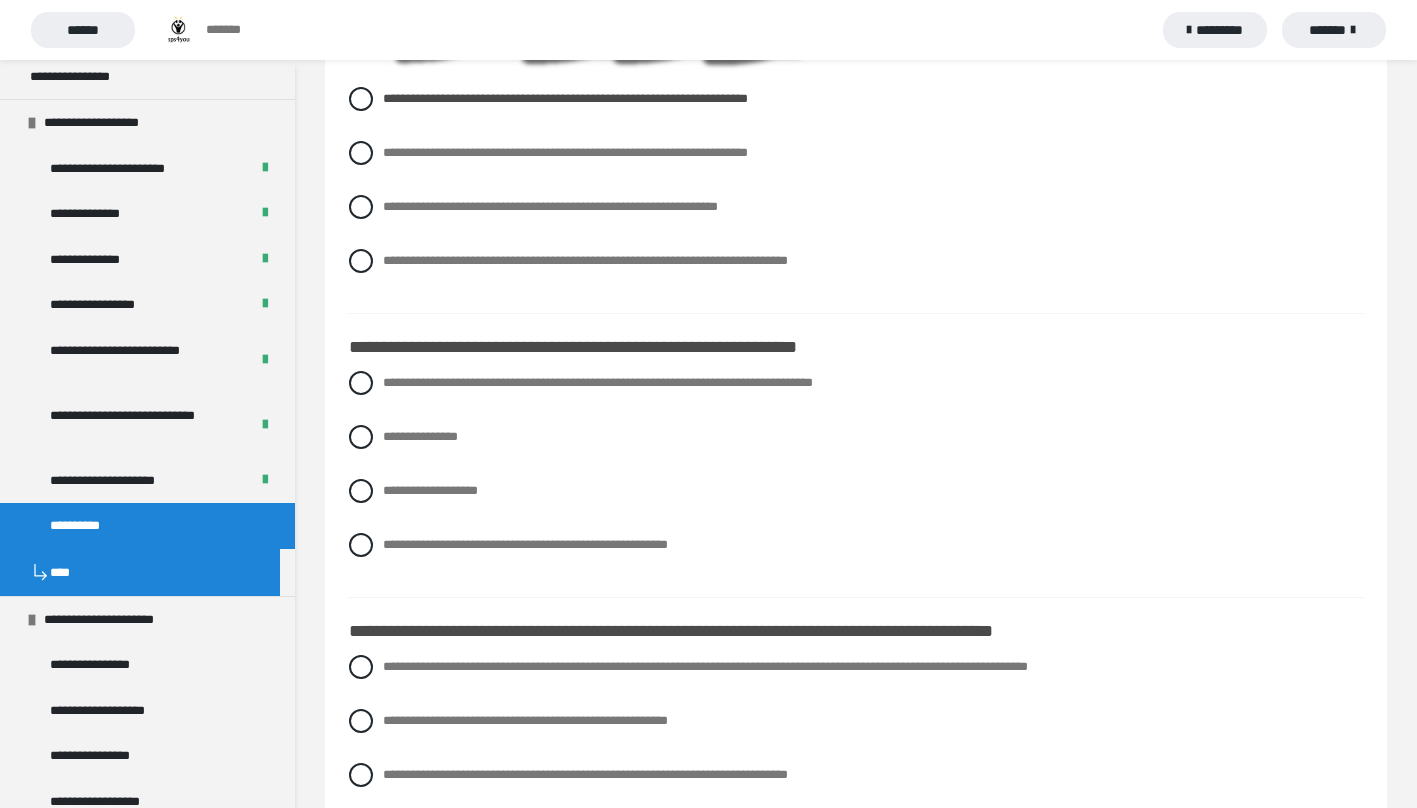 scroll, scrollTop: 7140, scrollLeft: 0, axis: vertical 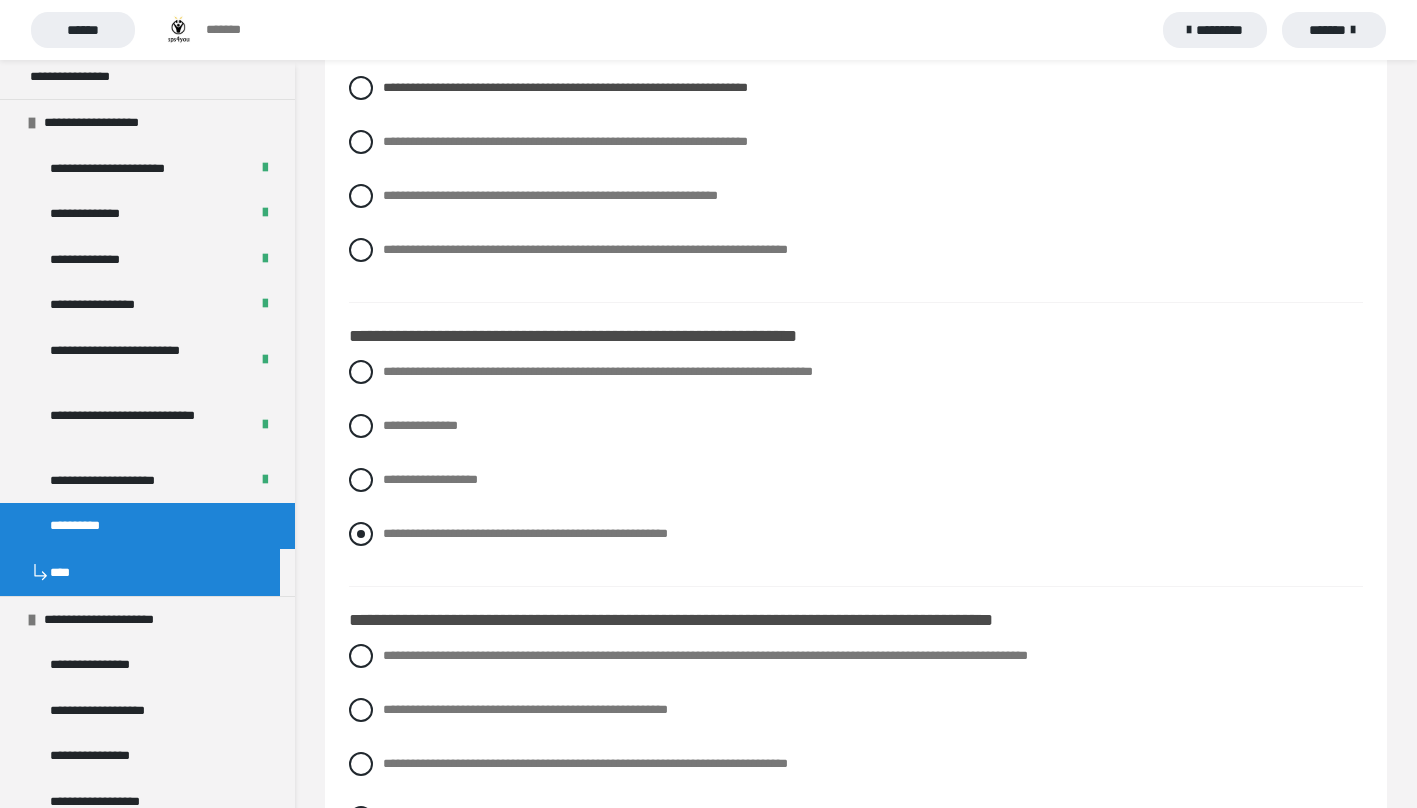 click on "**********" at bounding box center (856, 534) 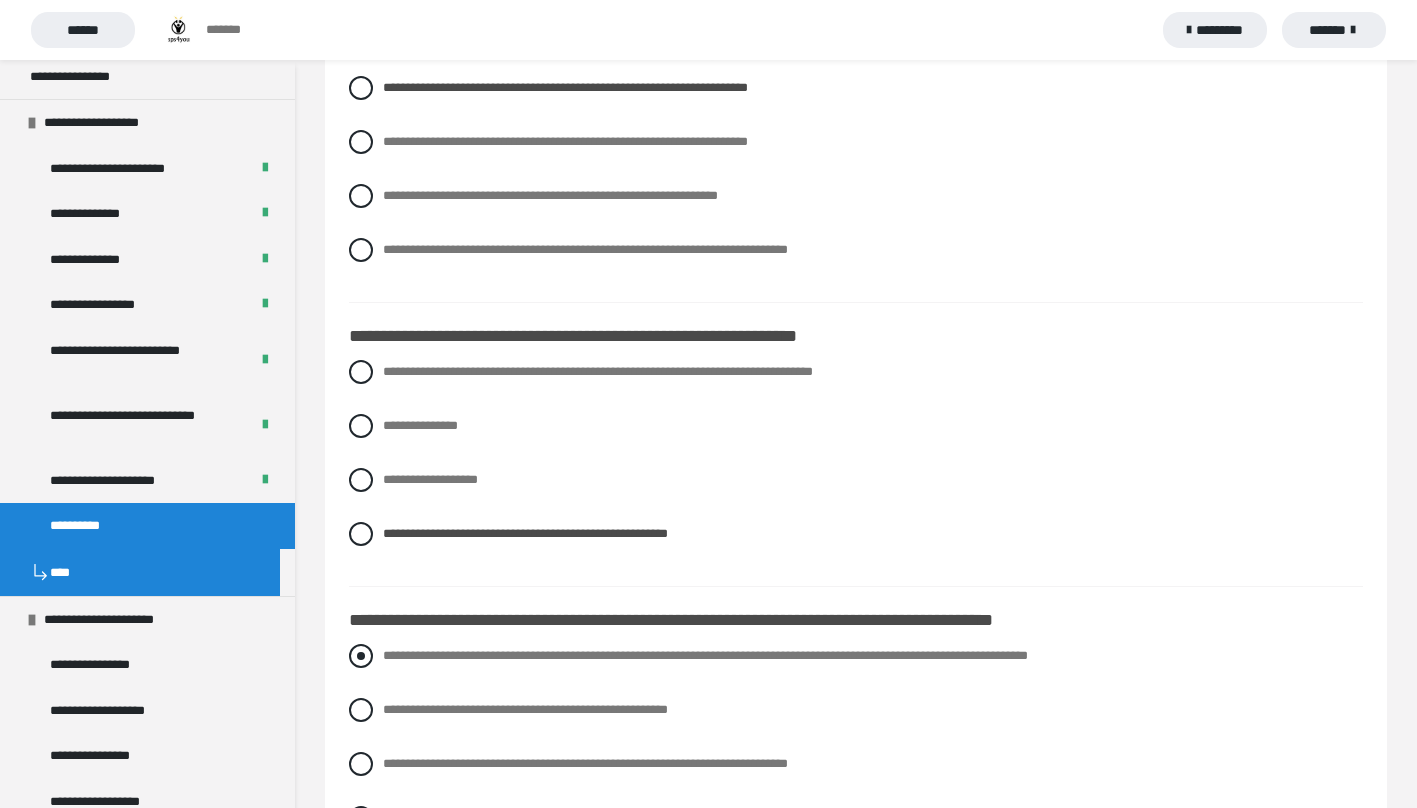 click at bounding box center (361, 656) 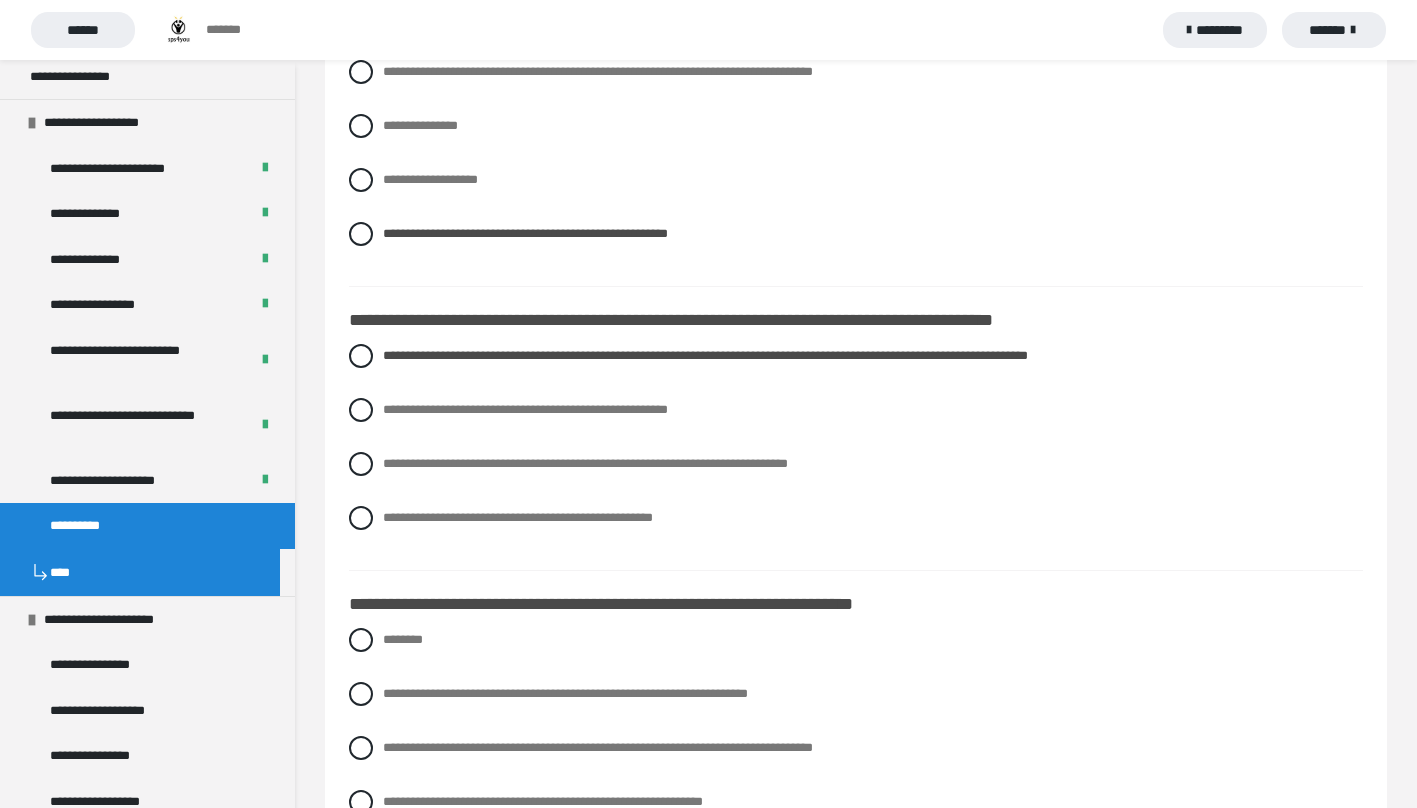 scroll, scrollTop: 7540, scrollLeft: 0, axis: vertical 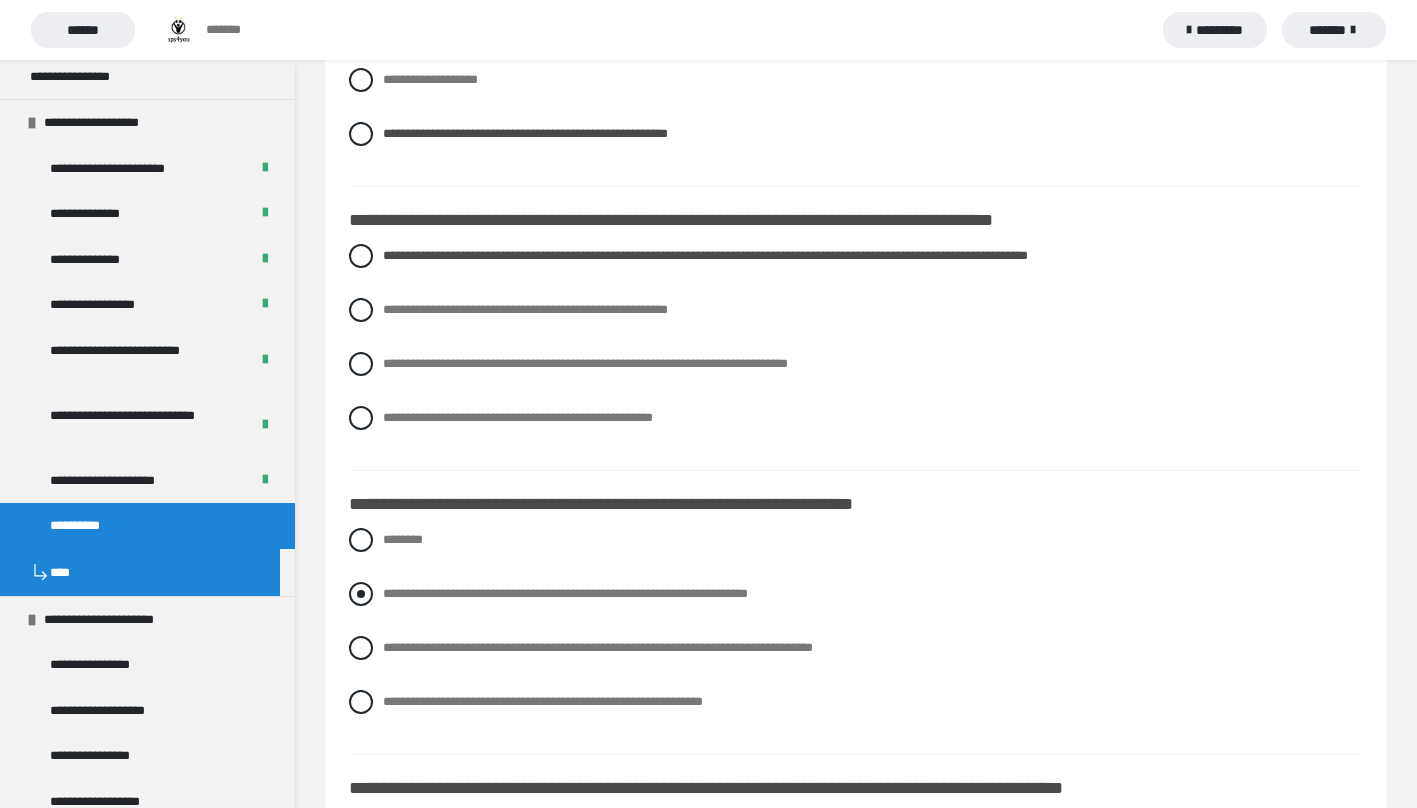 click at bounding box center [361, 594] 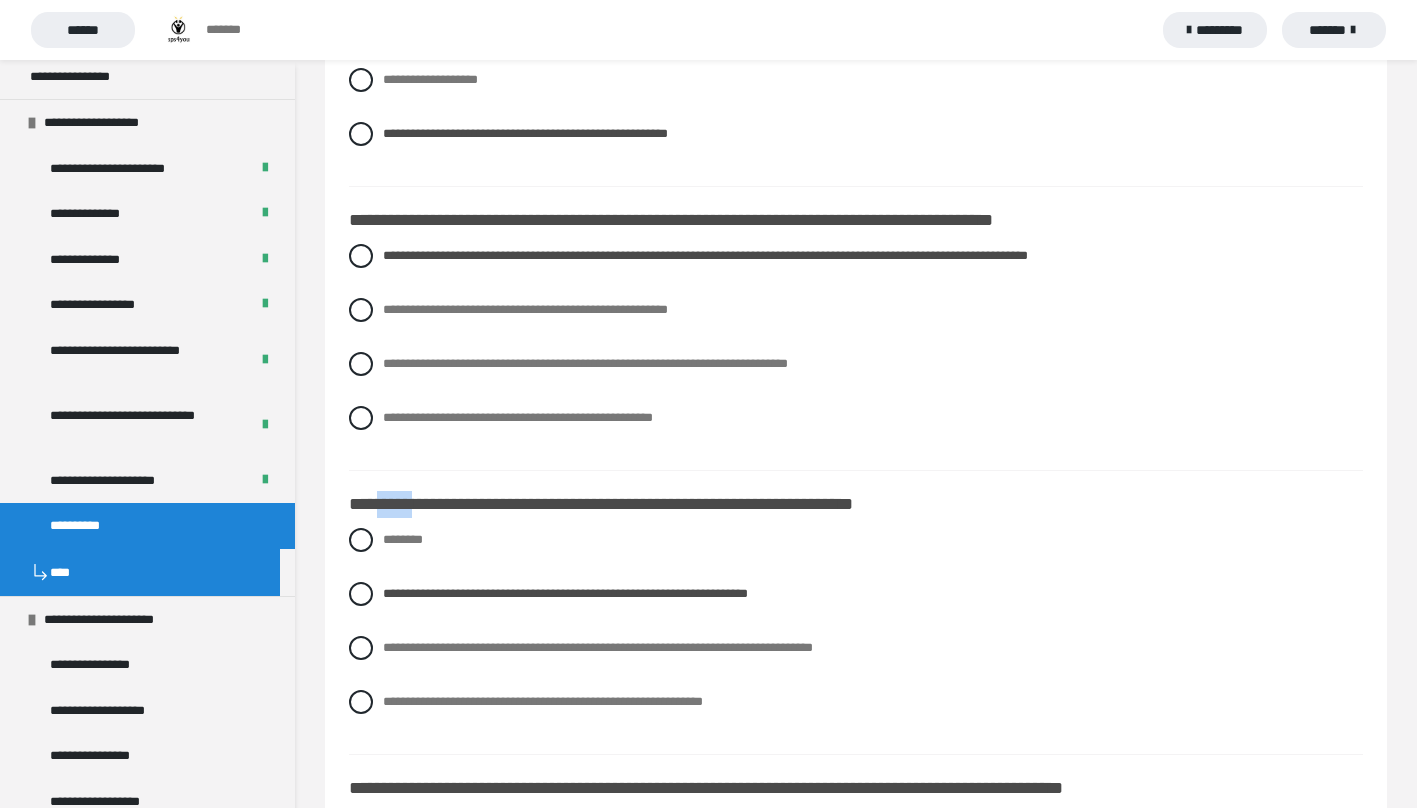 drag, startPoint x: 377, startPoint y: 508, endPoint x: 461, endPoint y: 500, distance: 84.38009 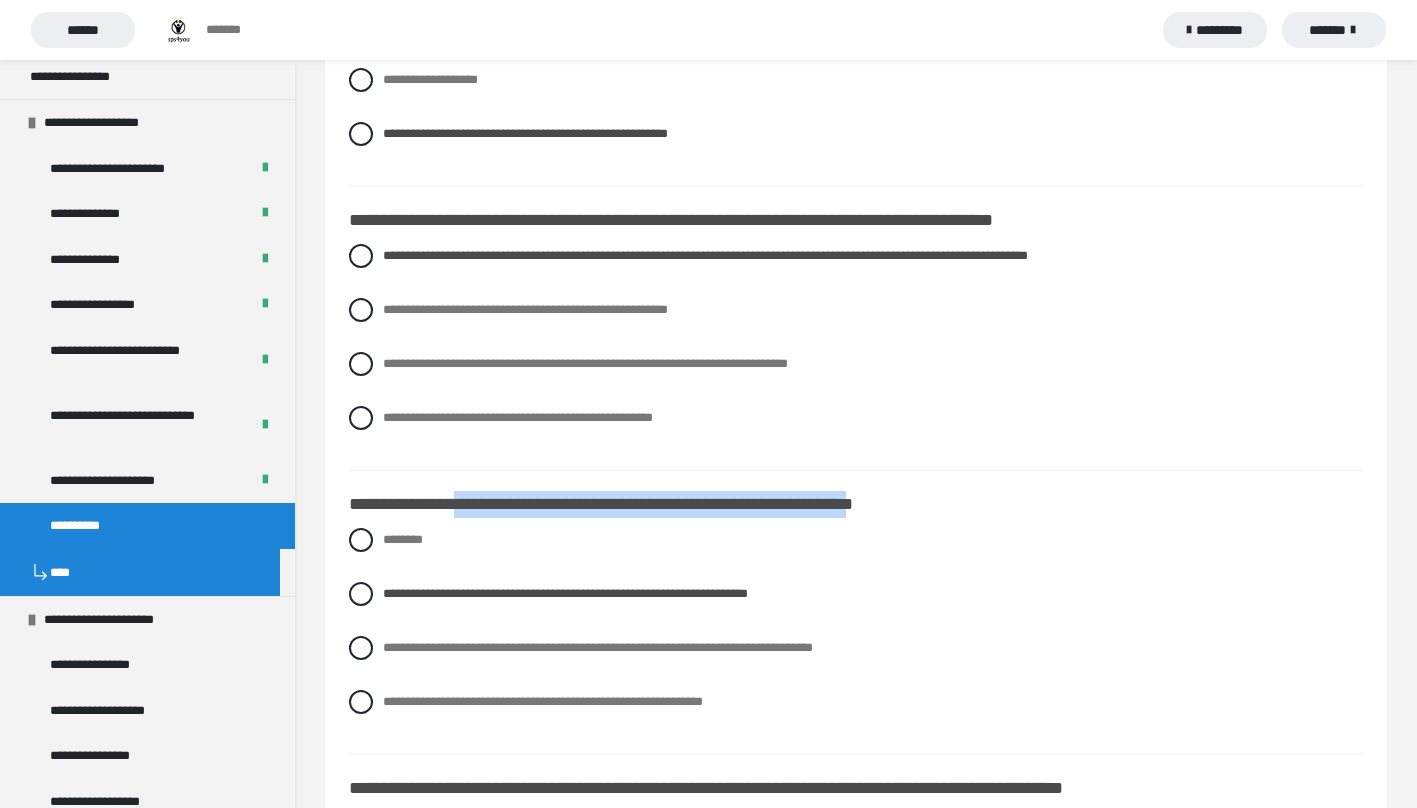 drag, startPoint x: 461, startPoint y: 500, endPoint x: 1012, endPoint y: 491, distance: 551.0735 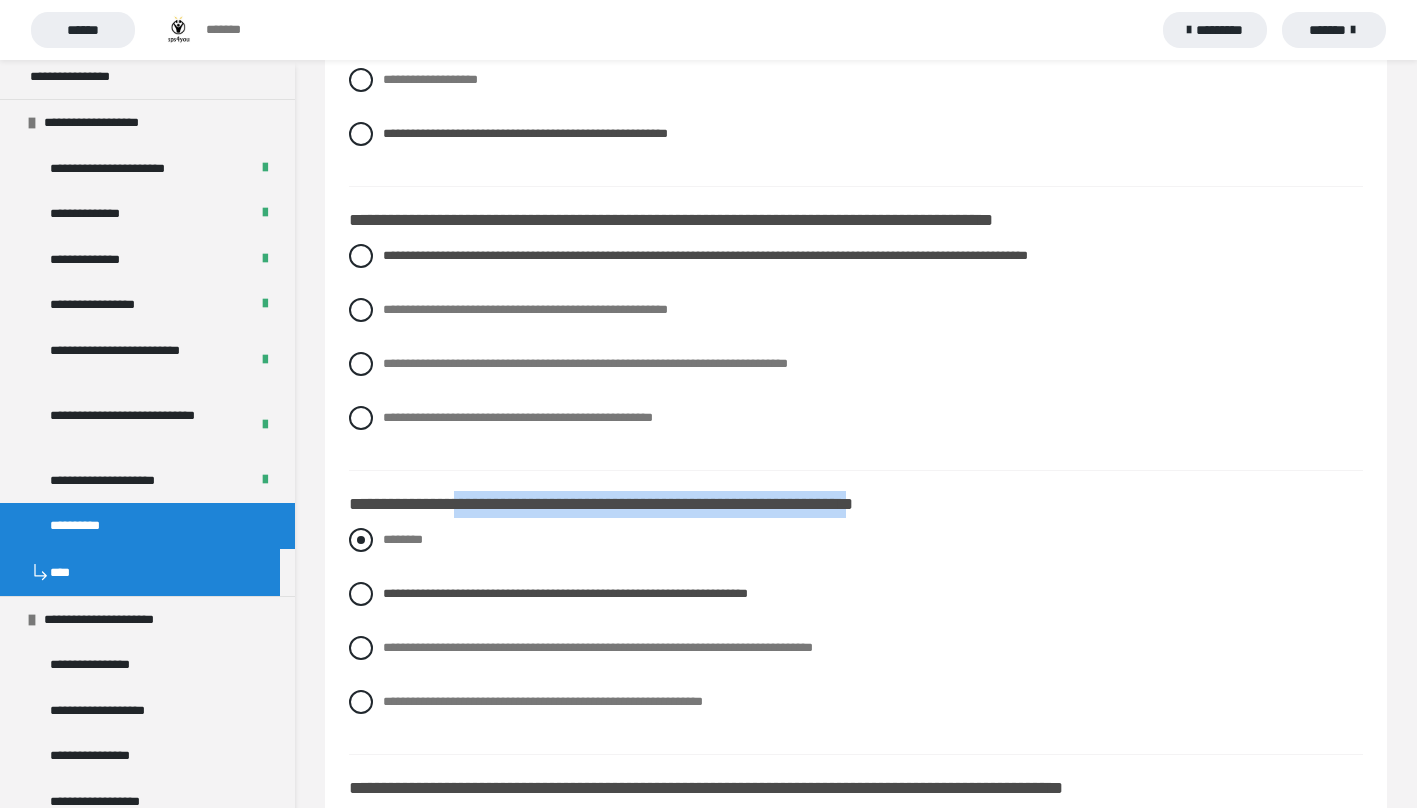 click at bounding box center [361, 540] 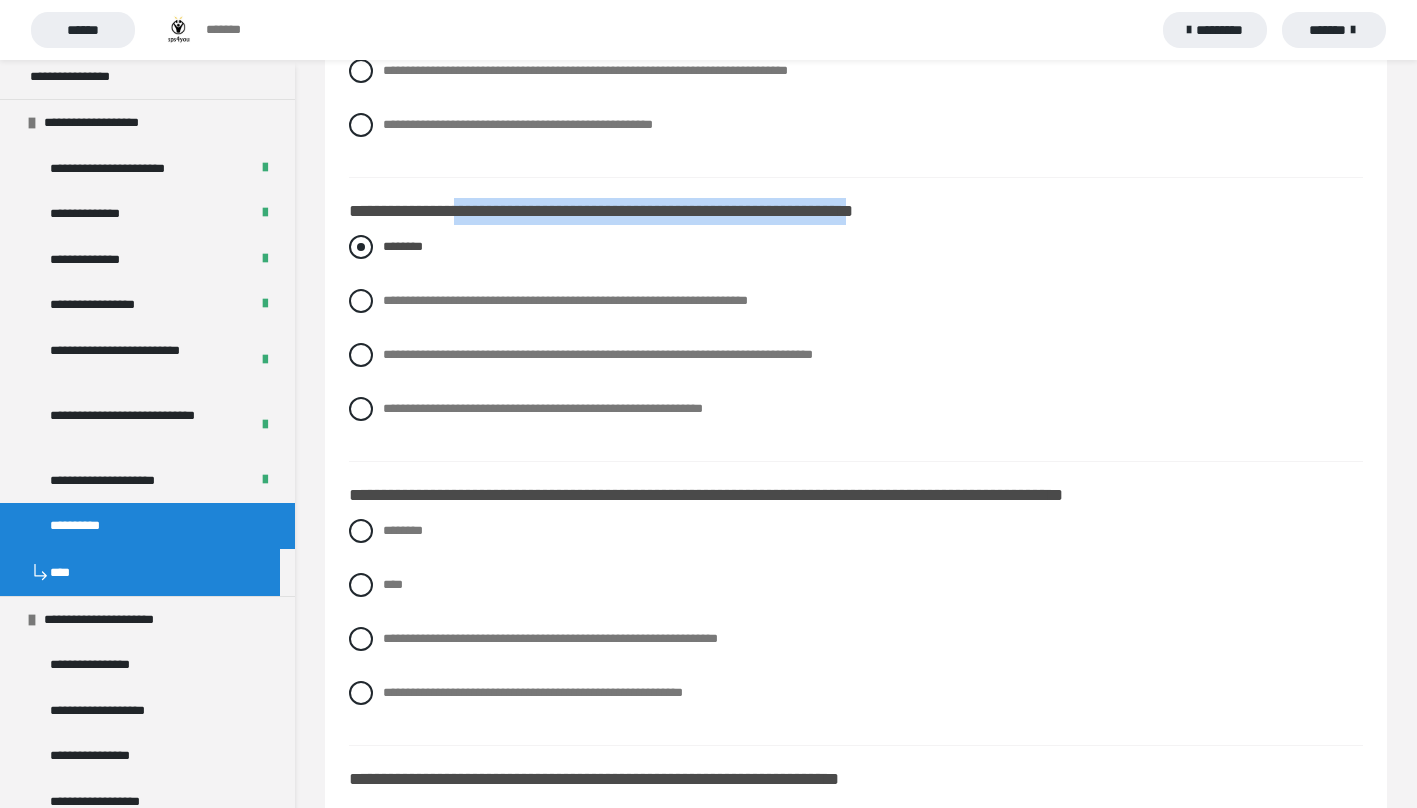 scroll, scrollTop: 7840, scrollLeft: 0, axis: vertical 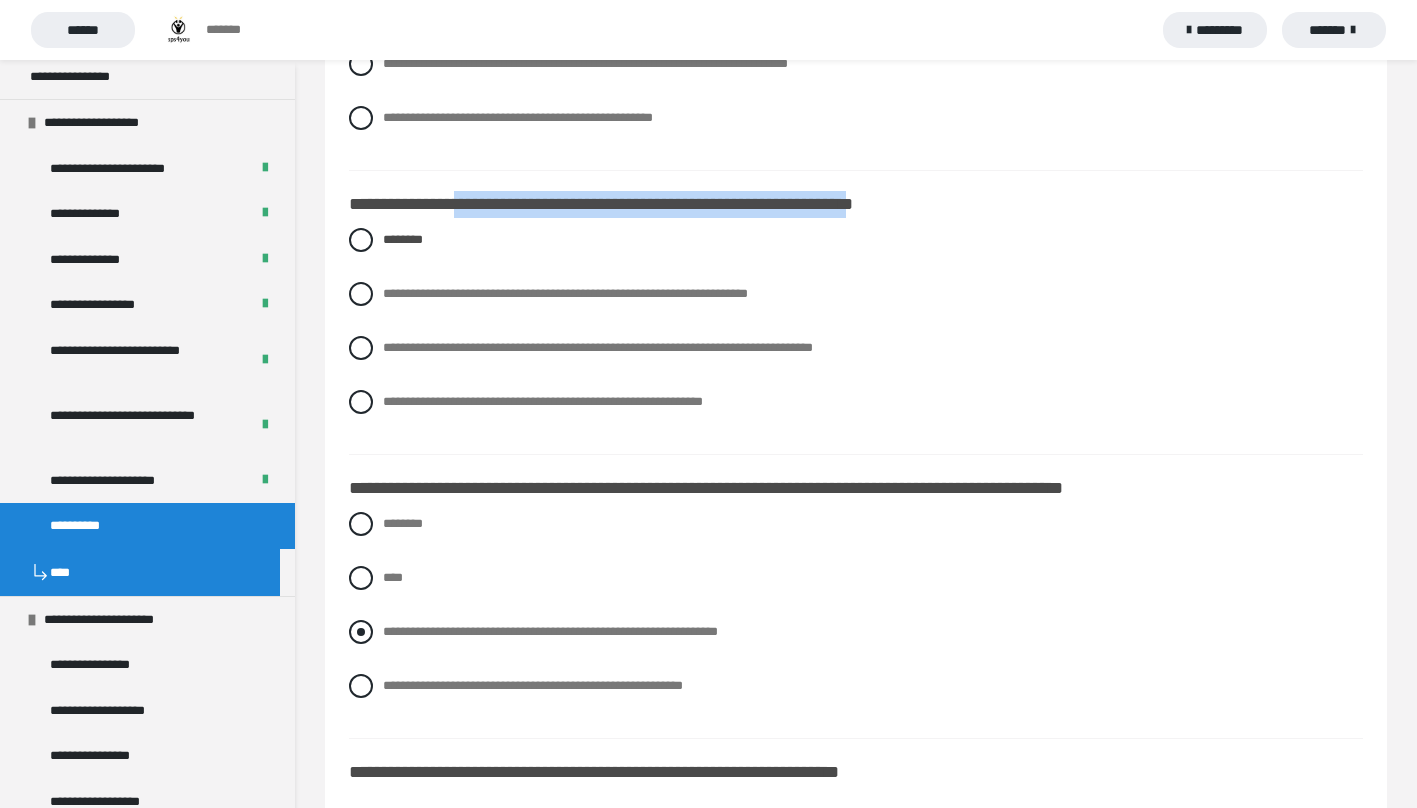 click at bounding box center [361, 632] 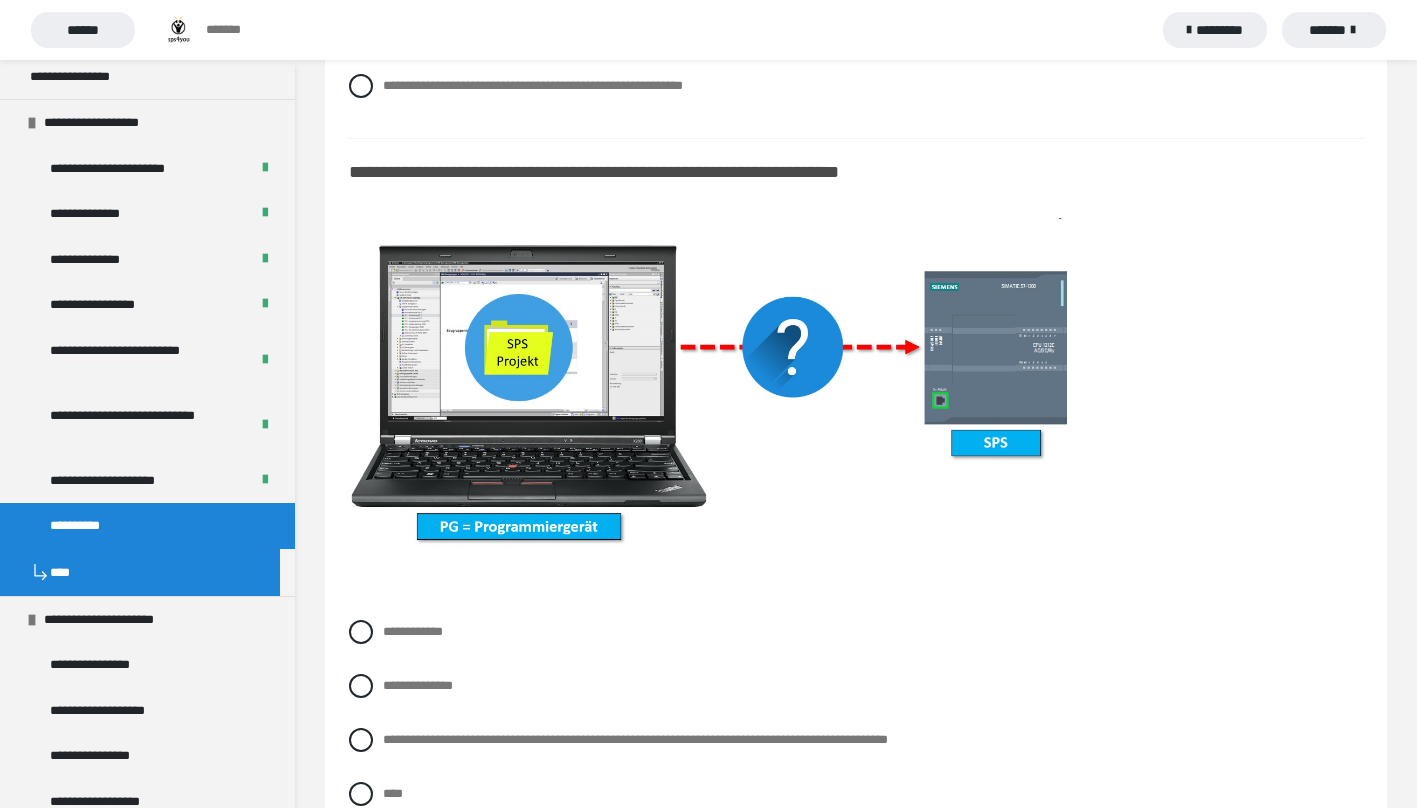 scroll, scrollTop: 8540, scrollLeft: 0, axis: vertical 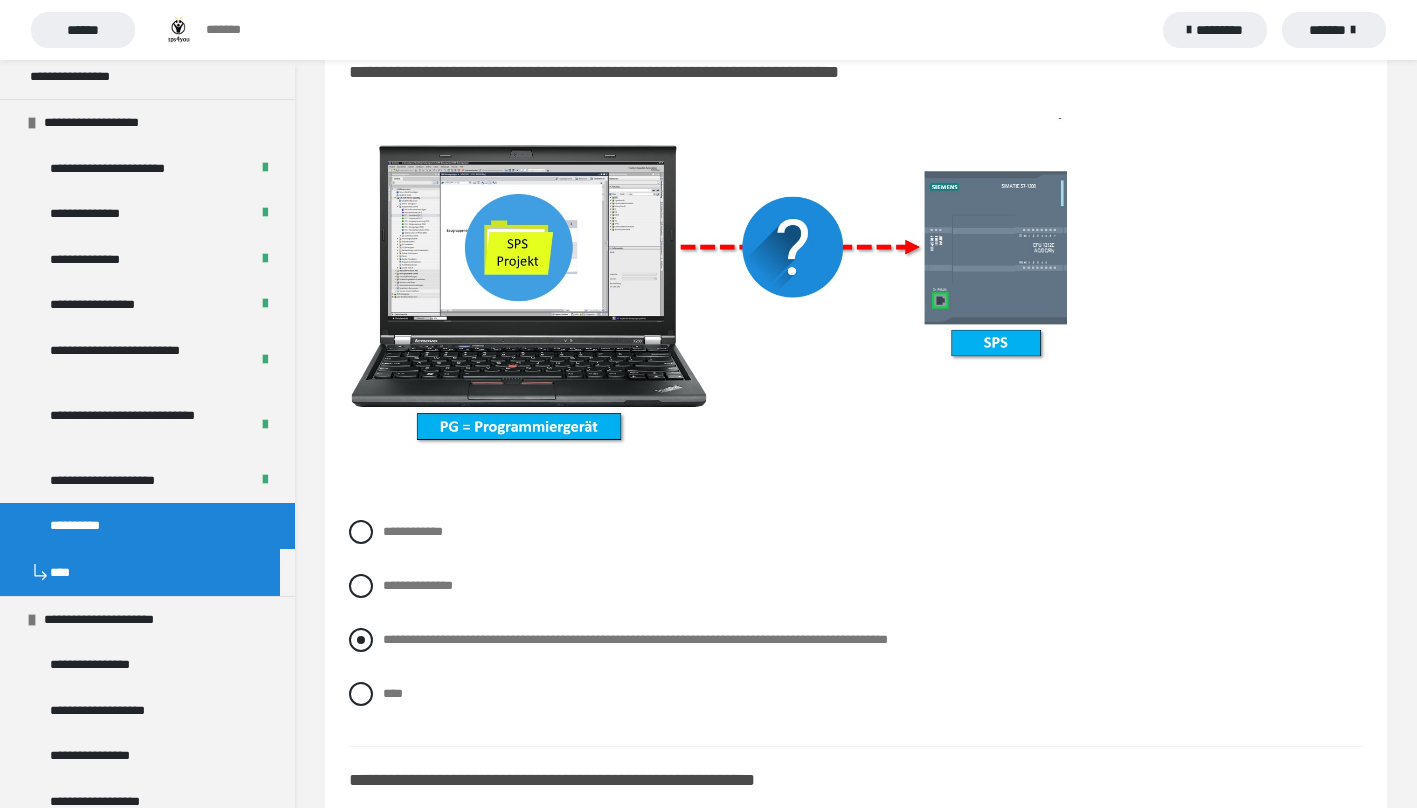 click at bounding box center [361, 640] 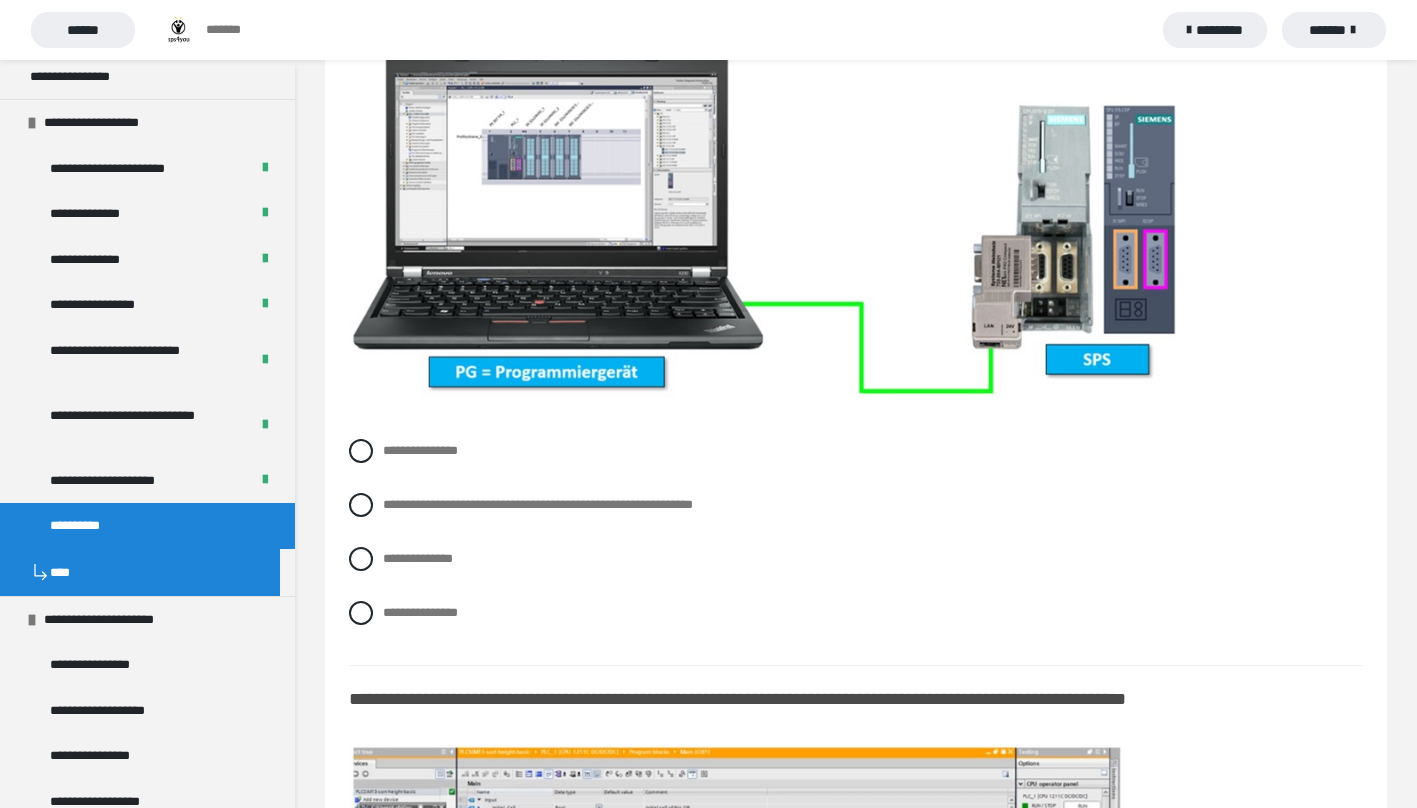 scroll, scrollTop: 9340, scrollLeft: 0, axis: vertical 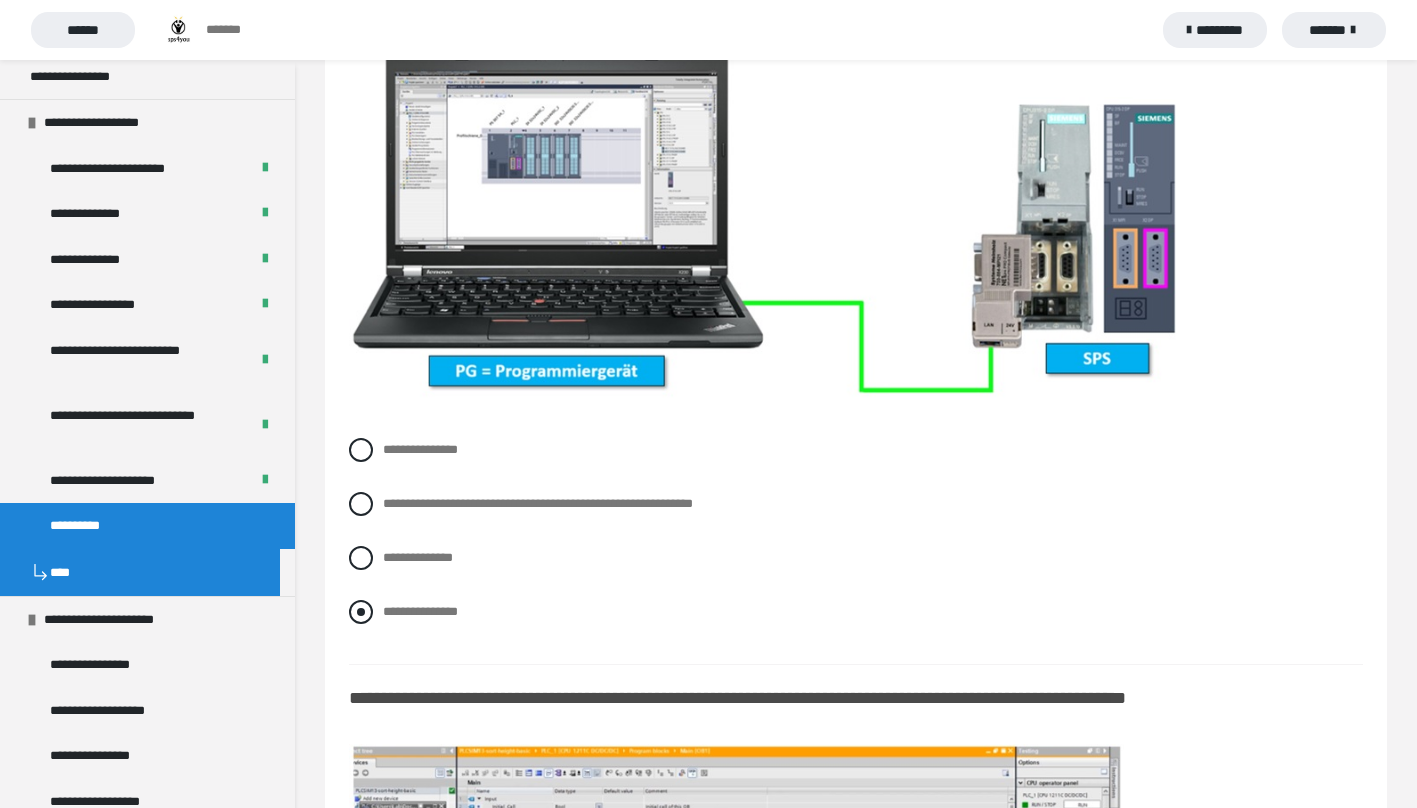 click at bounding box center [361, 612] 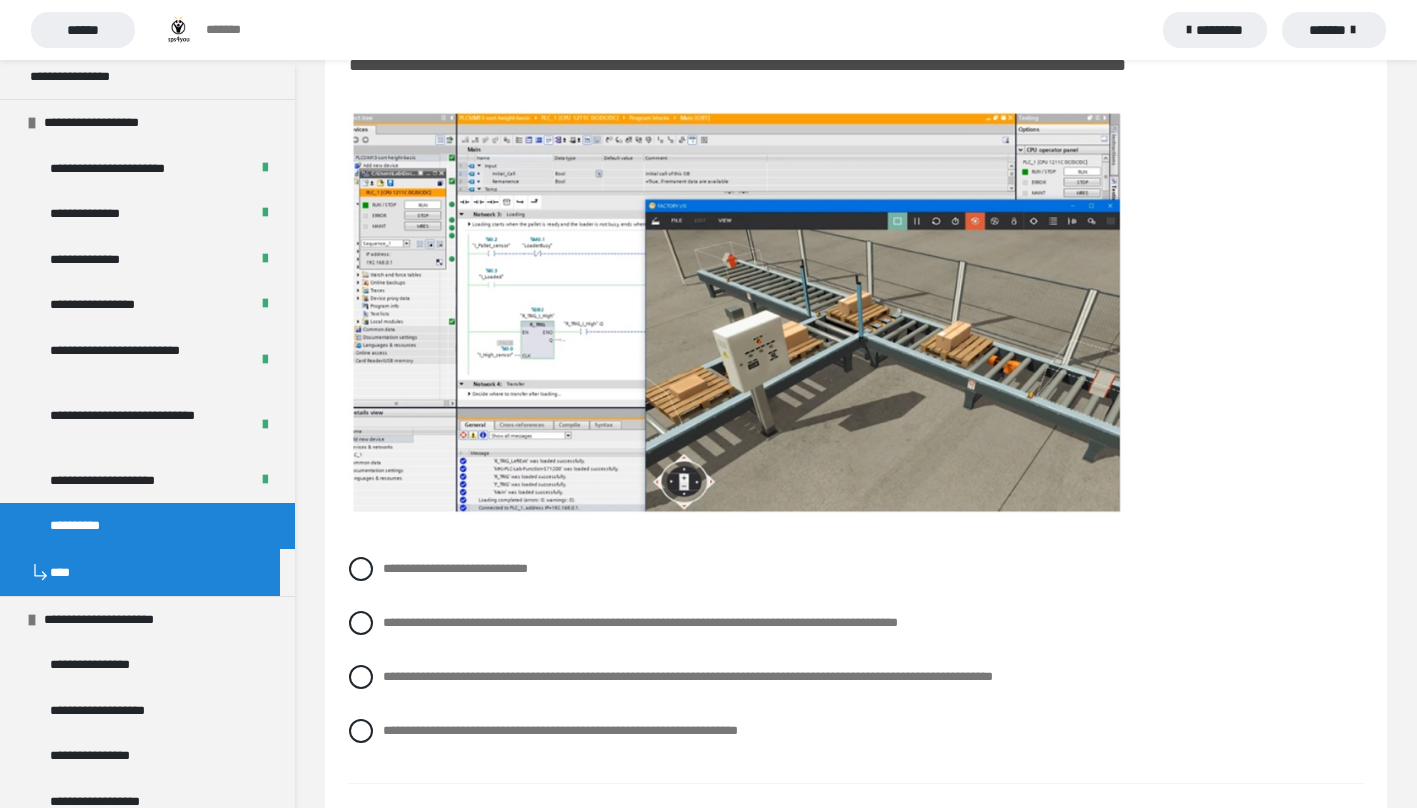 scroll, scrollTop: 10040, scrollLeft: 0, axis: vertical 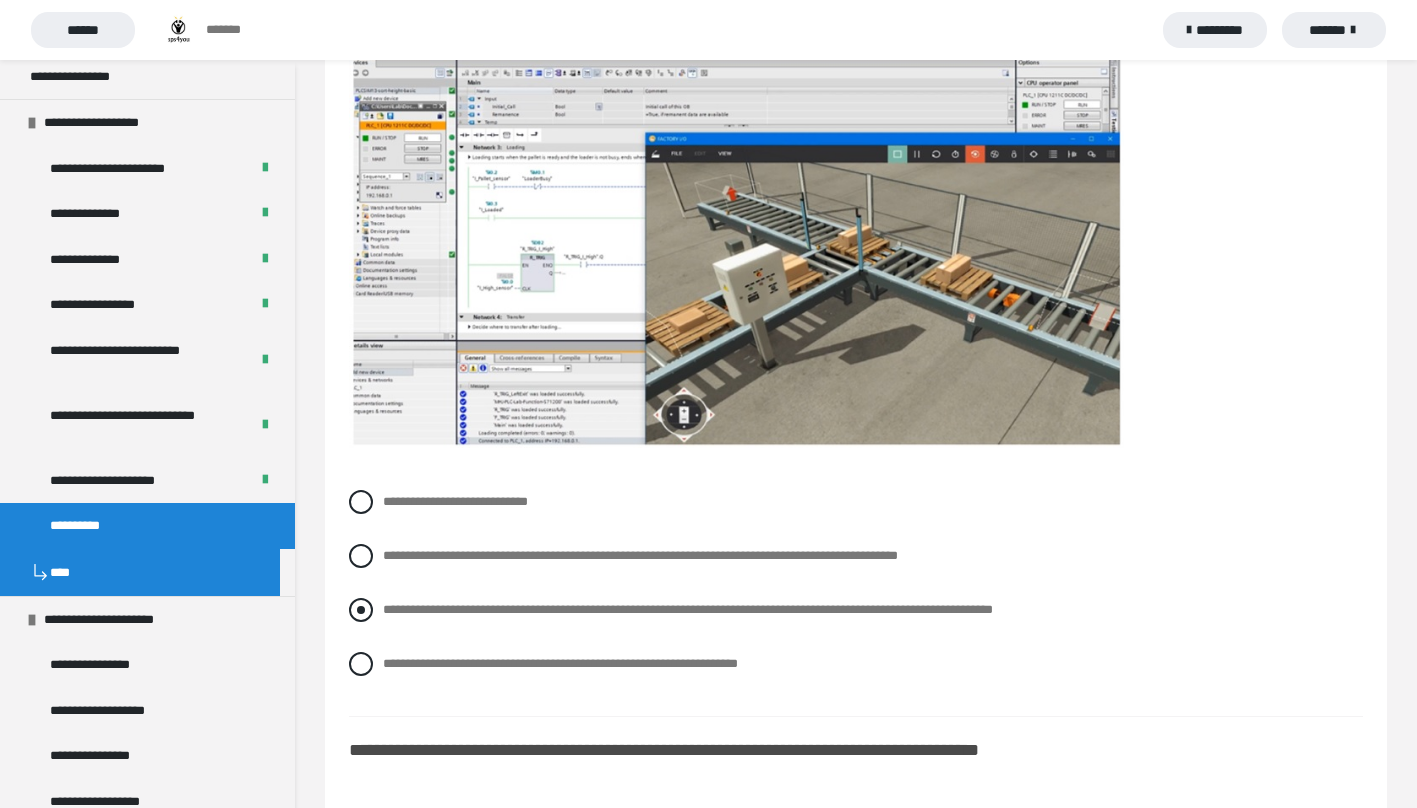 click at bounding box center (361, 610) 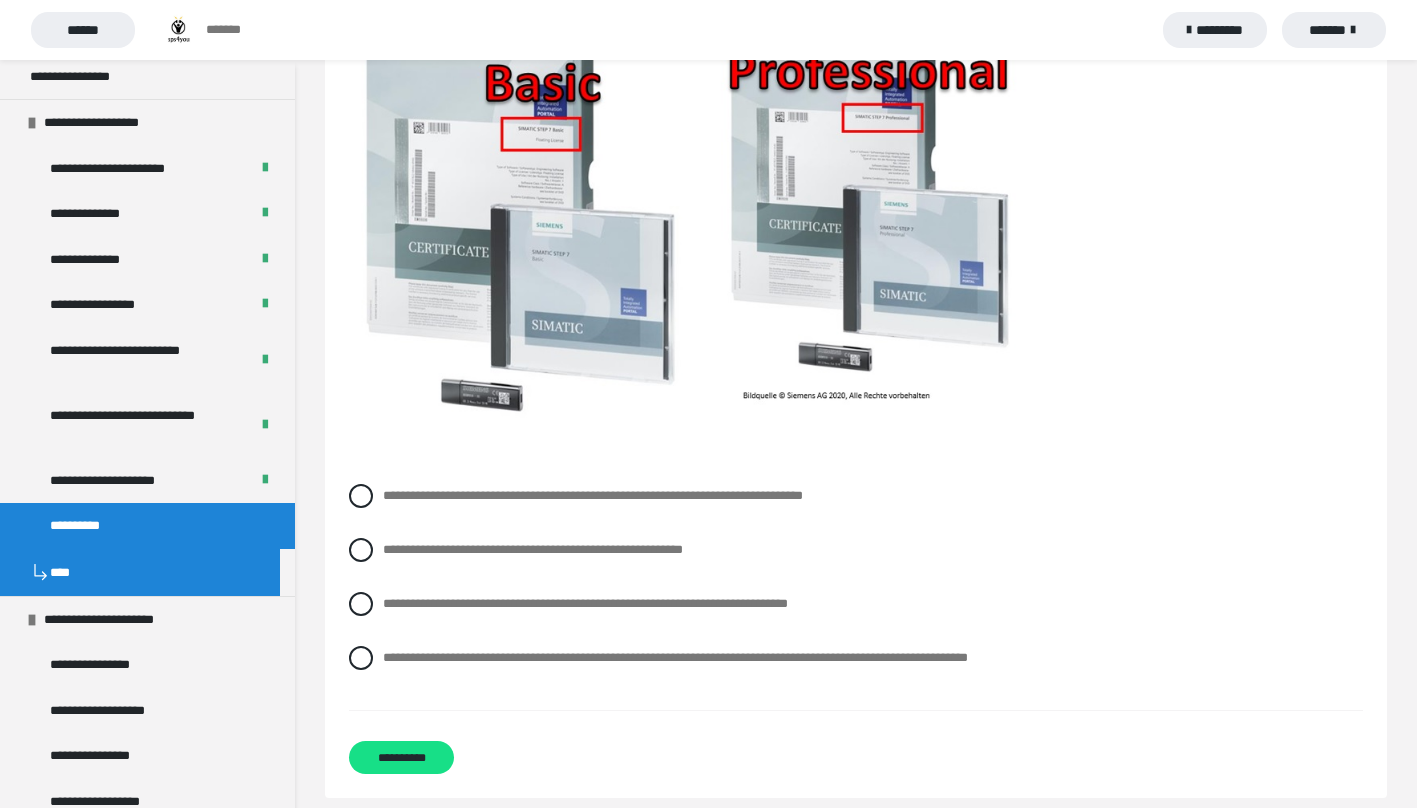 scroll, scrollTop: 10881, scrollLeft: 0, axis: vertical 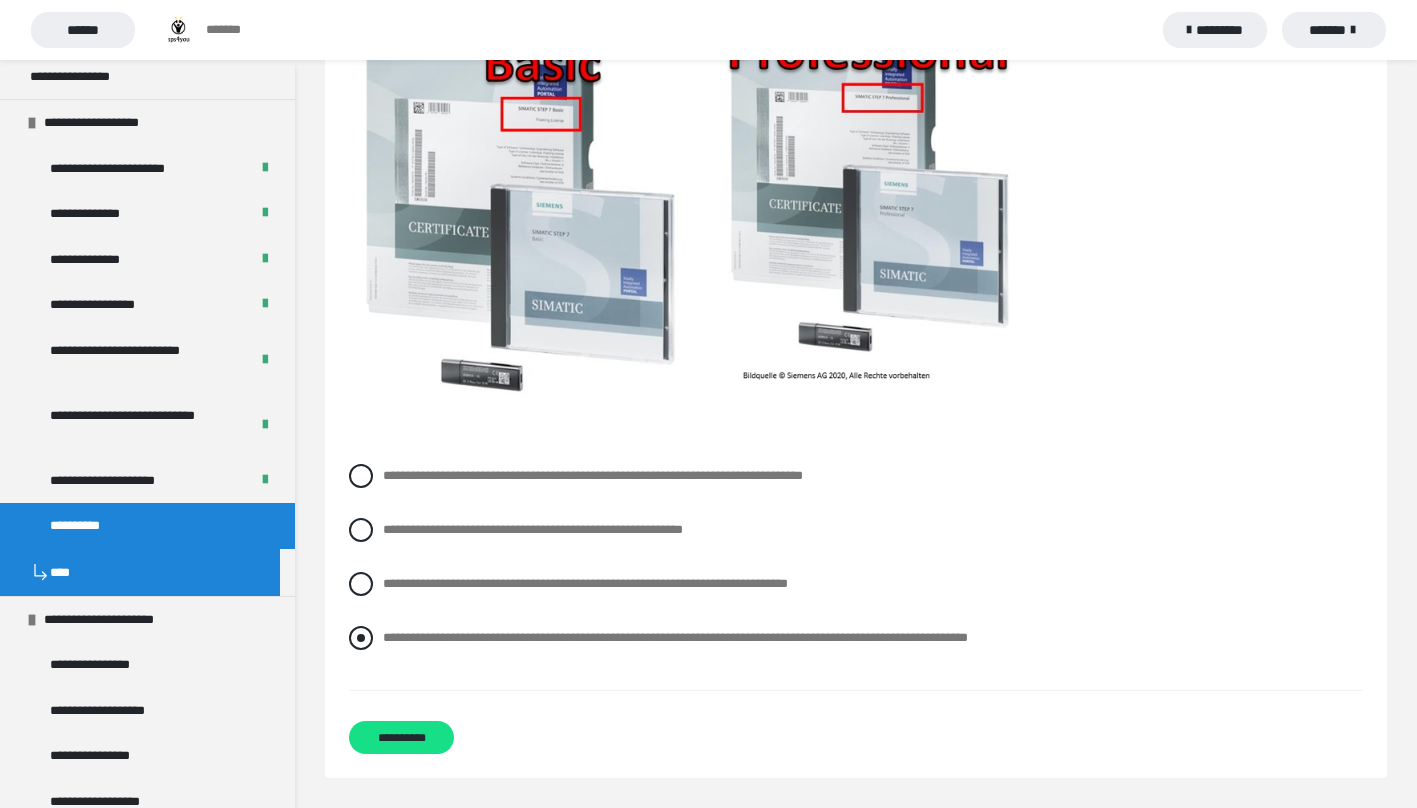 click at bounding box center (361, 638) 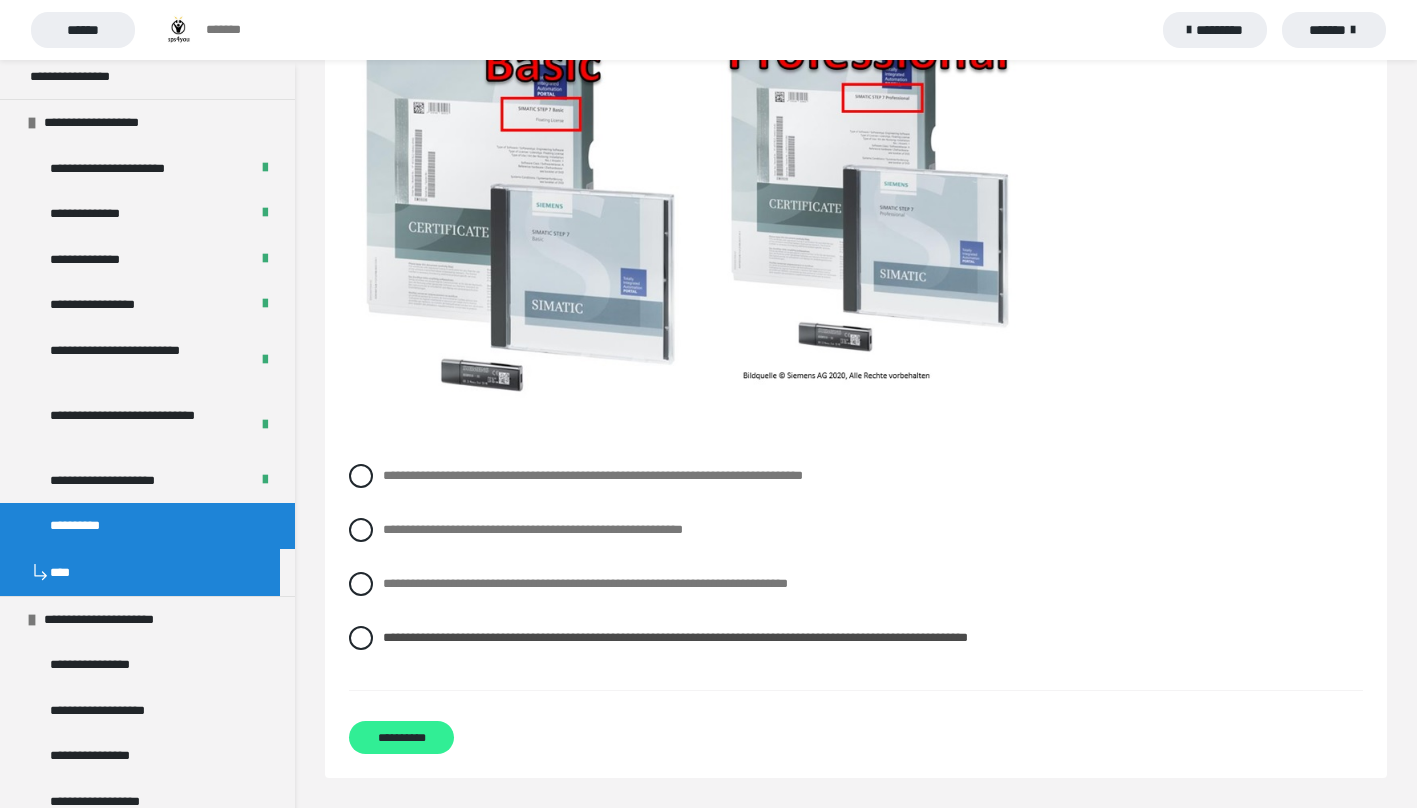 click on "**********" at bounding box center [401, 737] 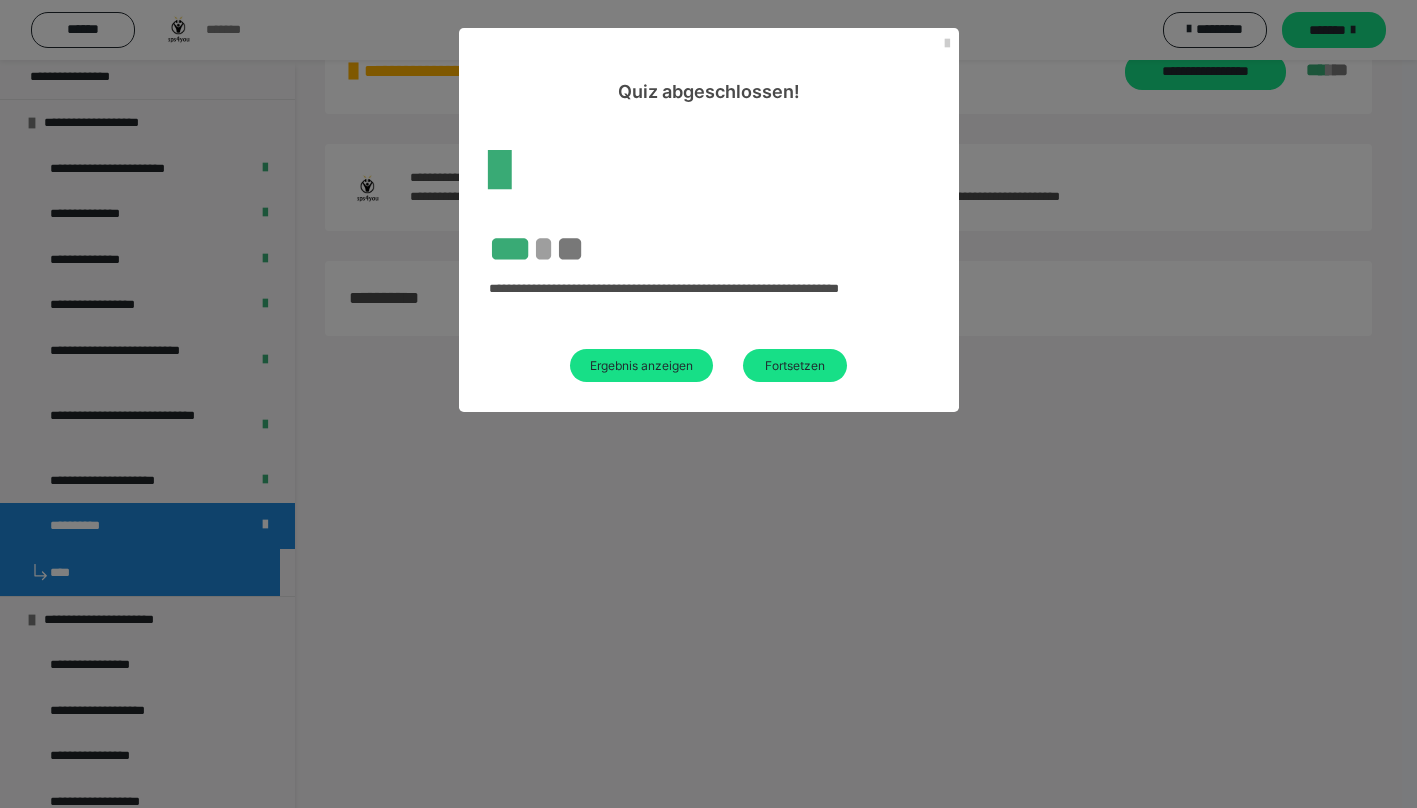 scroll, scrollTop: 60, scrollLeft: 0, axis: vertical 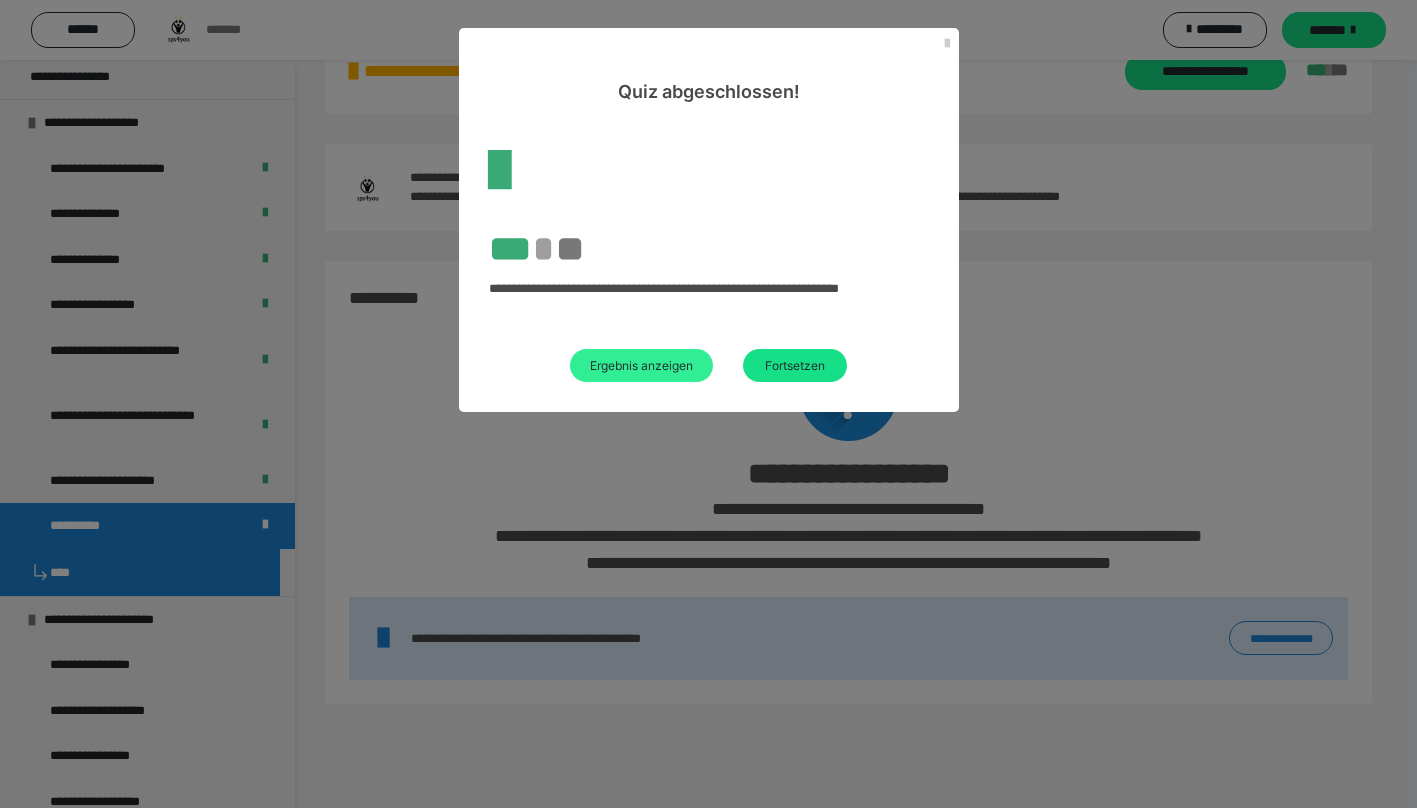 click on "Ergebnis anzeigen" at bounding box center (641, 365) 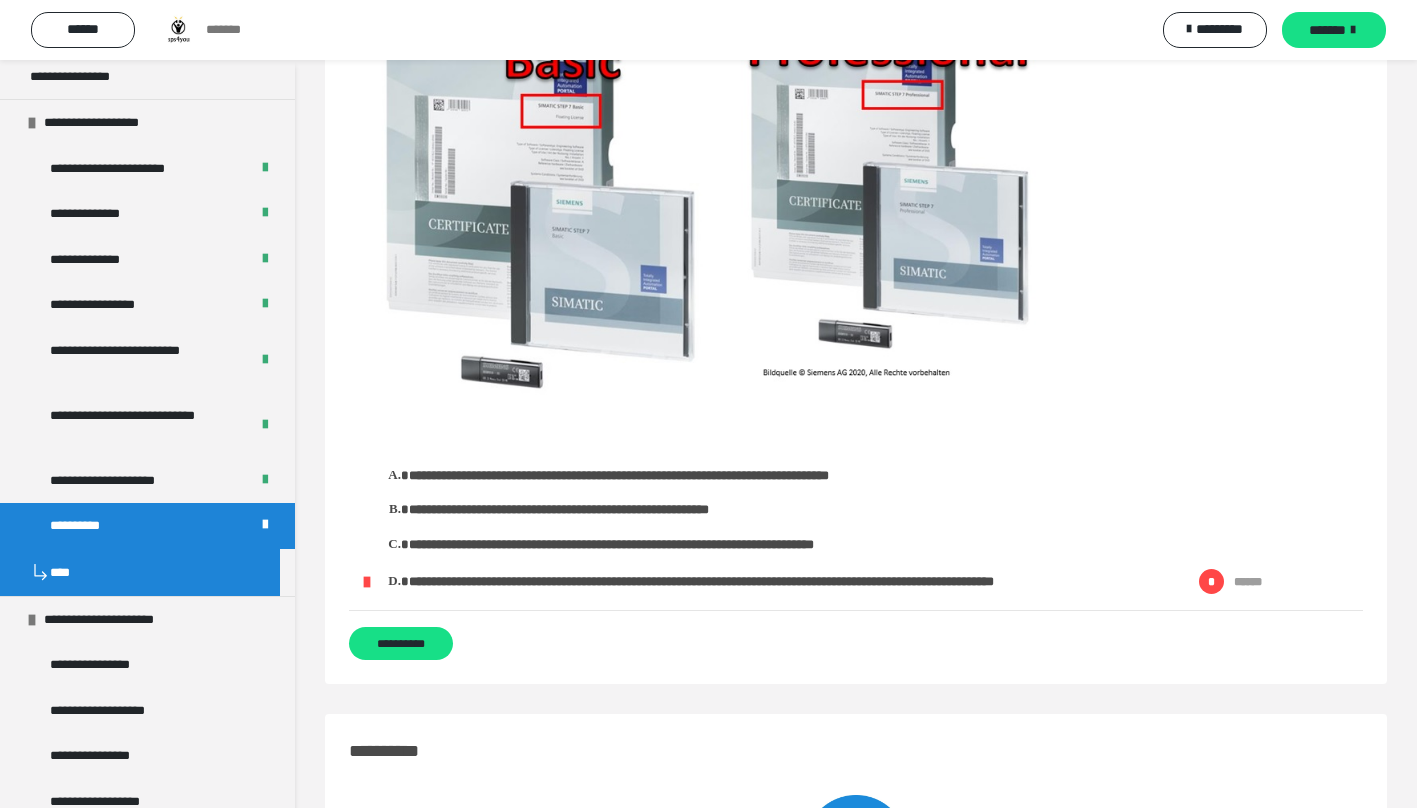 scroll, scrollTop: 9740, scrollLeft: 0, axis: vertical 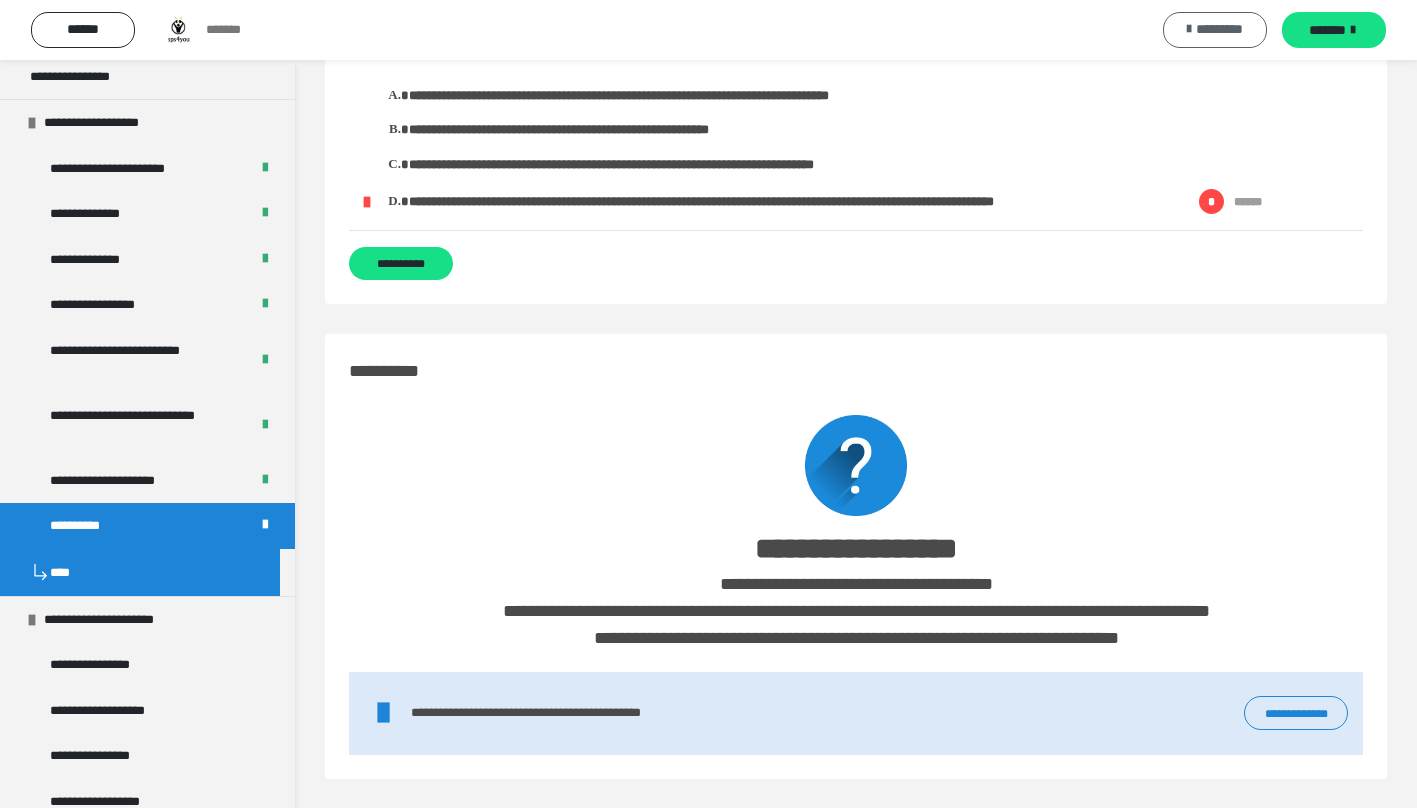 click on "*********" at bounding box center [1215, 30] 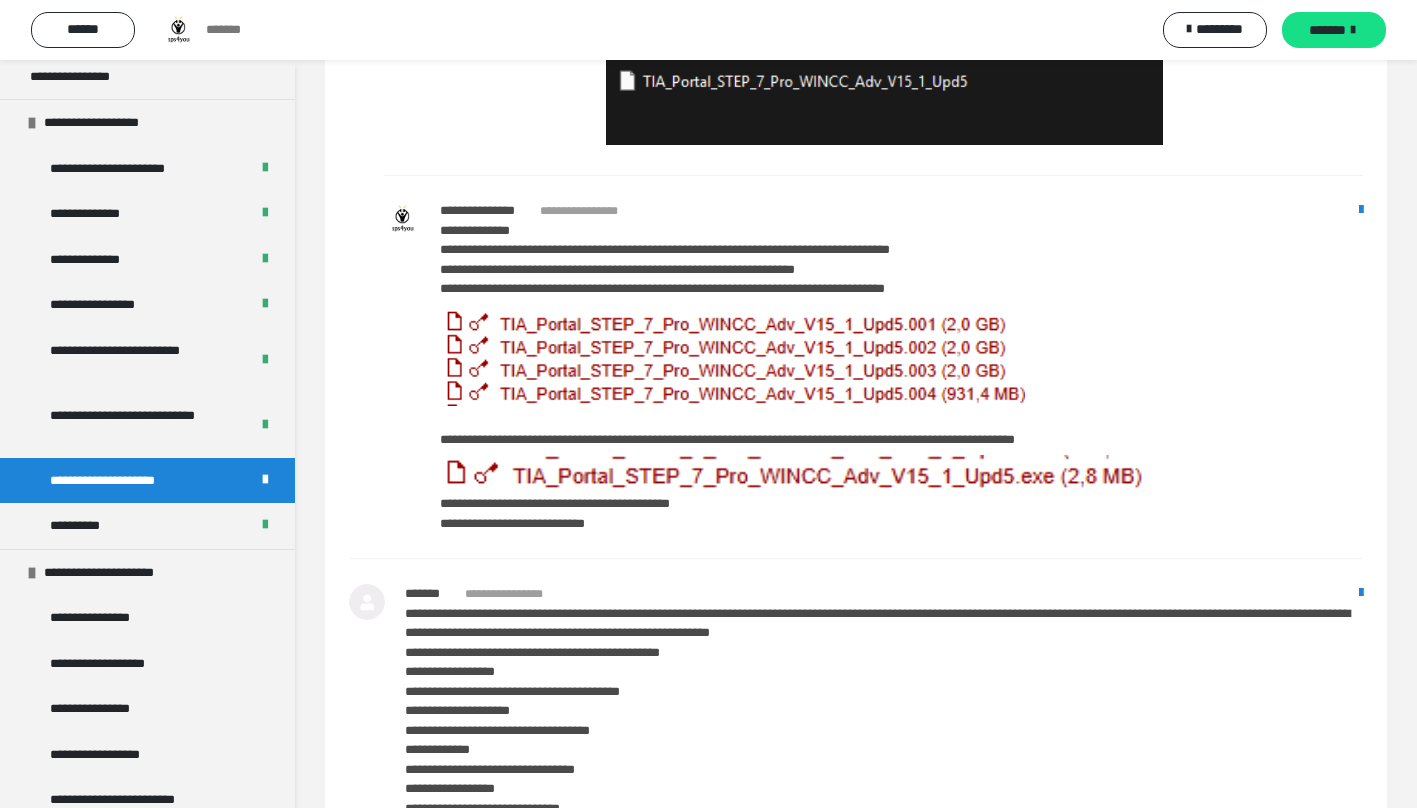scroll, scrollTop: 0, scrollLeft: 0, axis: both 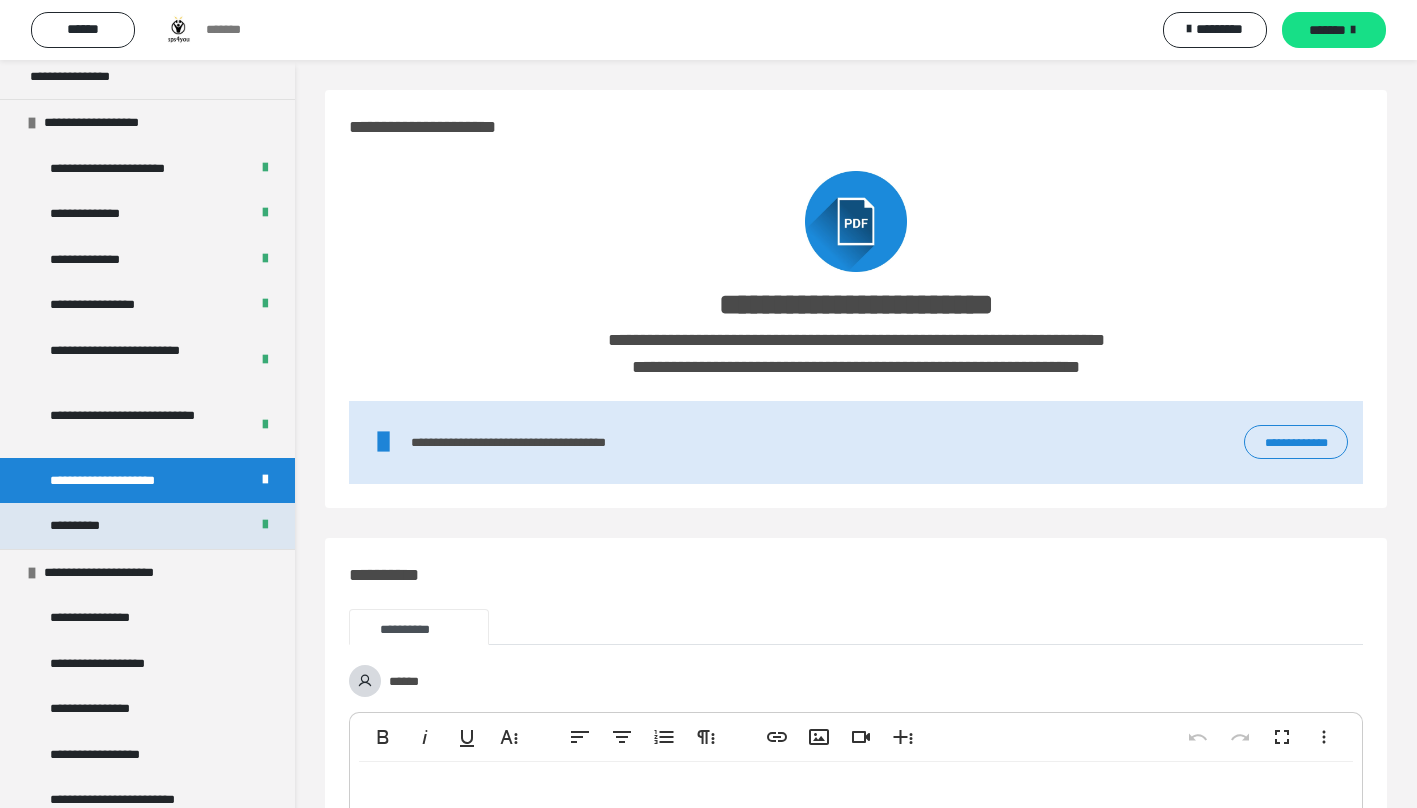 click on "**********" at bounding box center [78, 526] 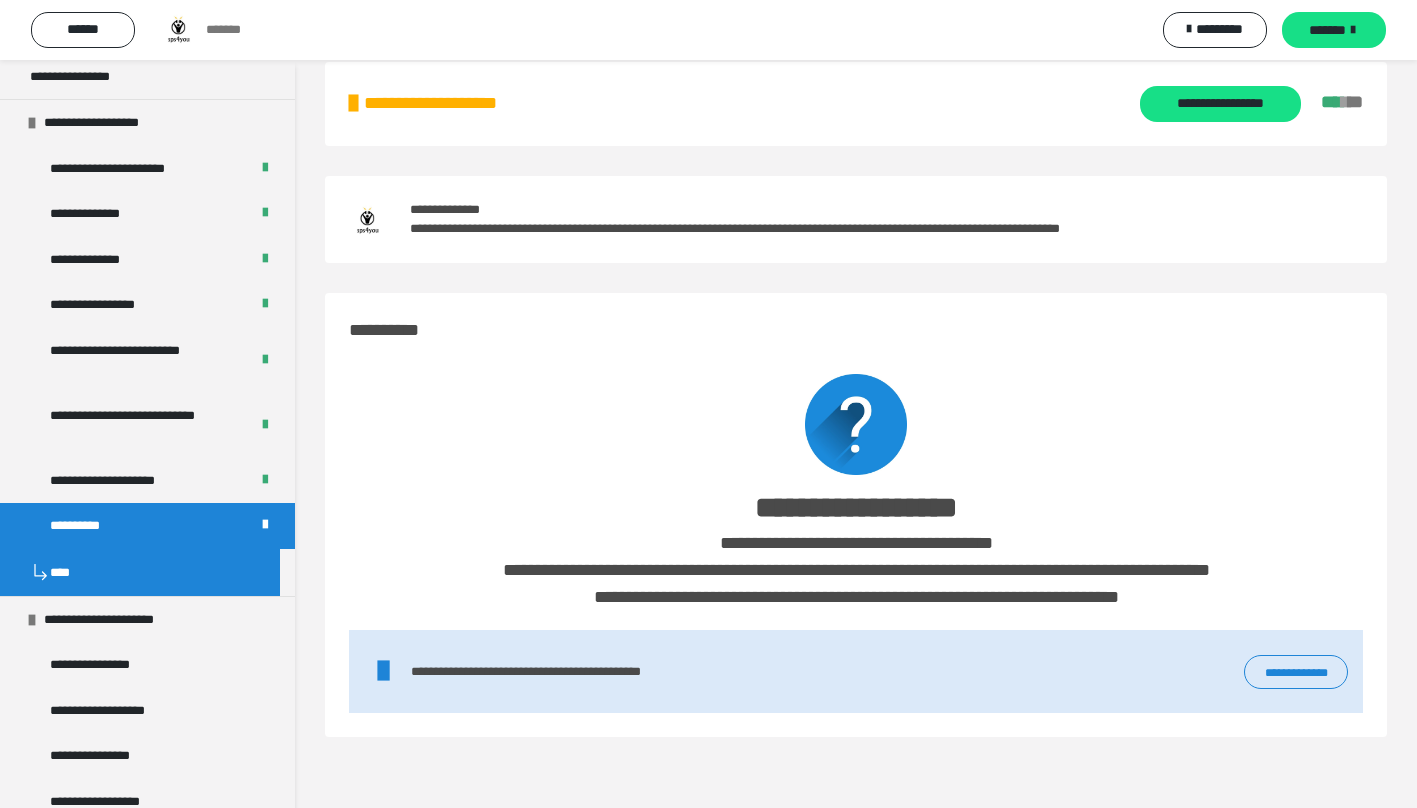 scroll, scrollTop: 0, scrollLeft: 0, axis: both 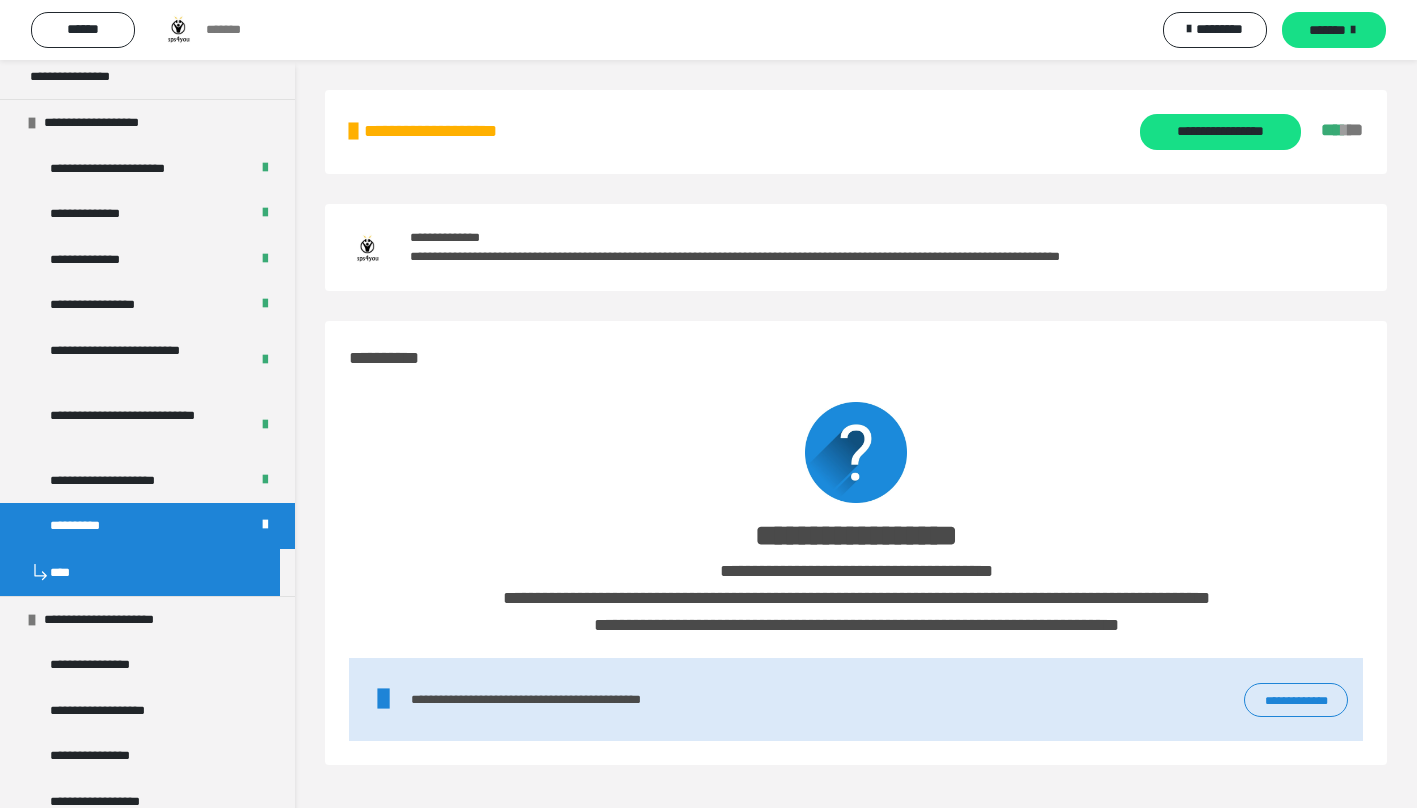 click on "**********" at bounding box center [856, 132] 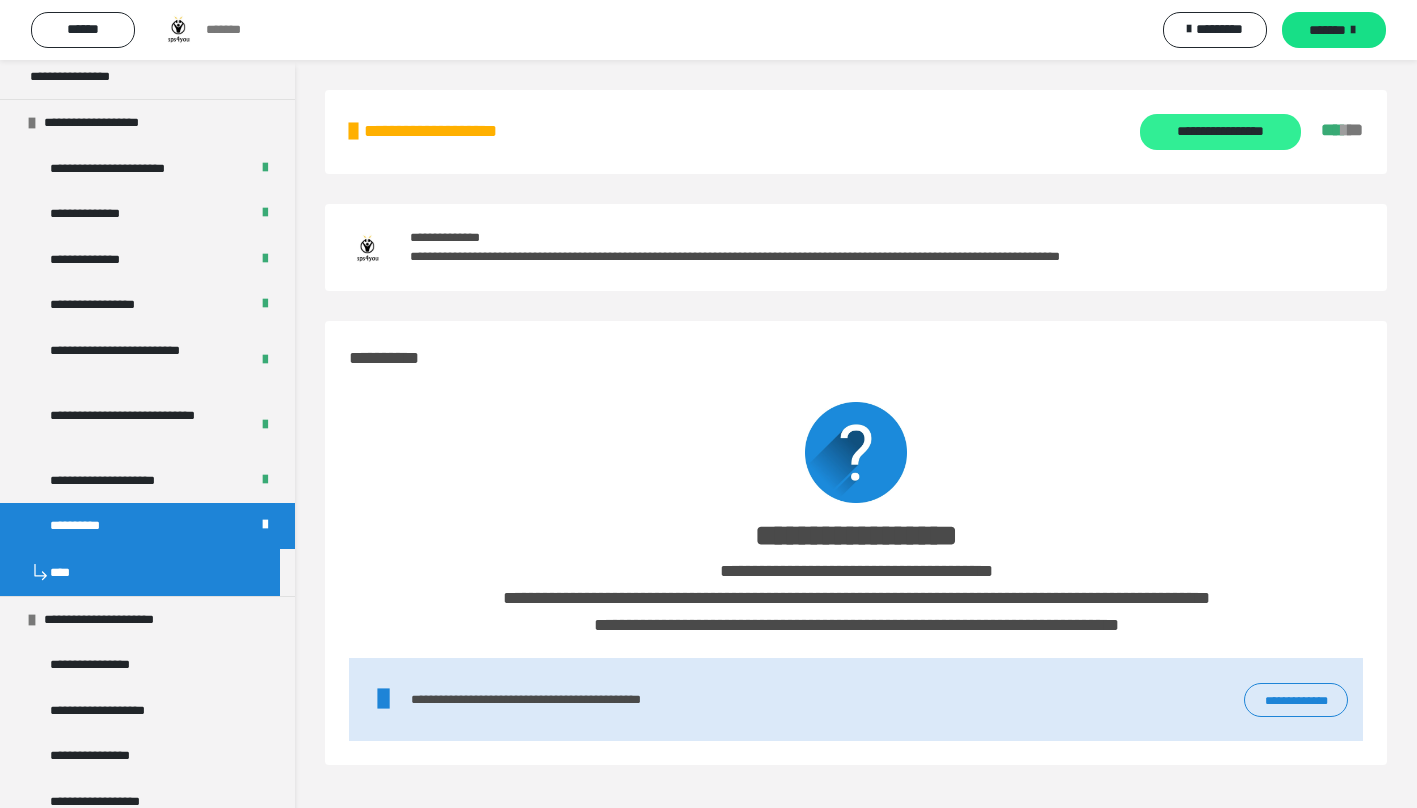 click on "**********" at bounding box center [1220, 132] 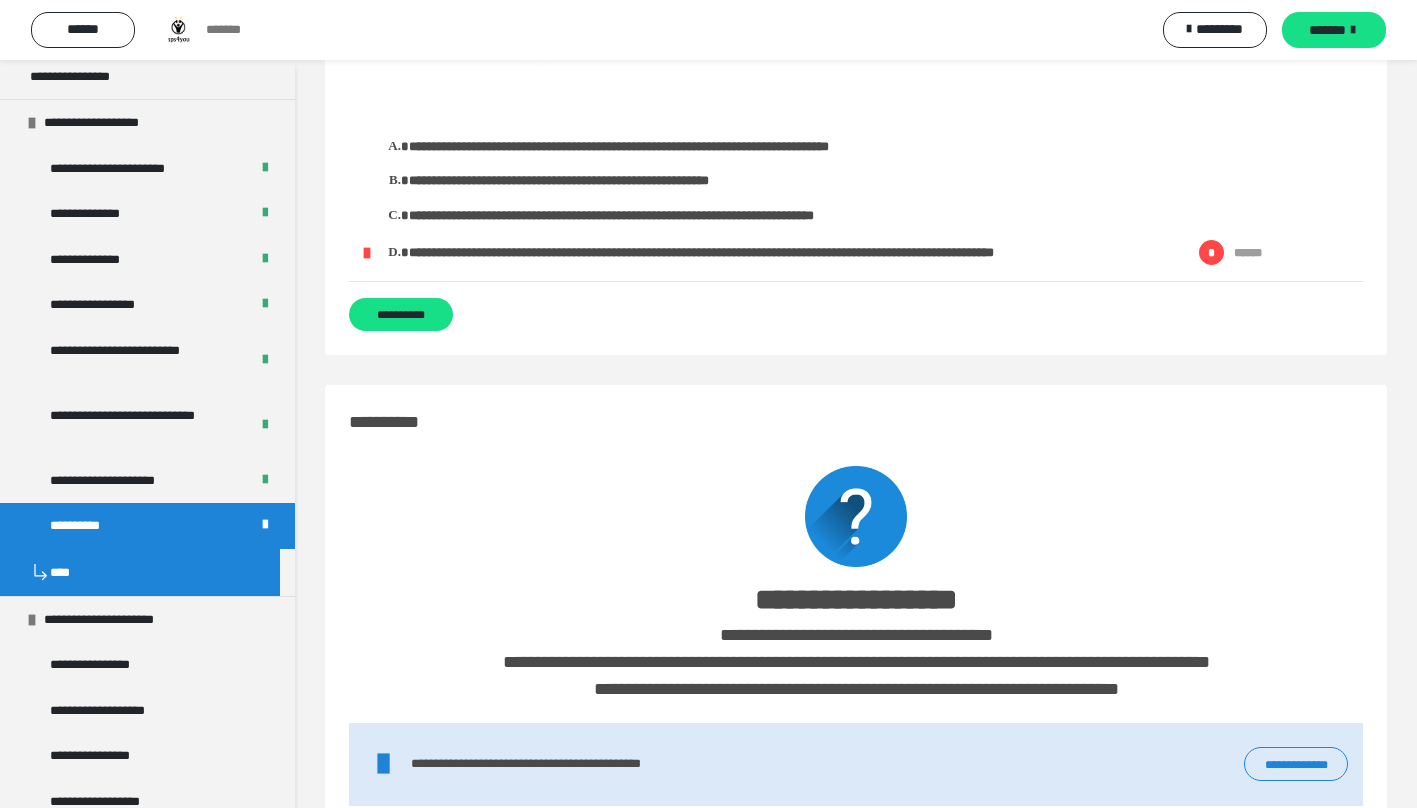 scroll, scrollTop: 9740, scrollLeft: 0, axis: vertical 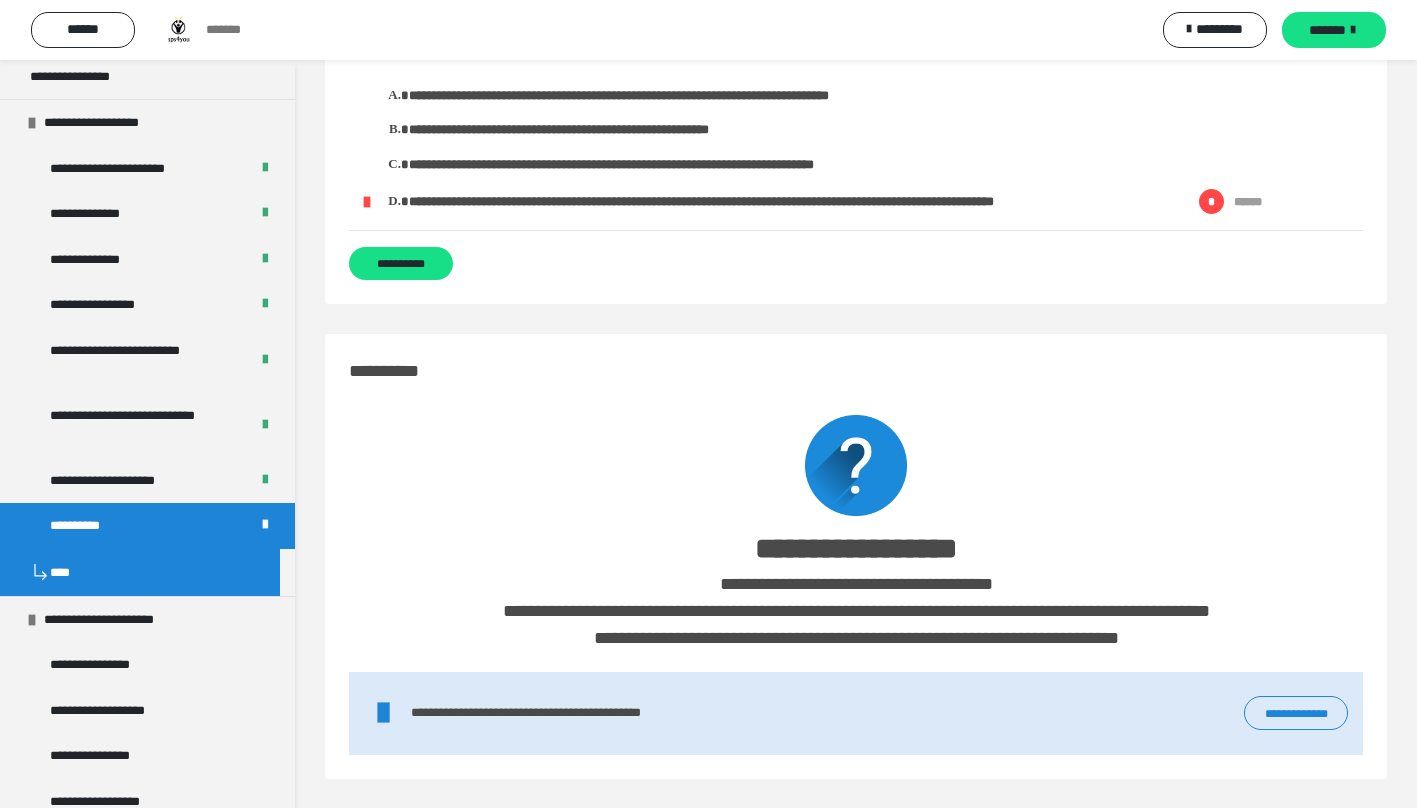 drag, startPoint x: 568, startPoint y: 706, endPoint x: 582, endPoint y: 705, distance: 14.035668 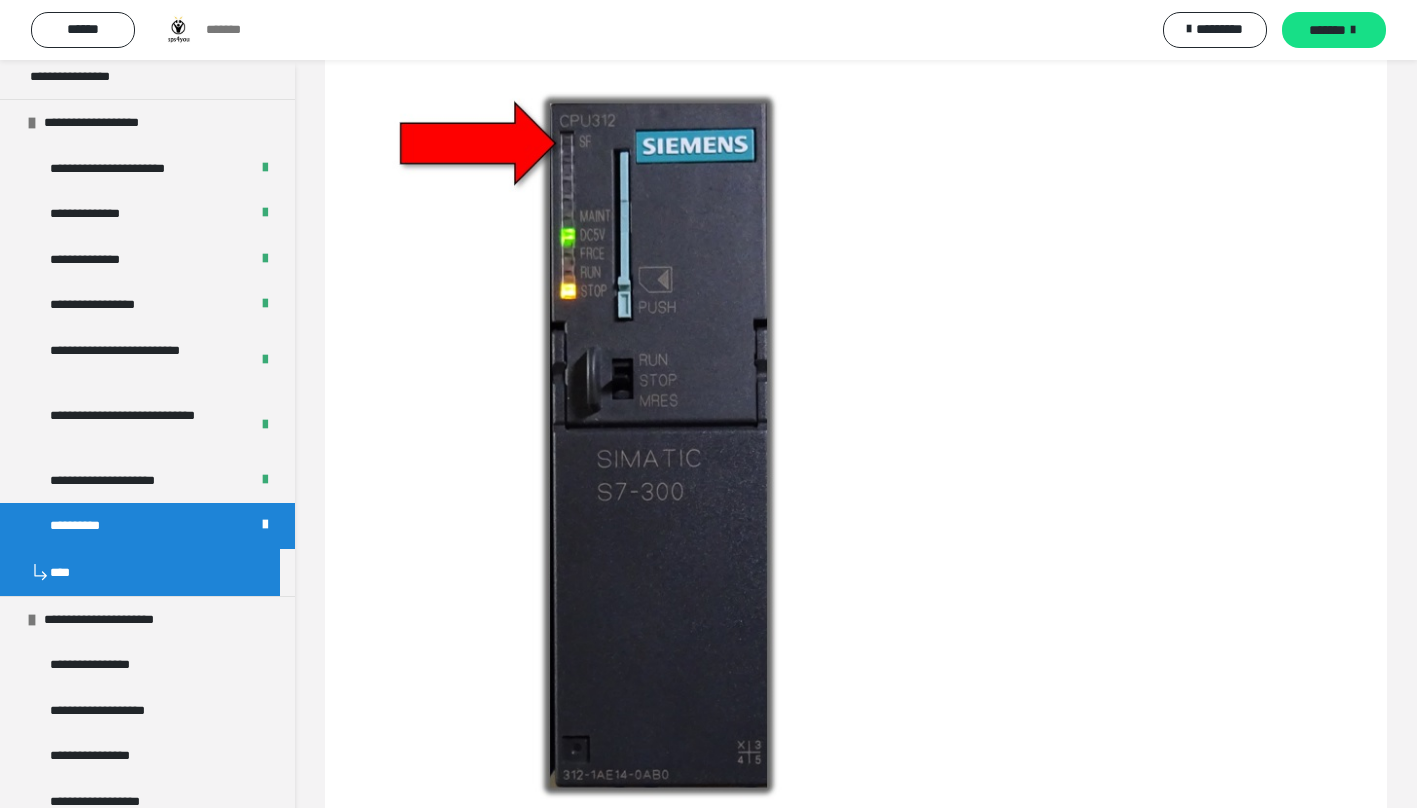 scroll, scrollTop: 3540, scrollLeft: 0, axis: vertical 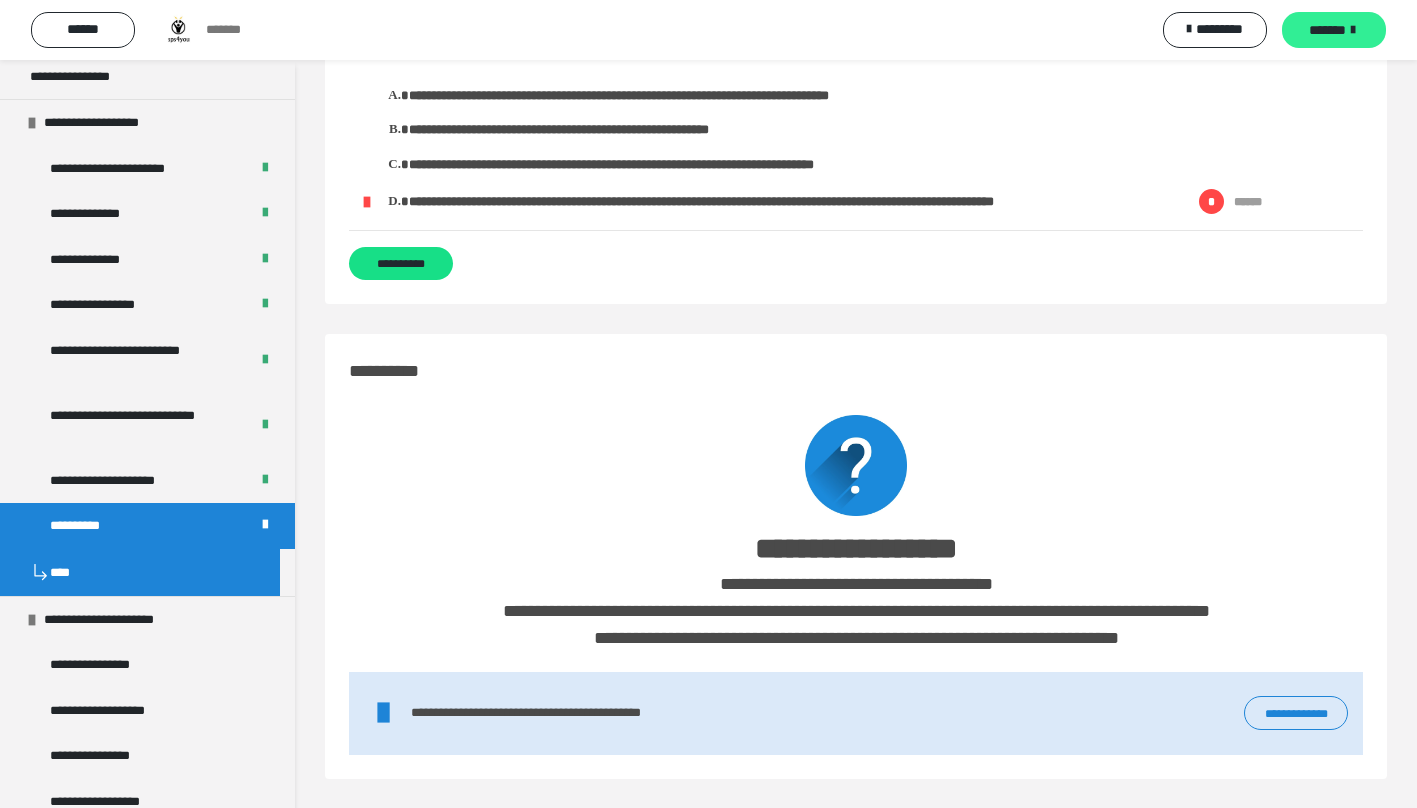 click on "*******" at bounding box center (1327, 30) 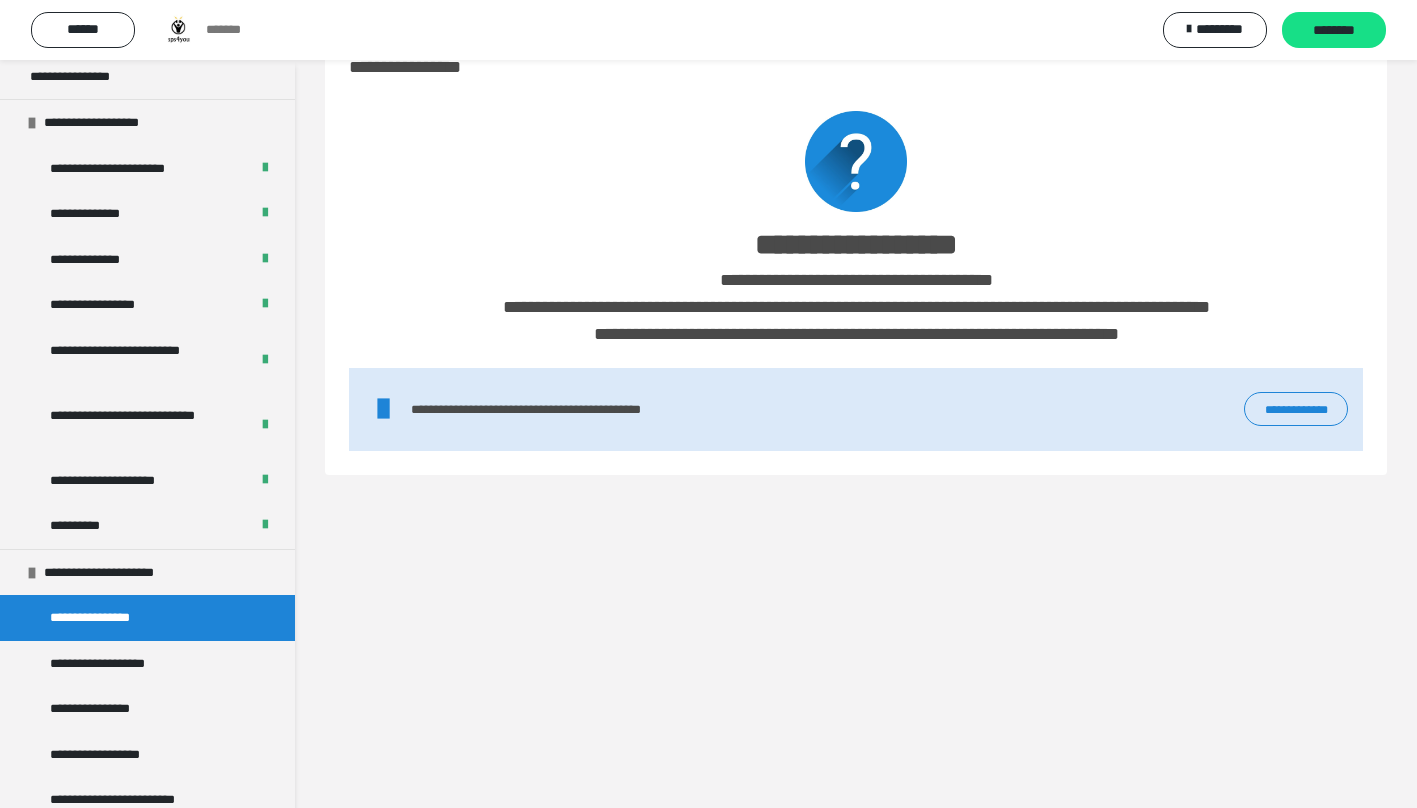 scroll, scrollTop: 0, scrollLeft: 0, axis: both 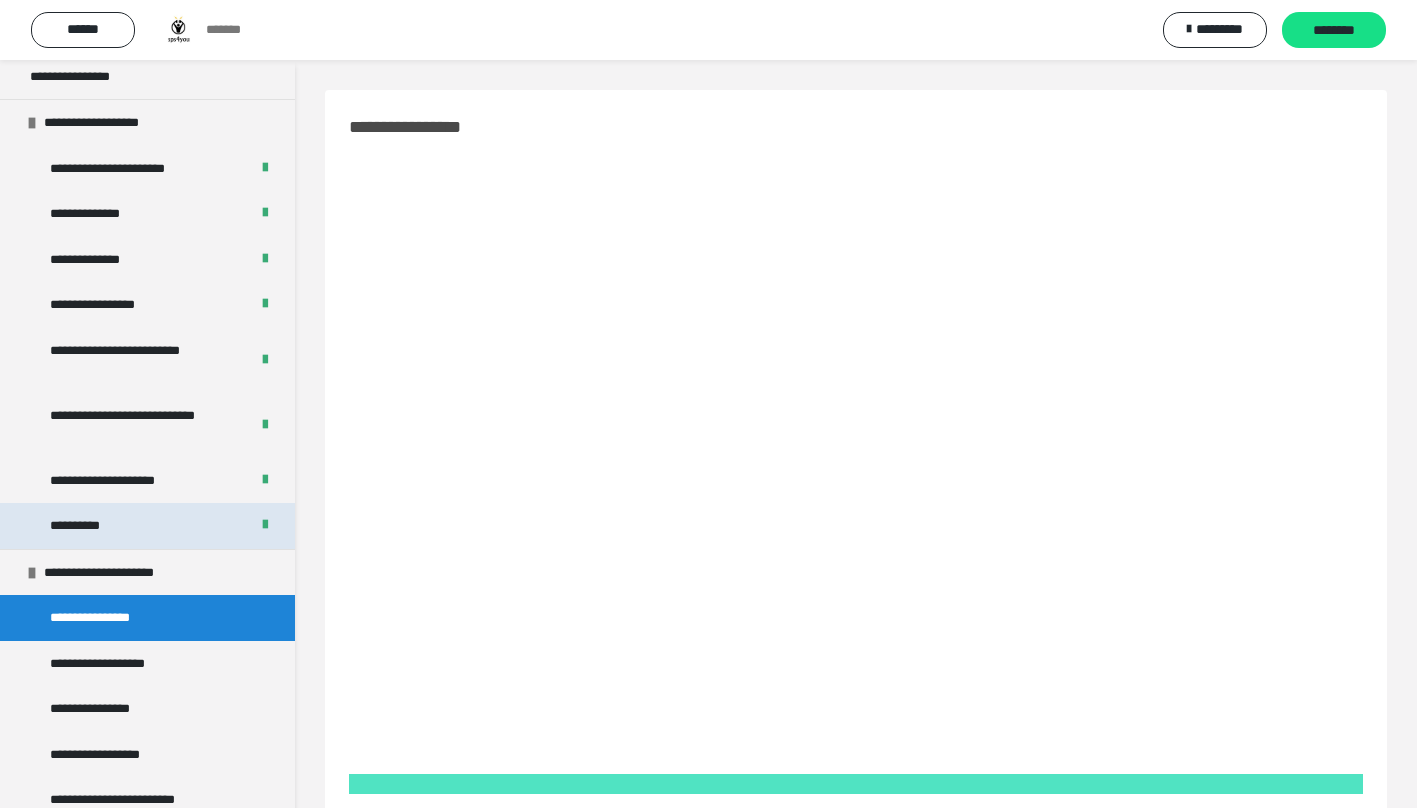 click on "**********" at bounding box center (78, 526) 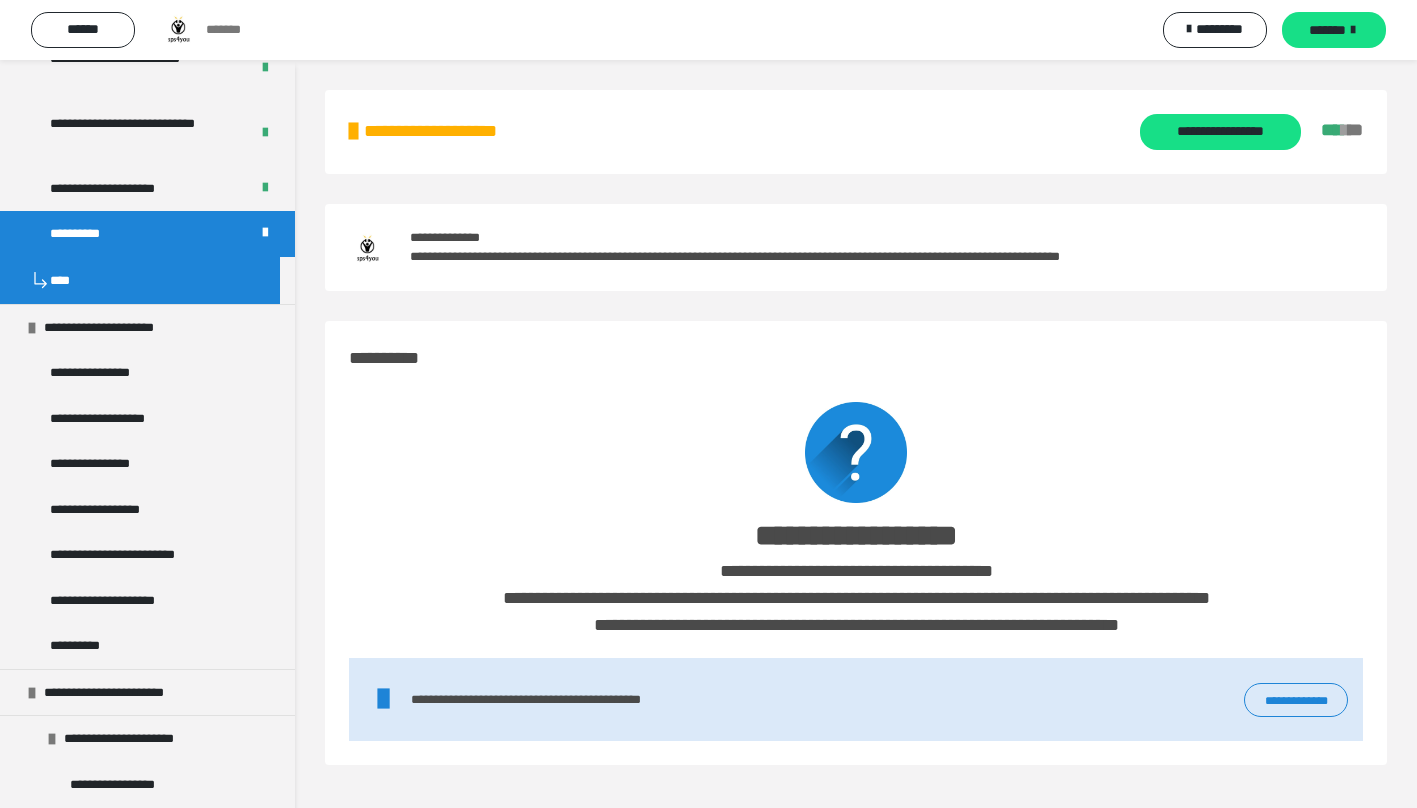 scroll, scrollTop: 600, scrollLeft: 0, axis: vertical 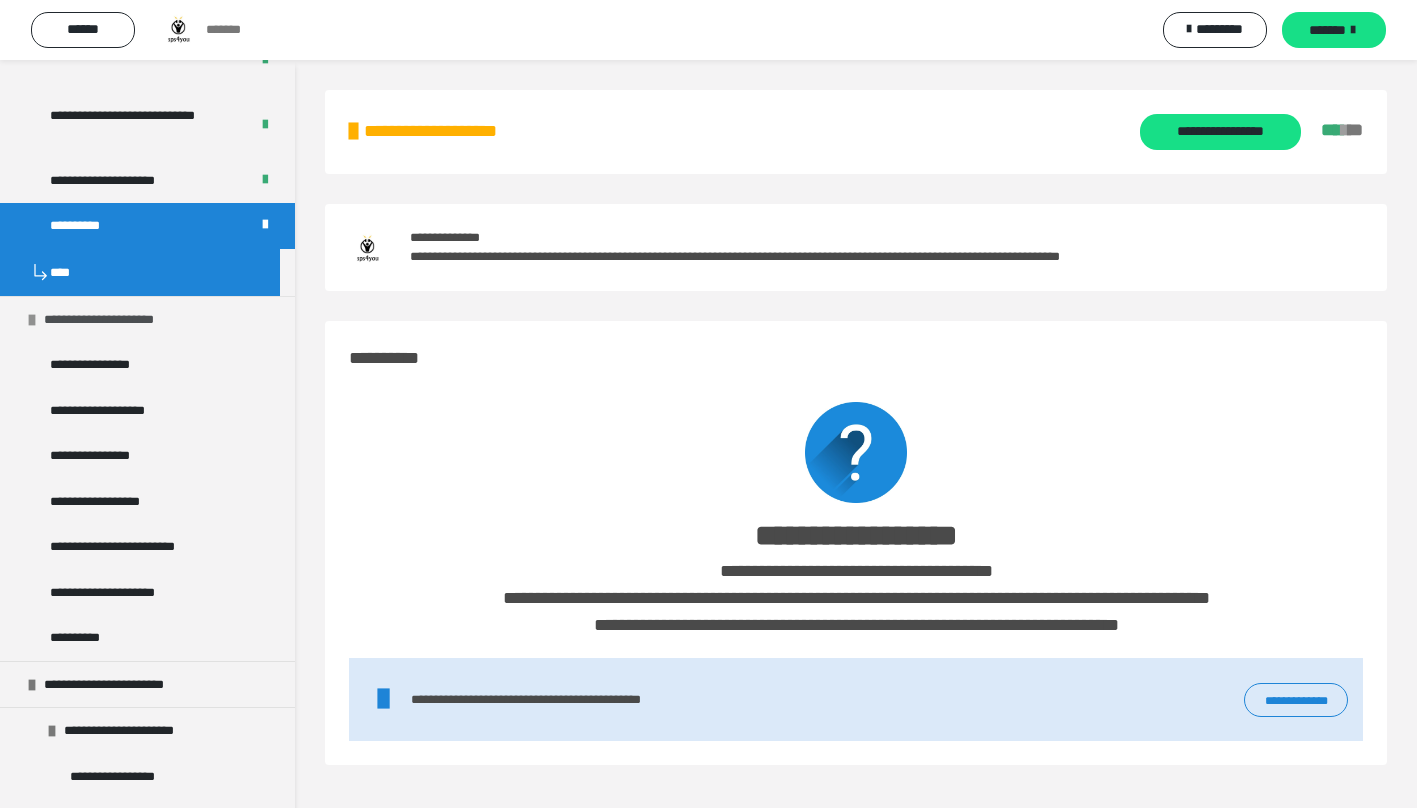 click on "**********" at bounding box center (114, 320) 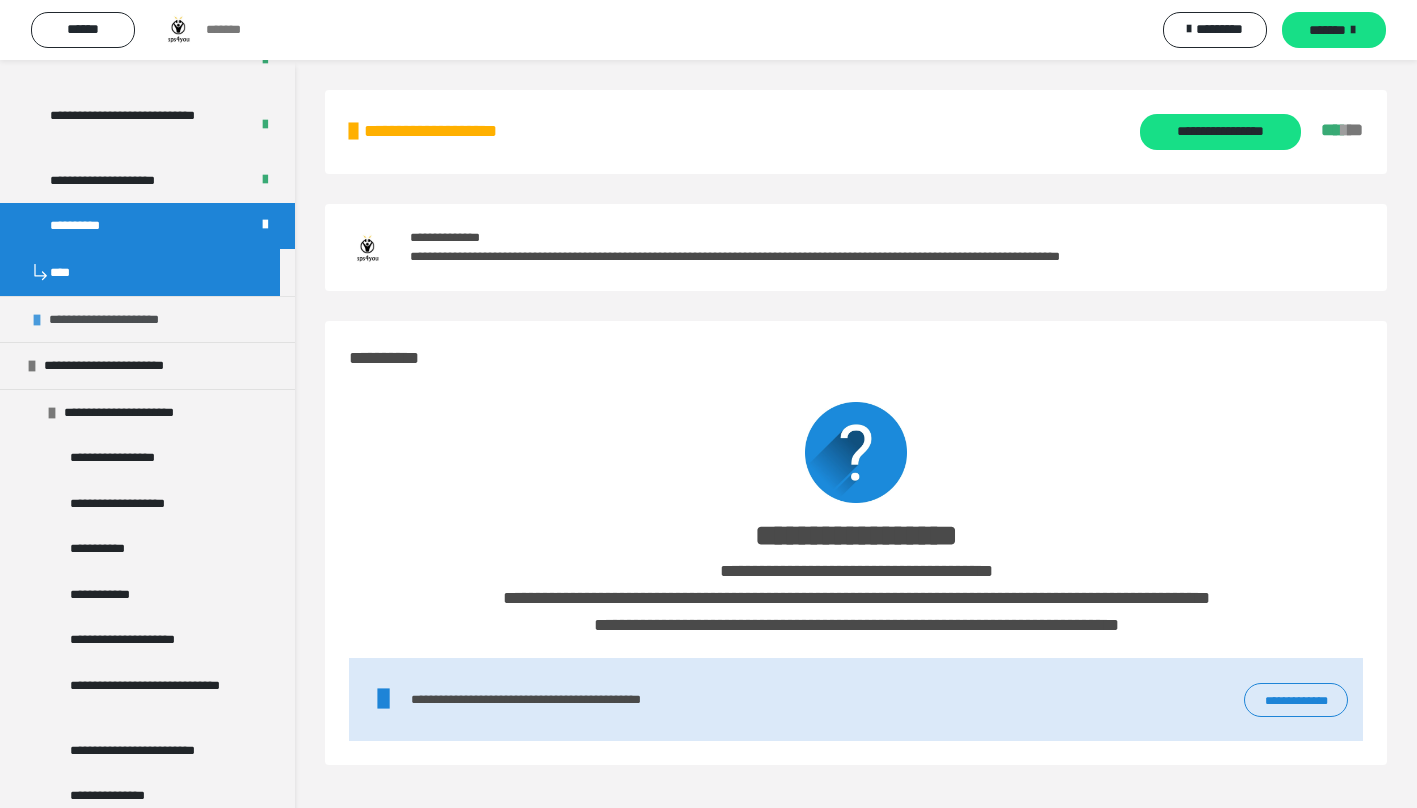 click on "**********" at bounding box center (119, 320) 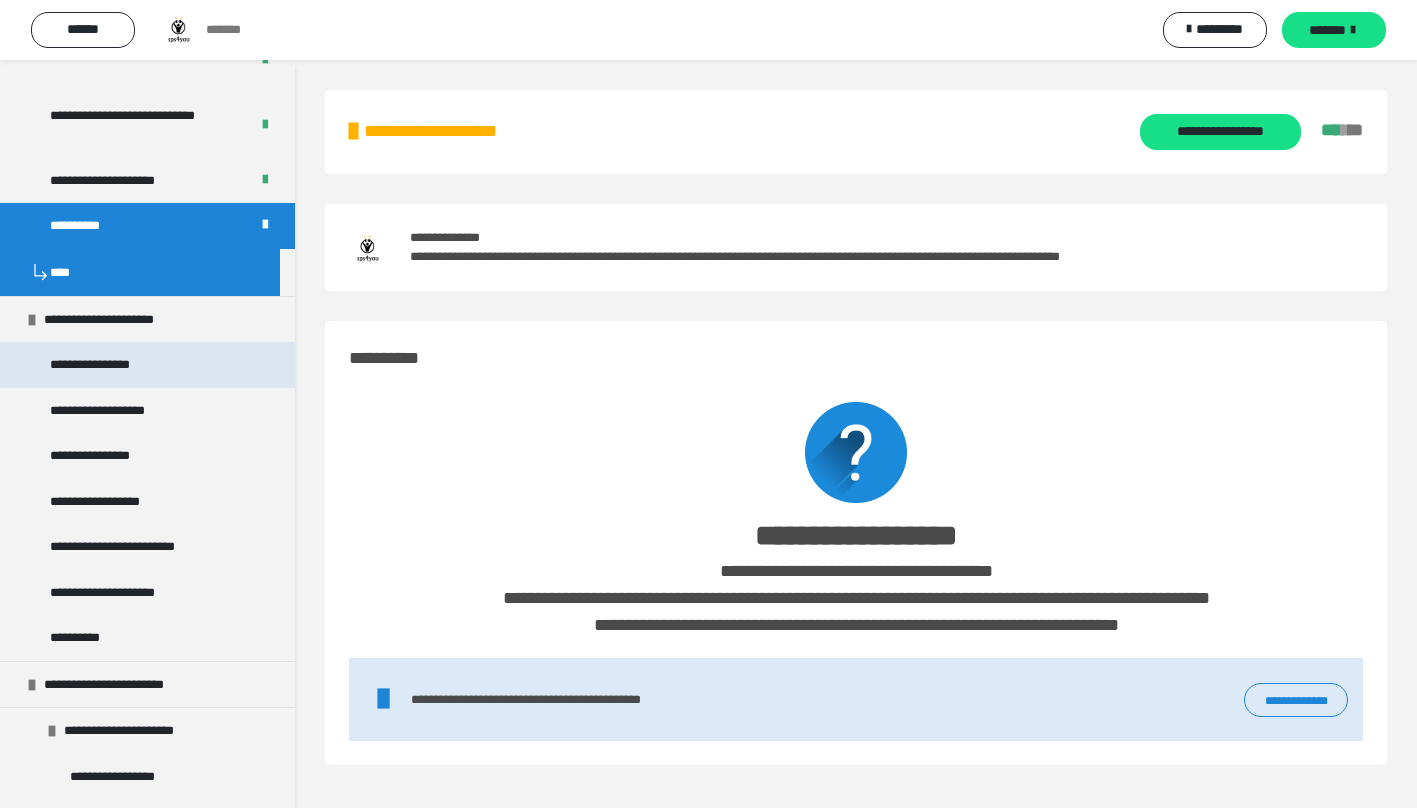 click on "**********" at bounding box center (101, 365) 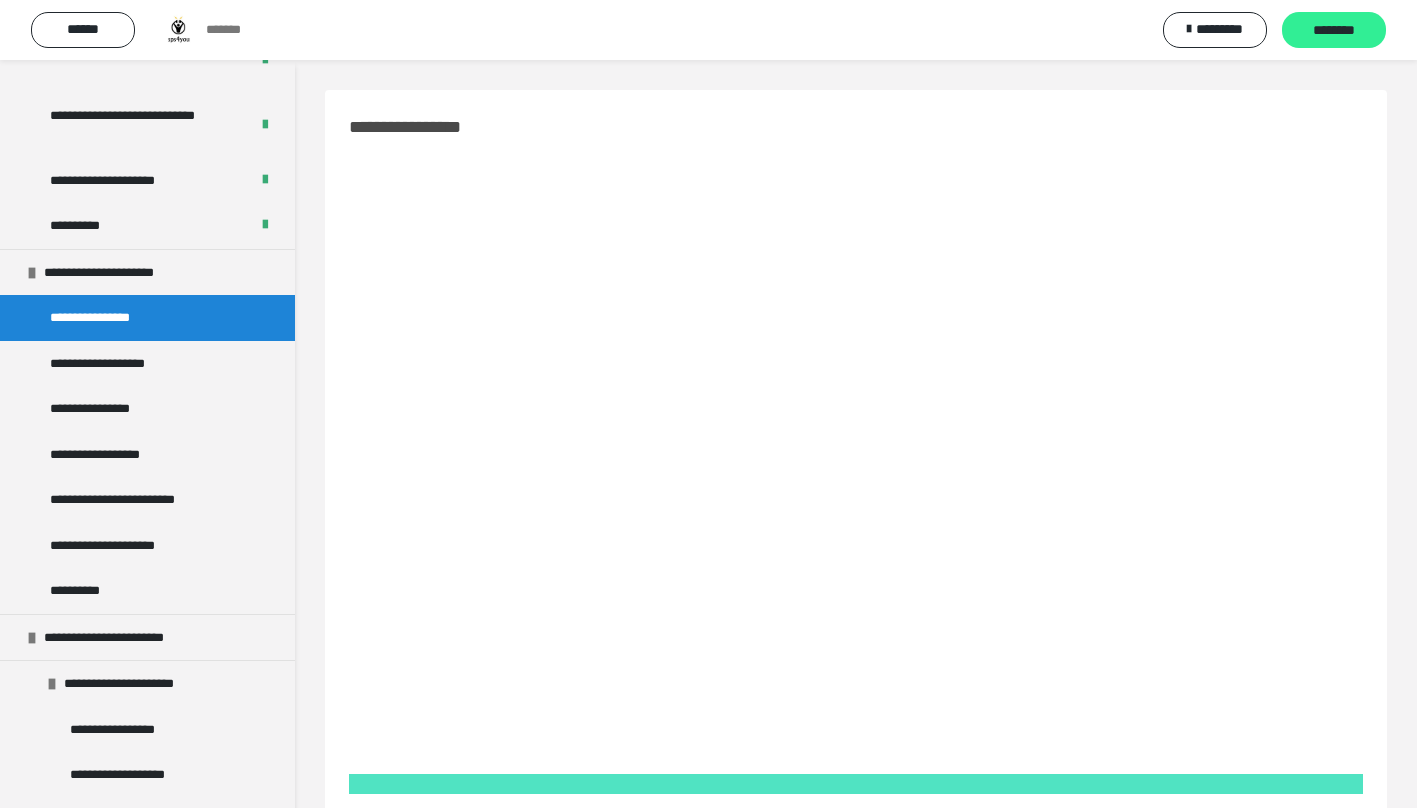 click on "********" at bounding box center [1334, 31] 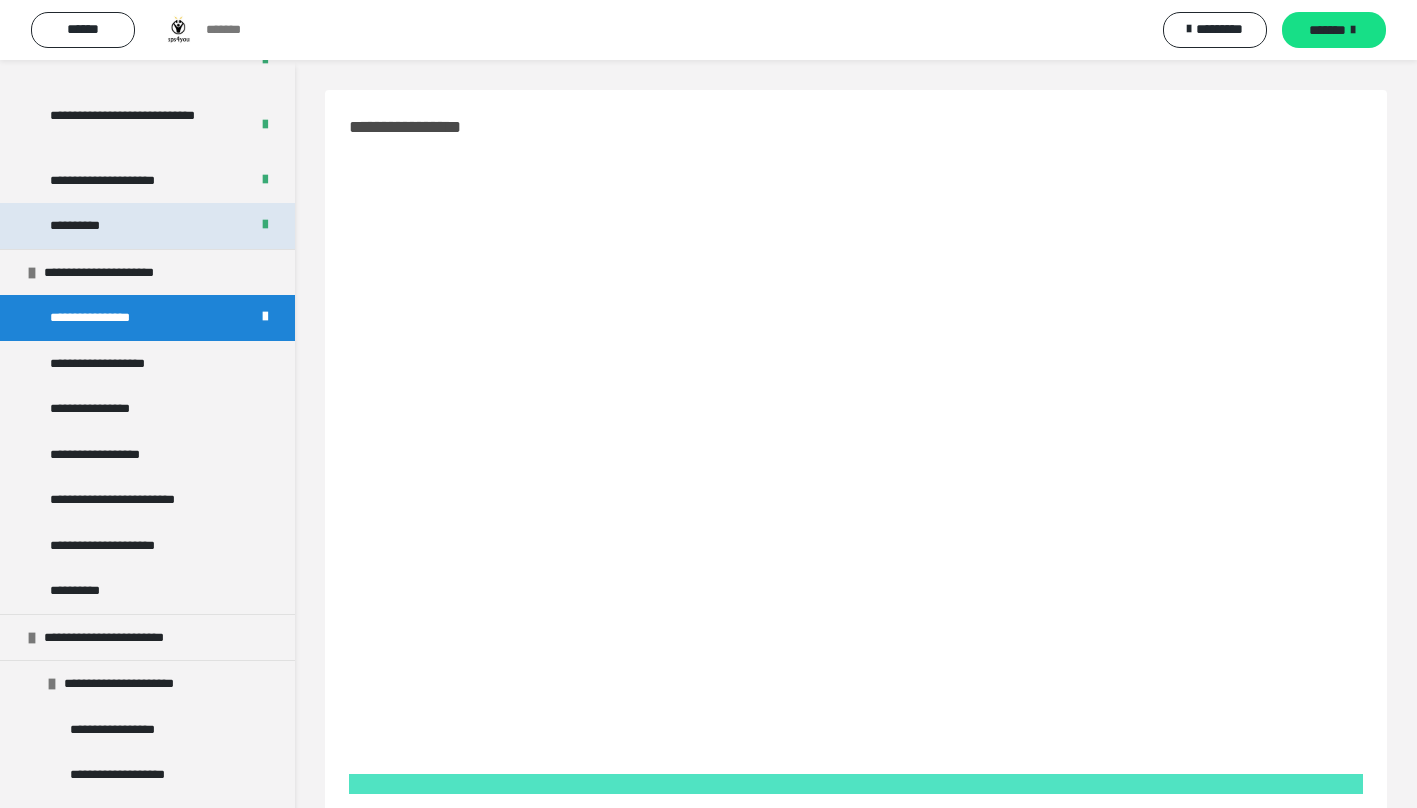 scroll, scrollTop: 400, scrollLeft: 0, axis: vertical 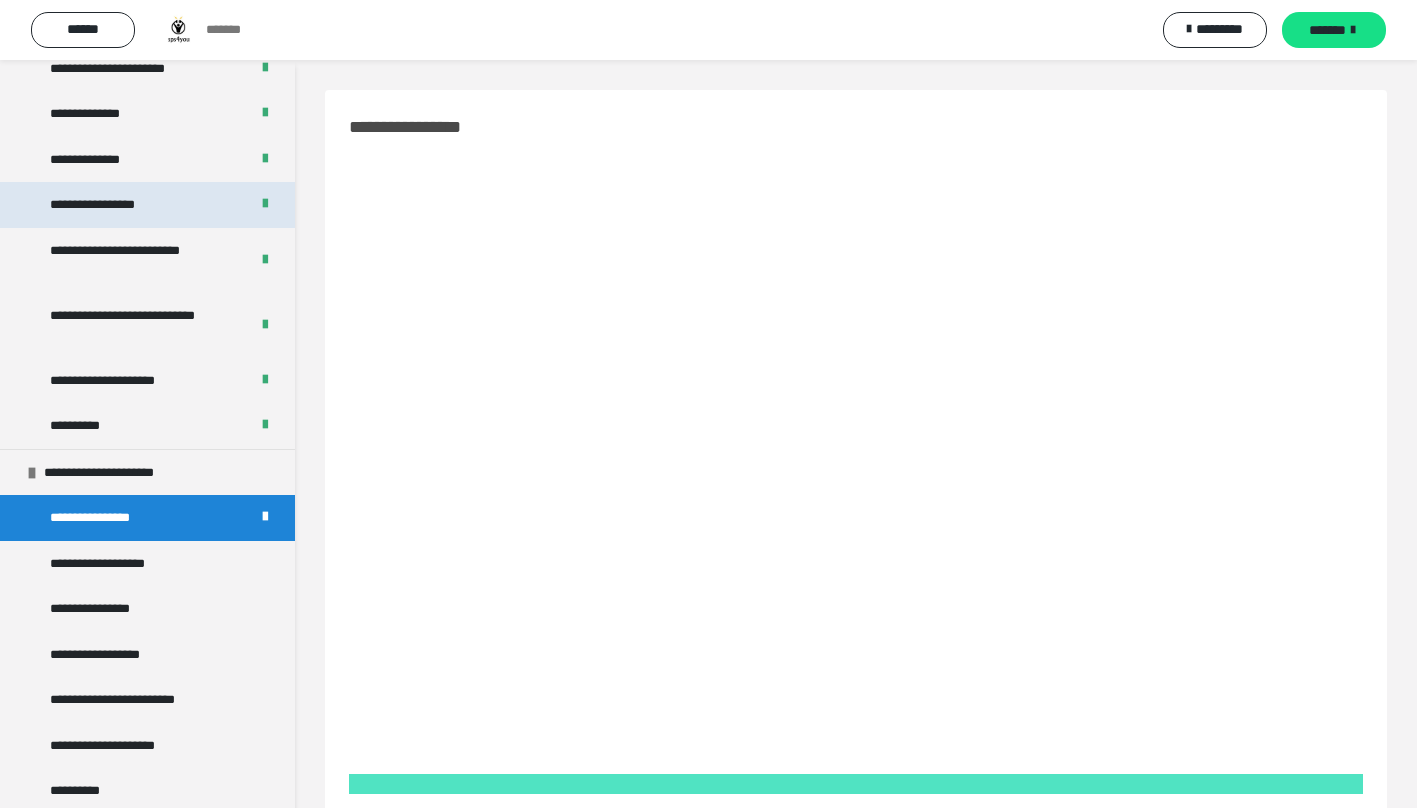 click on "**********" at bounding box center (106, 205) 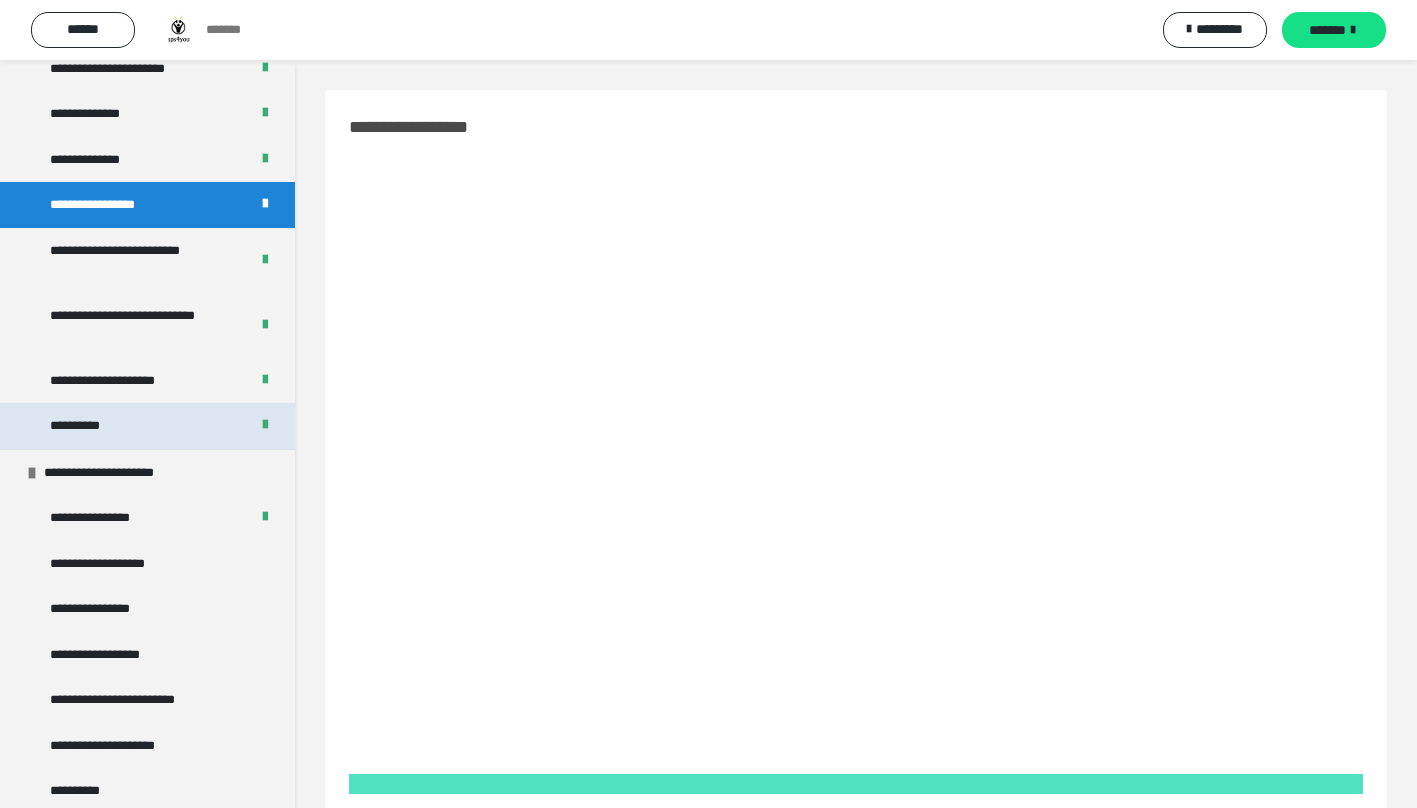 click on "**********" at bounding box center (78, 426) 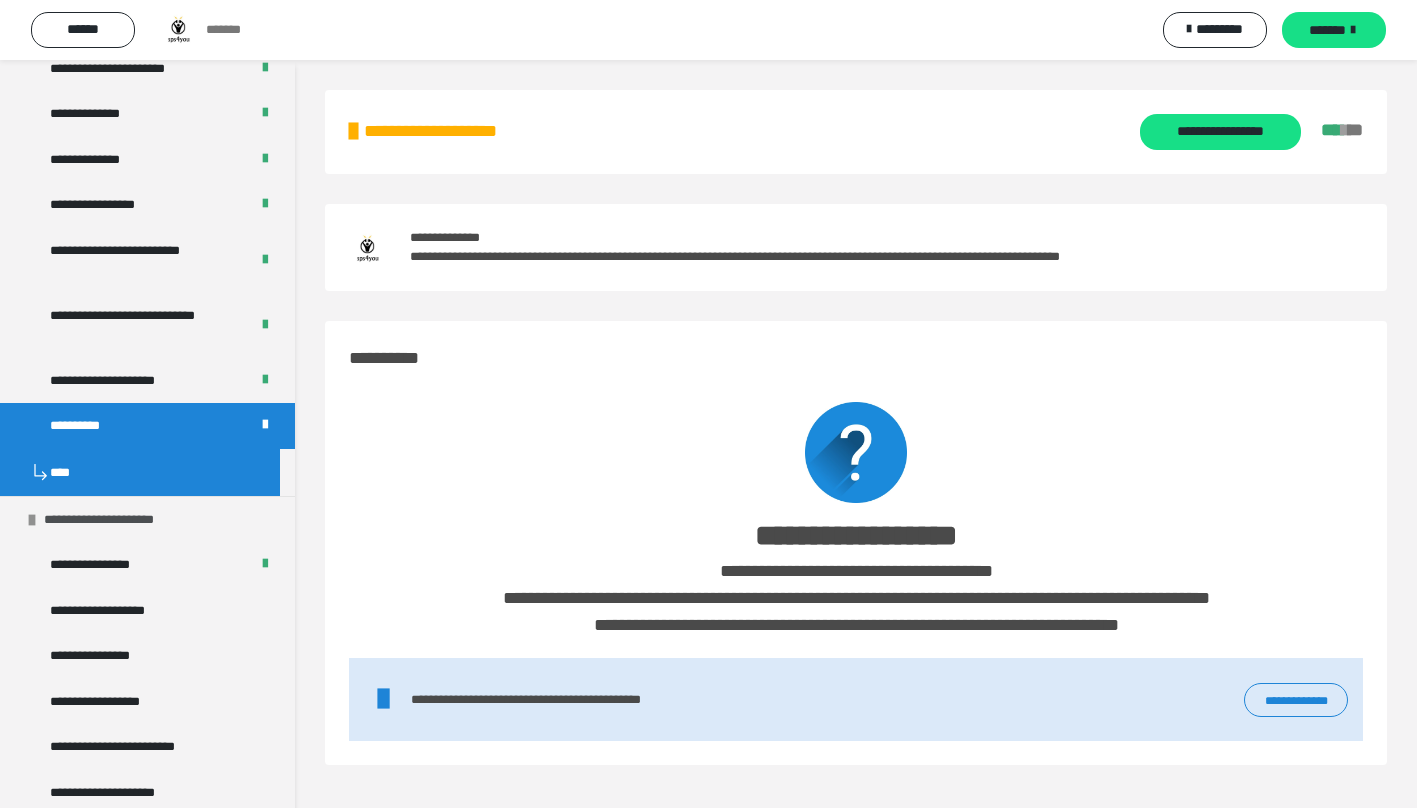 scroll, scrollTop: 500, scrollLeft: 0, axis: vertical 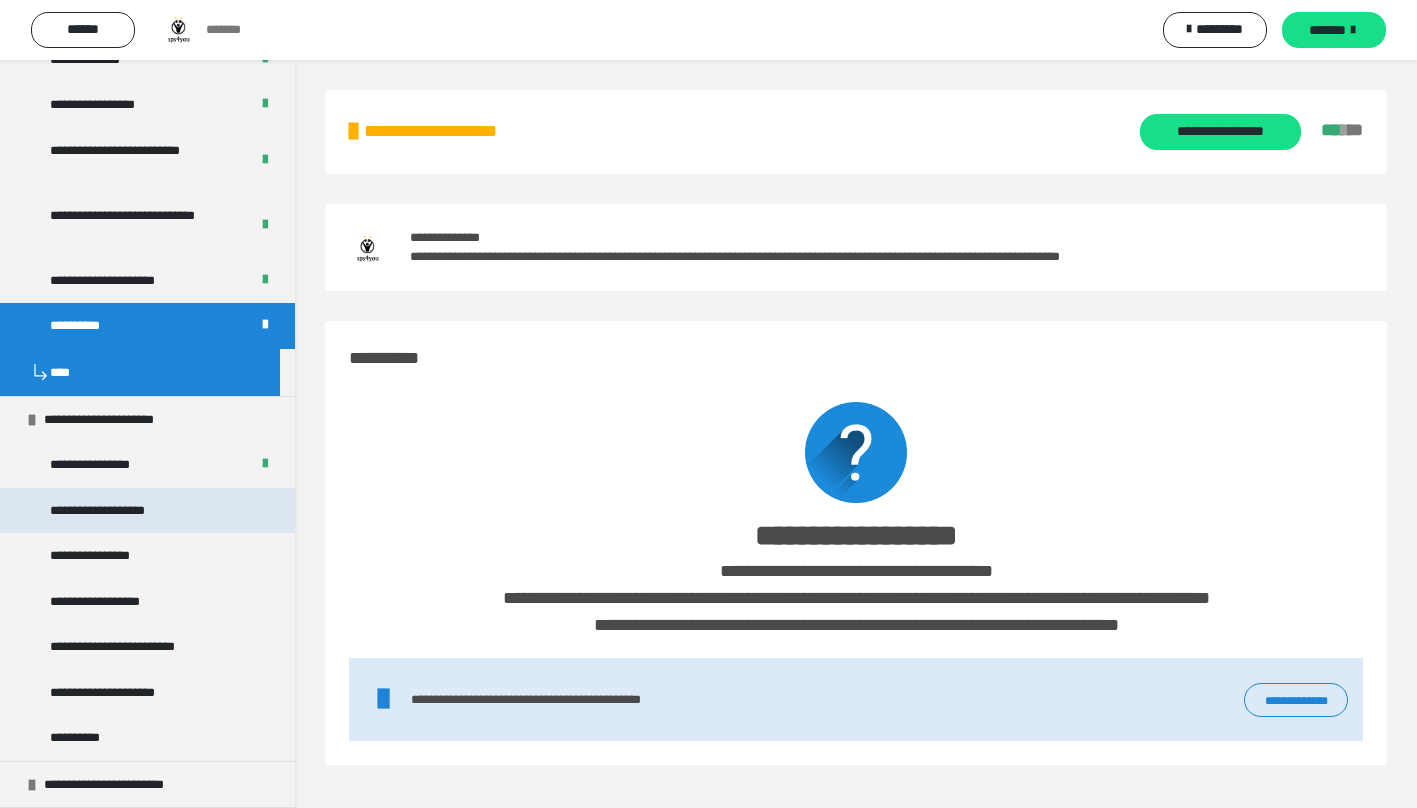 click on "**********" at bounding box center (114, 511) 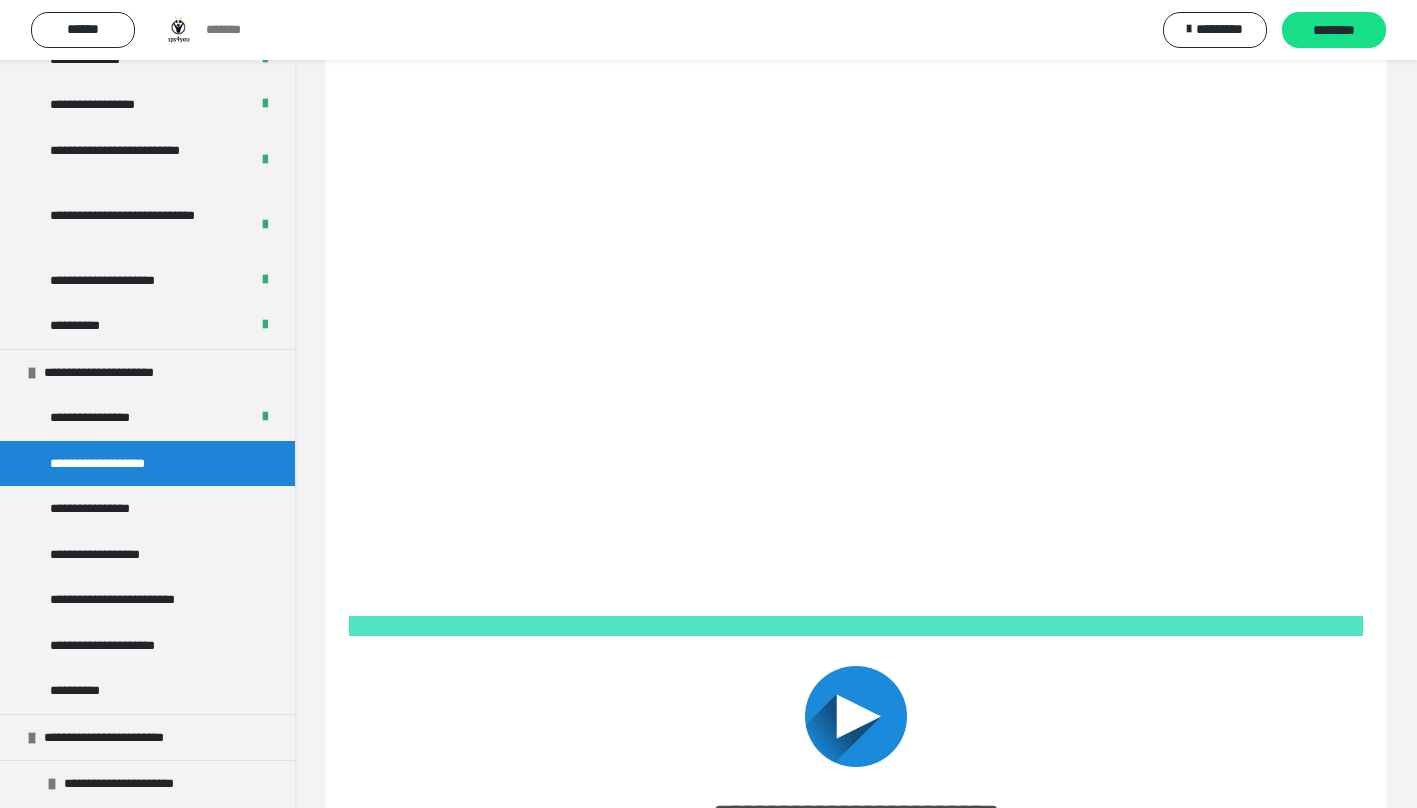 scroll, scrollTop: 200, scrollLeft: 0, axis: vertical 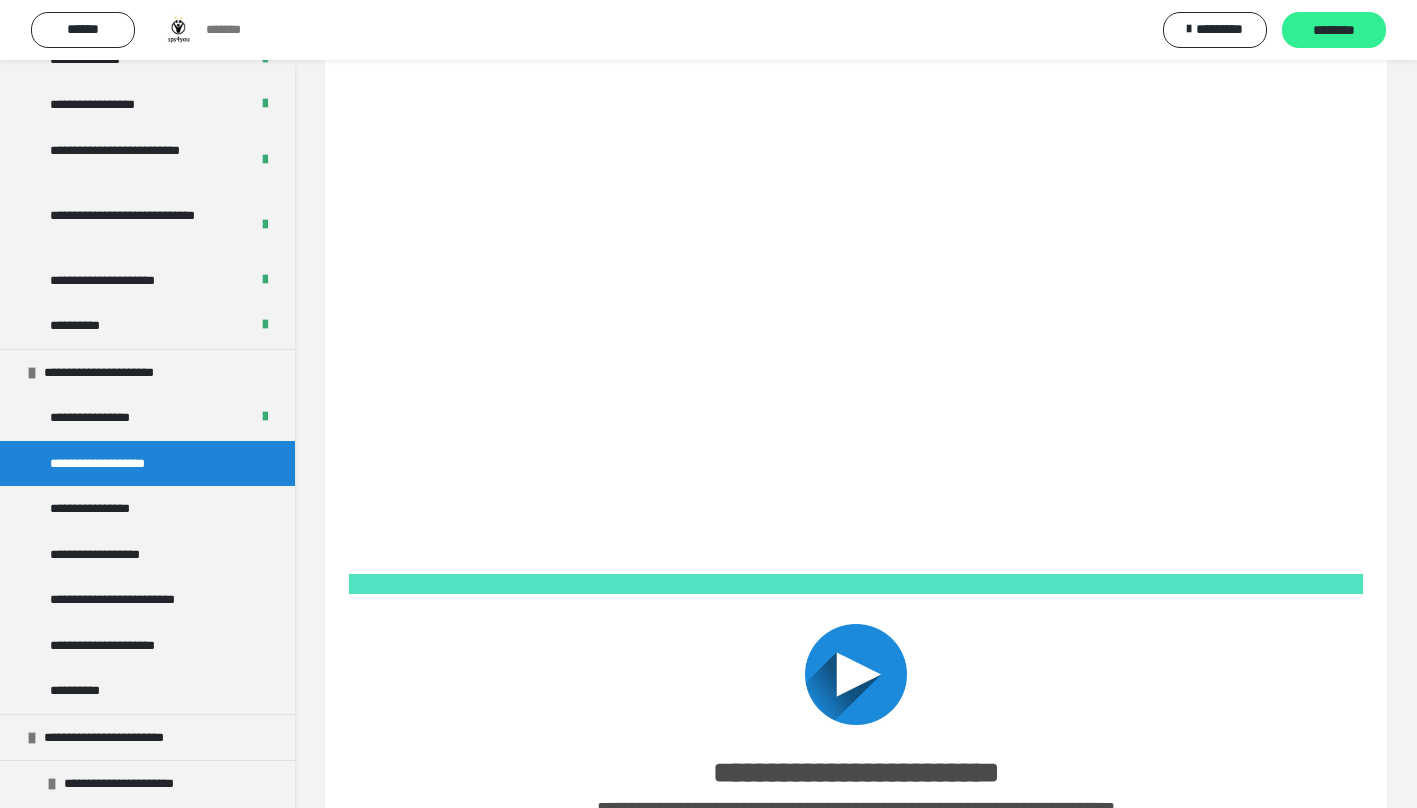 click on "********" at bounding box center [1334, 31] 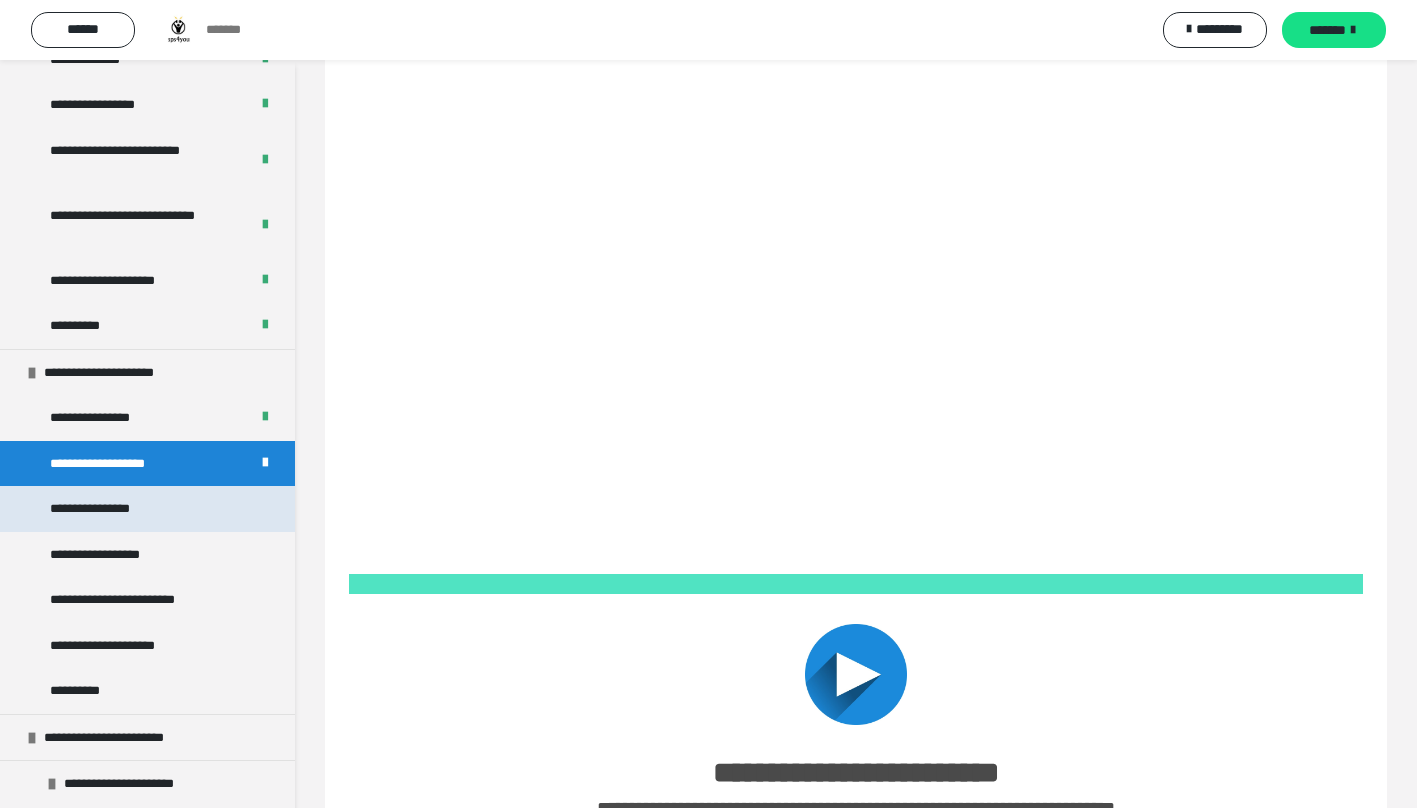 click on "**********" at bounding box center (103, 509) 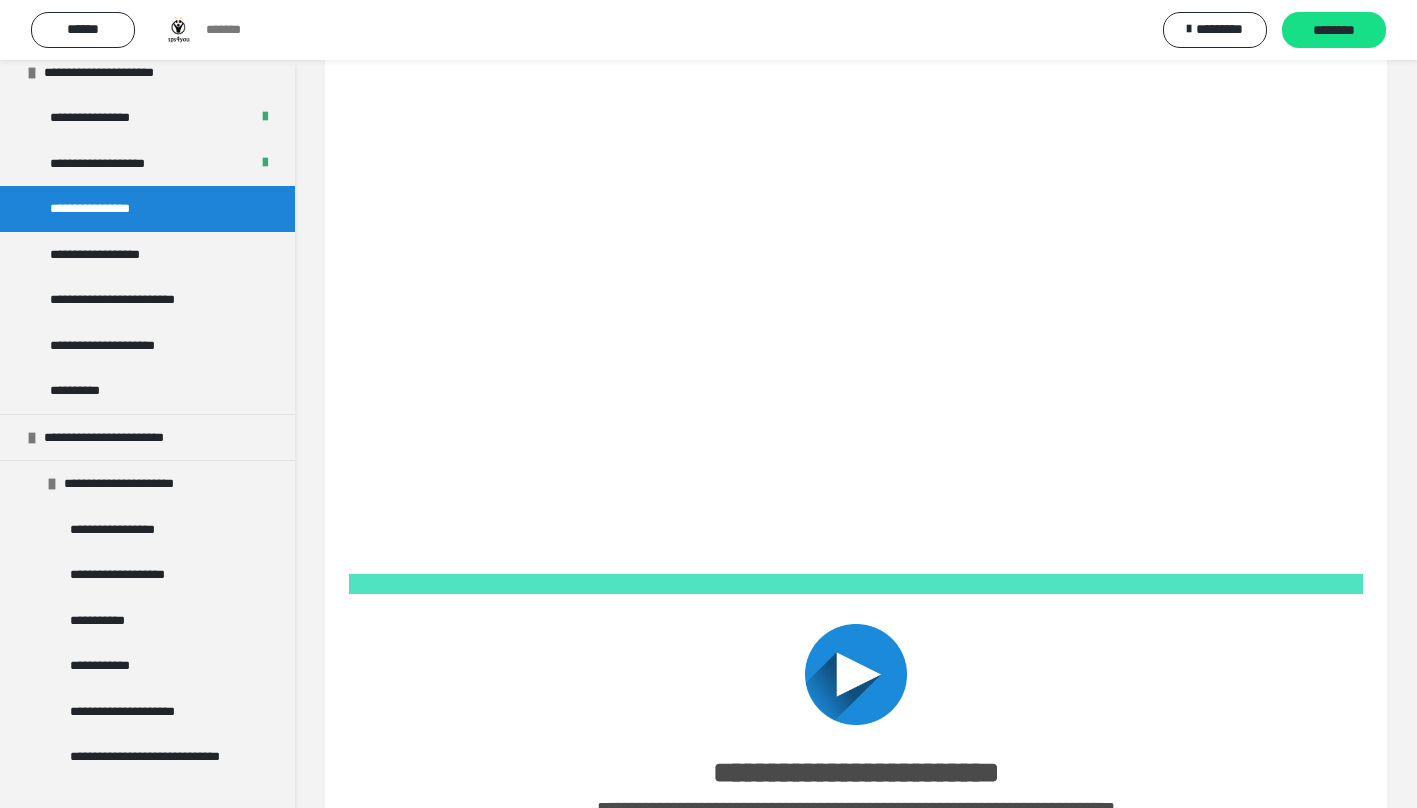 scroll, scrollTop: 700, scrollLeft: 0, axis: vertical 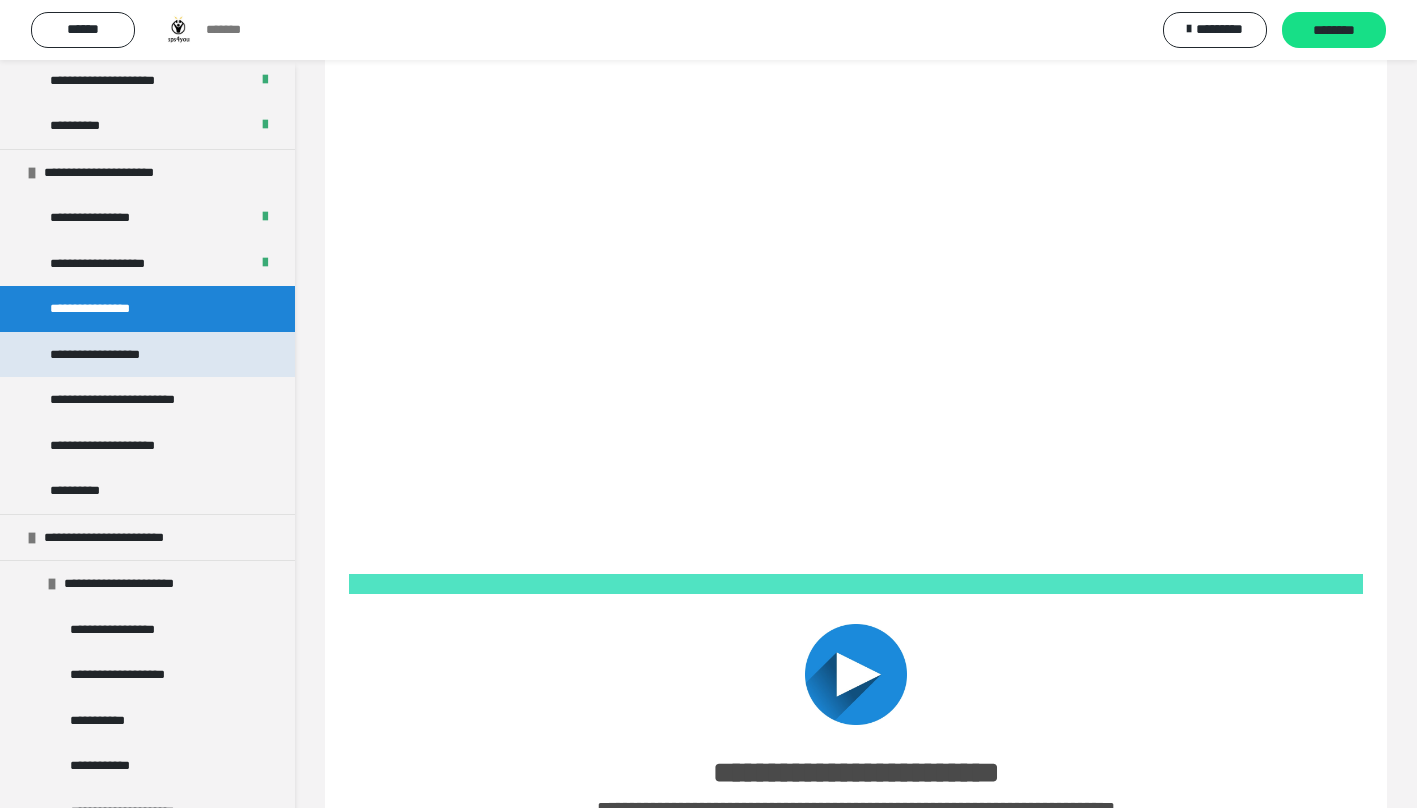 click on "**********" at bounding box center (108, 355) 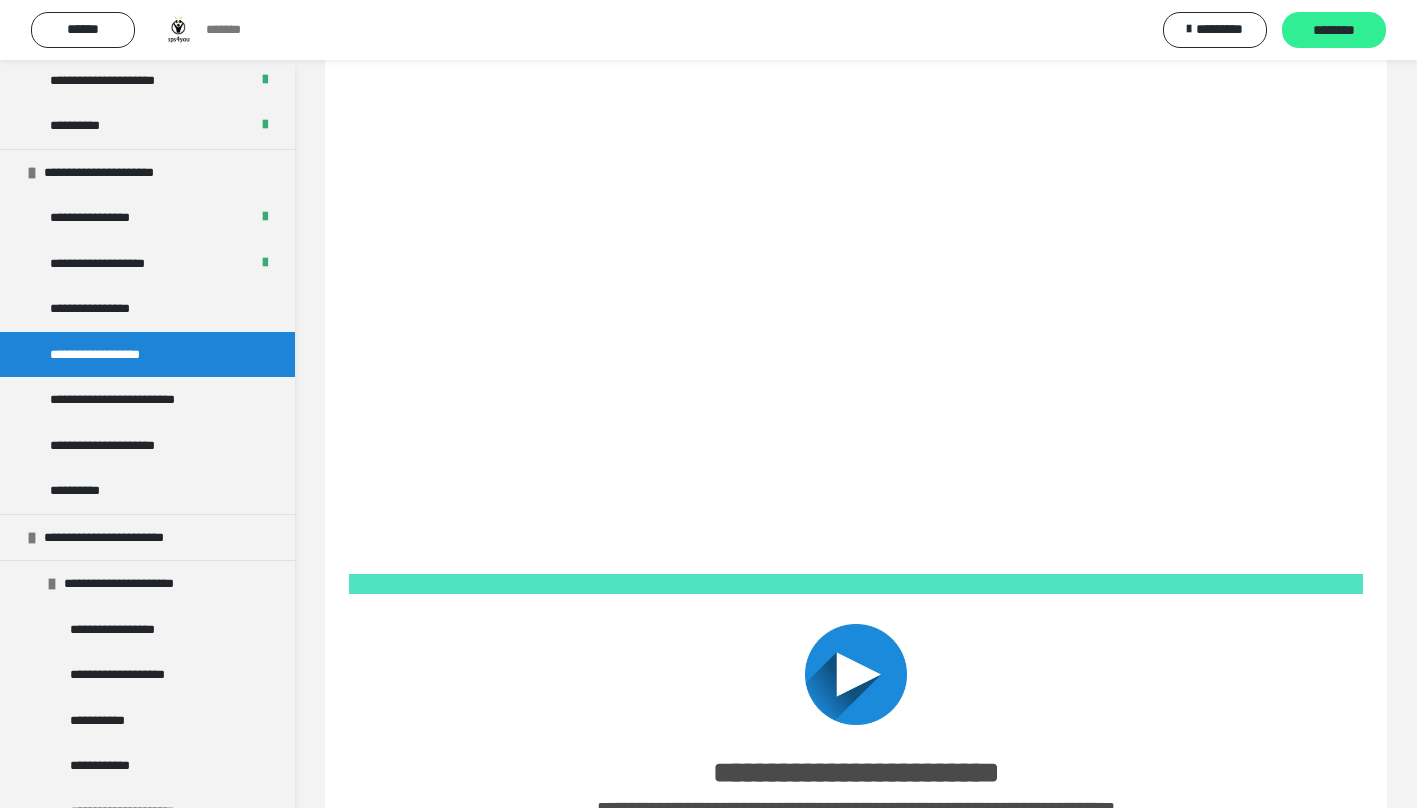 click on "********" at bounding box center [1334, 31] 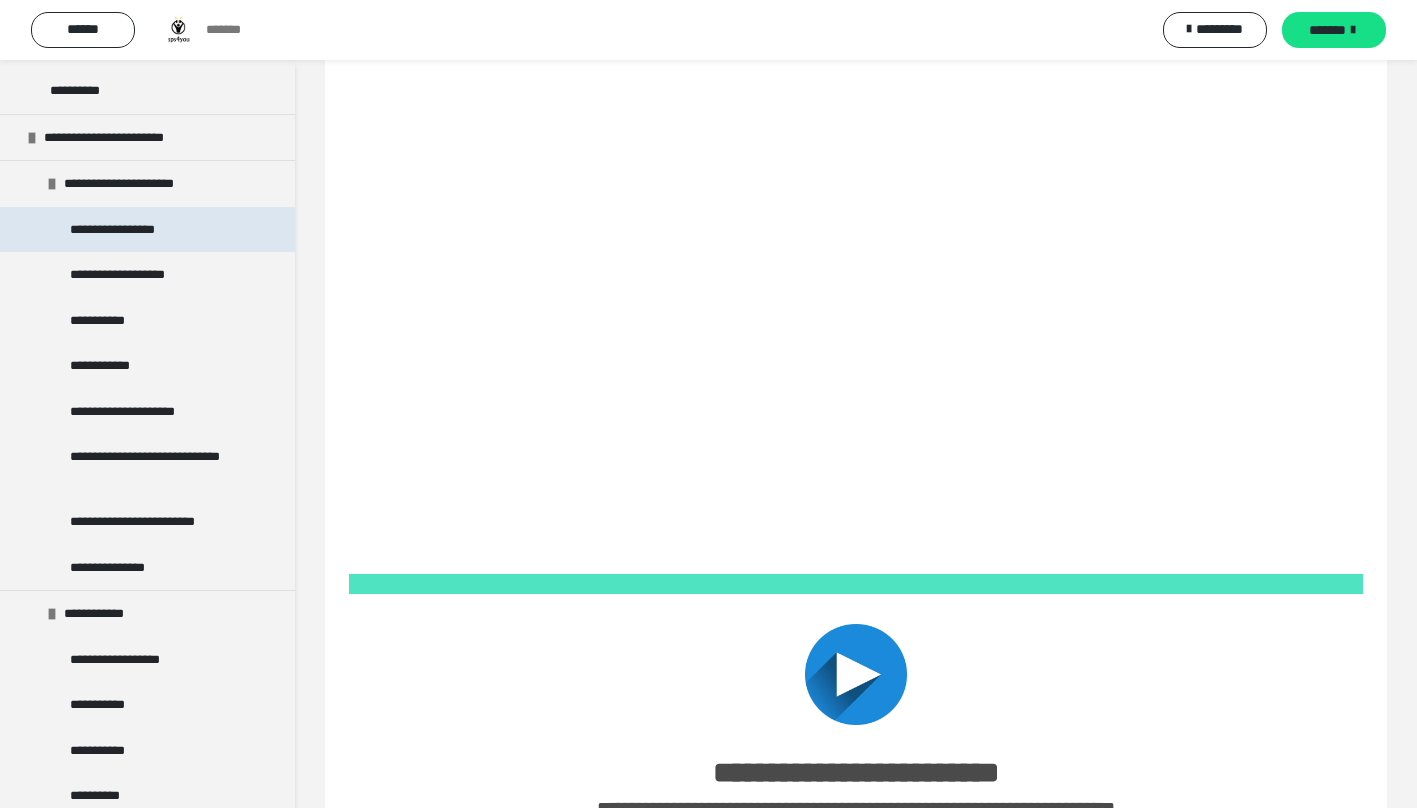 scroll, scrollTop: 800, scrollLeft: 0, axis: vertical 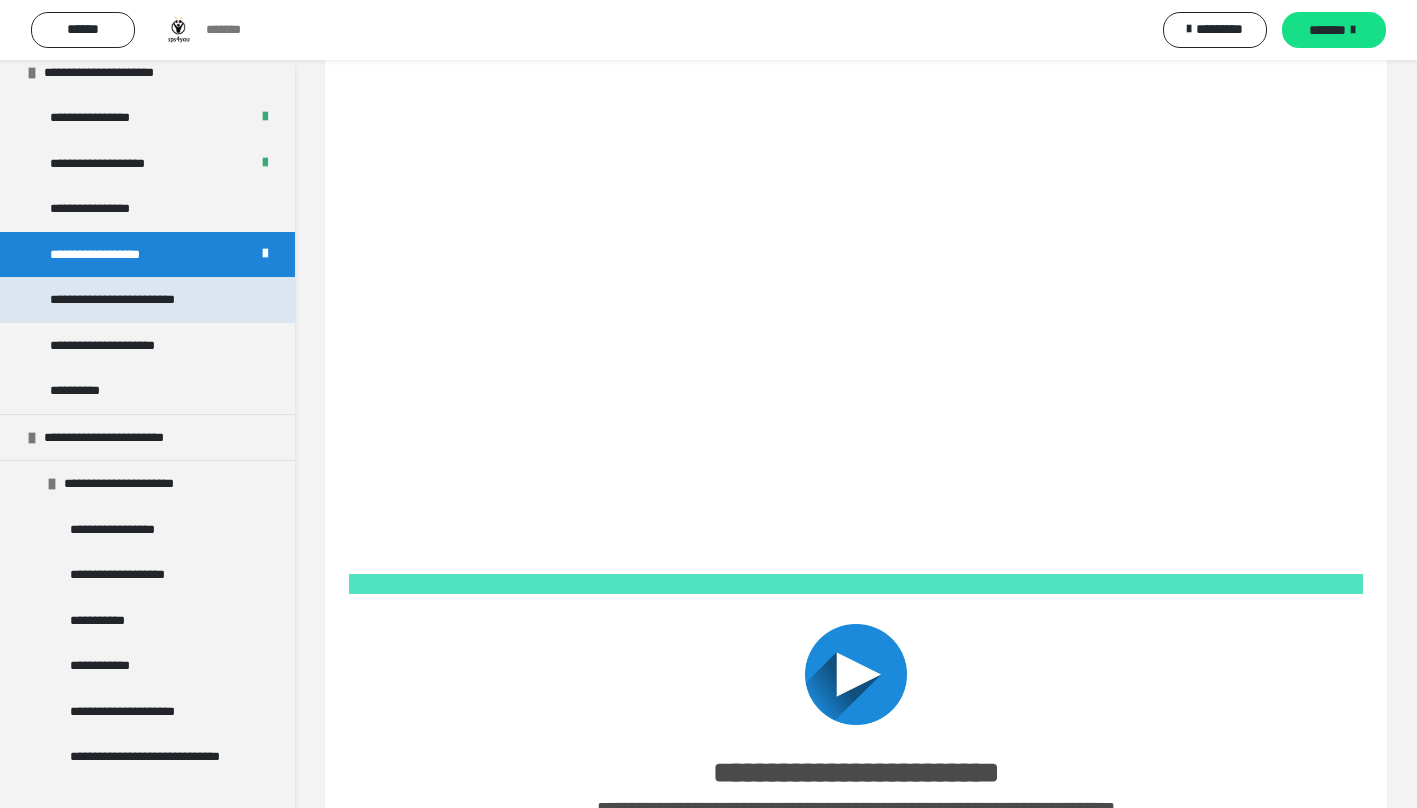 click on "**********" at bounding box center [138, 300] 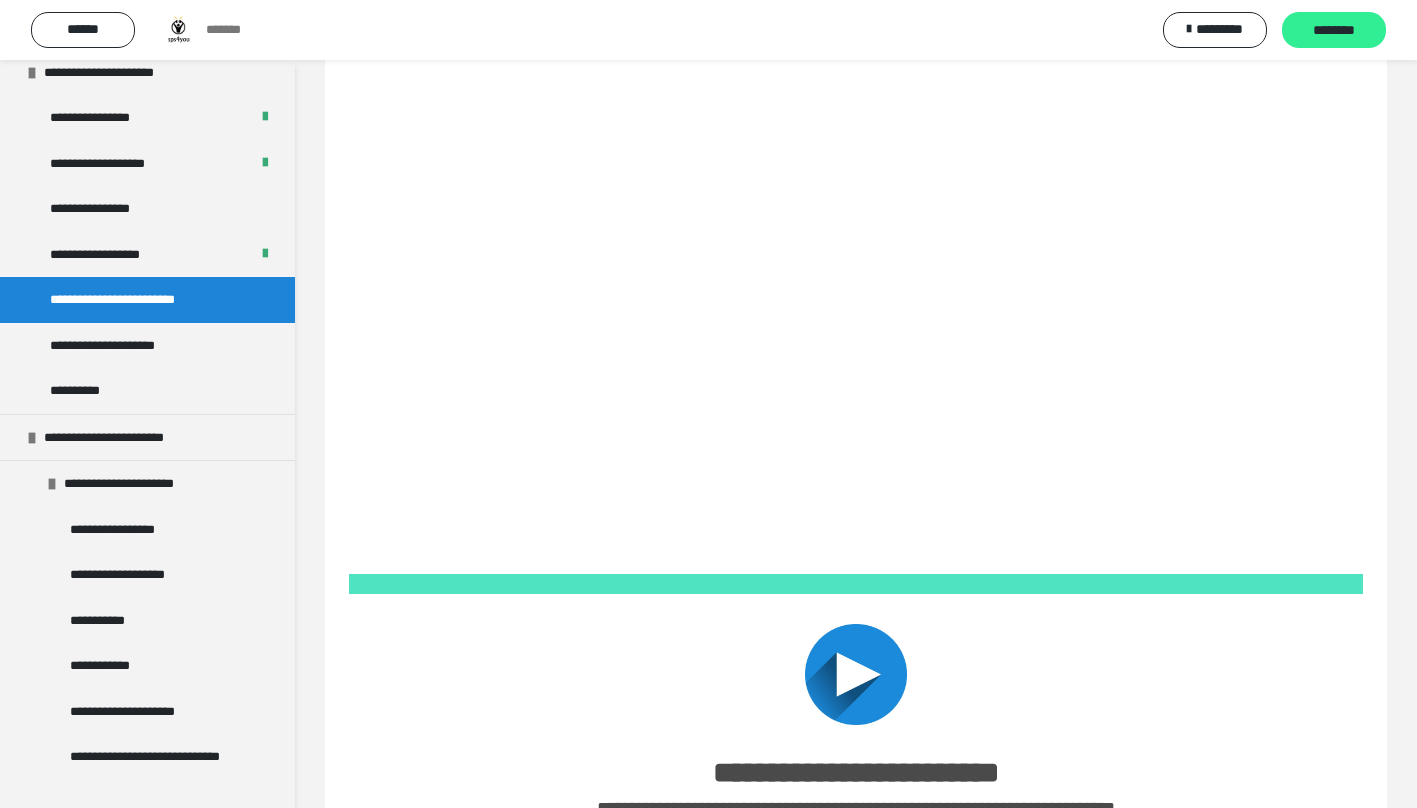 click on "********" at bounding box center [1334, 31] 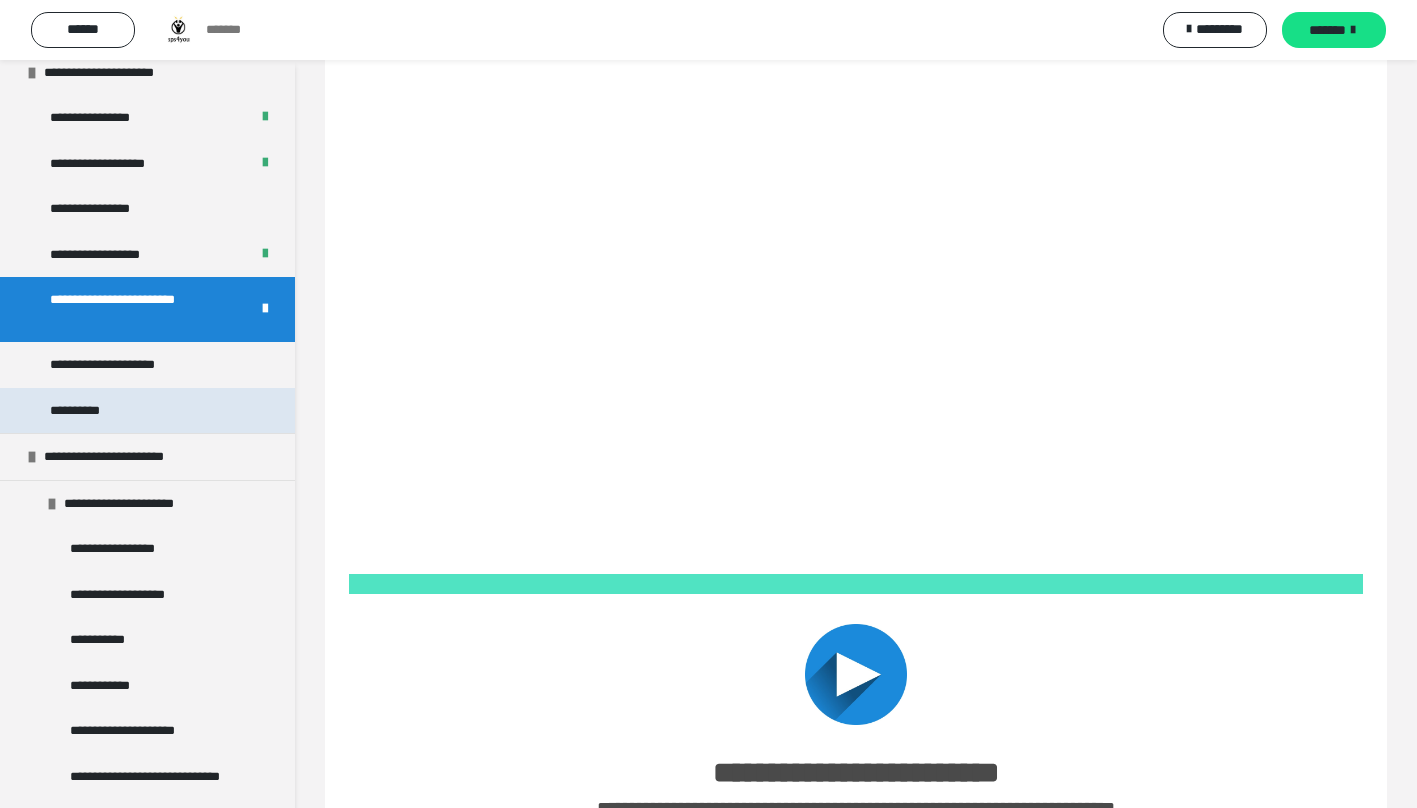 click on "**********" at bounding box center (147, 411) 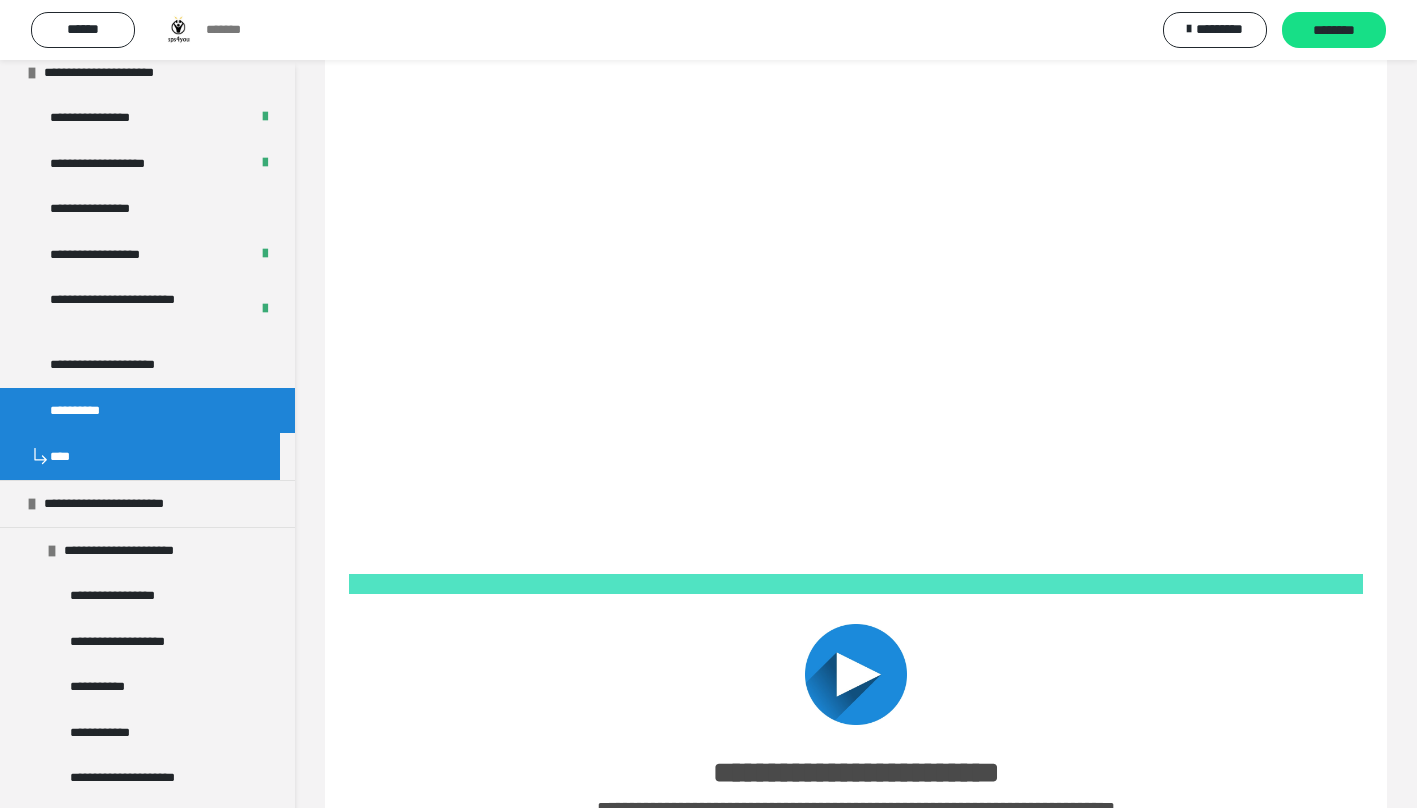 scroll, scrollTop: 60, scrollLeft: 0, axis: vertical 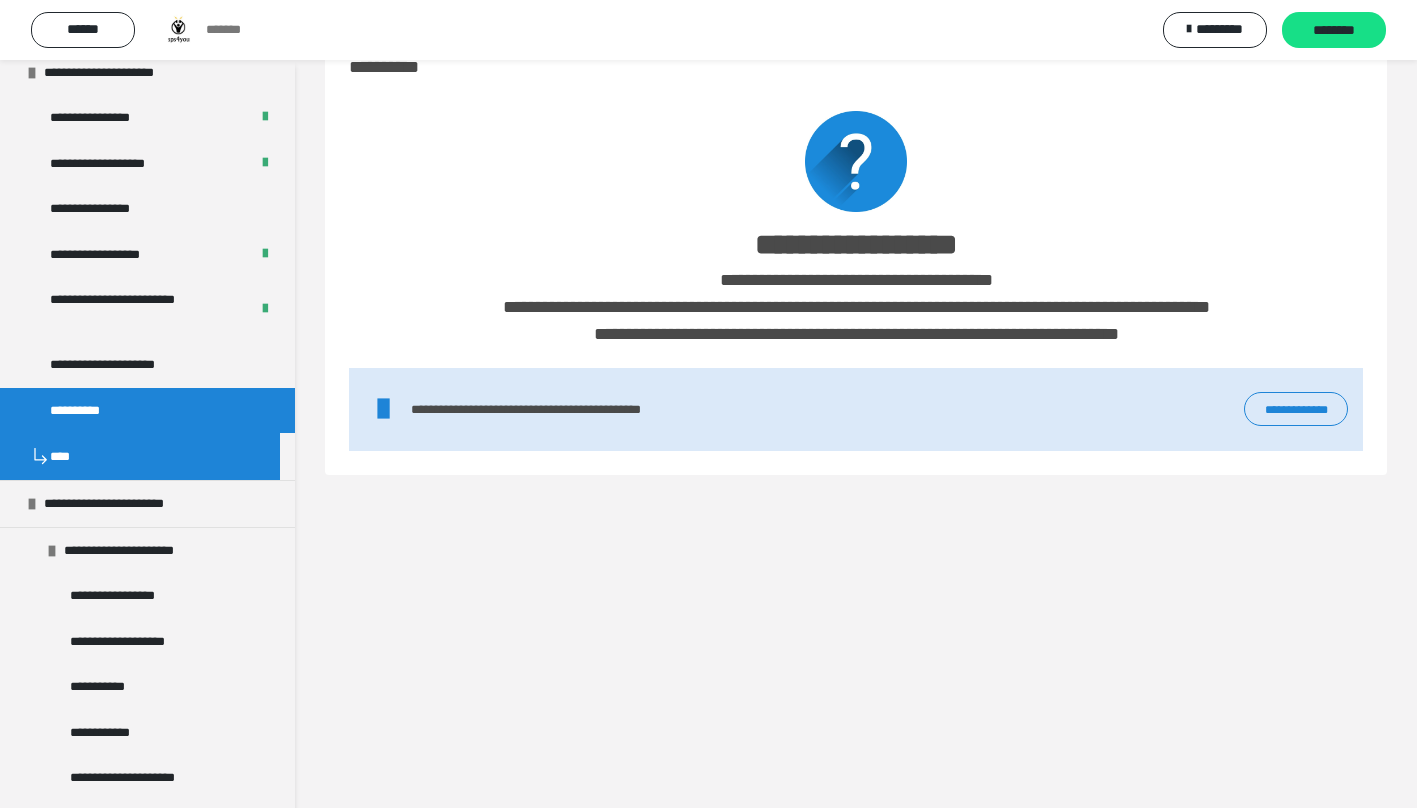 click on "**********" at bounding box center [1296, 409] 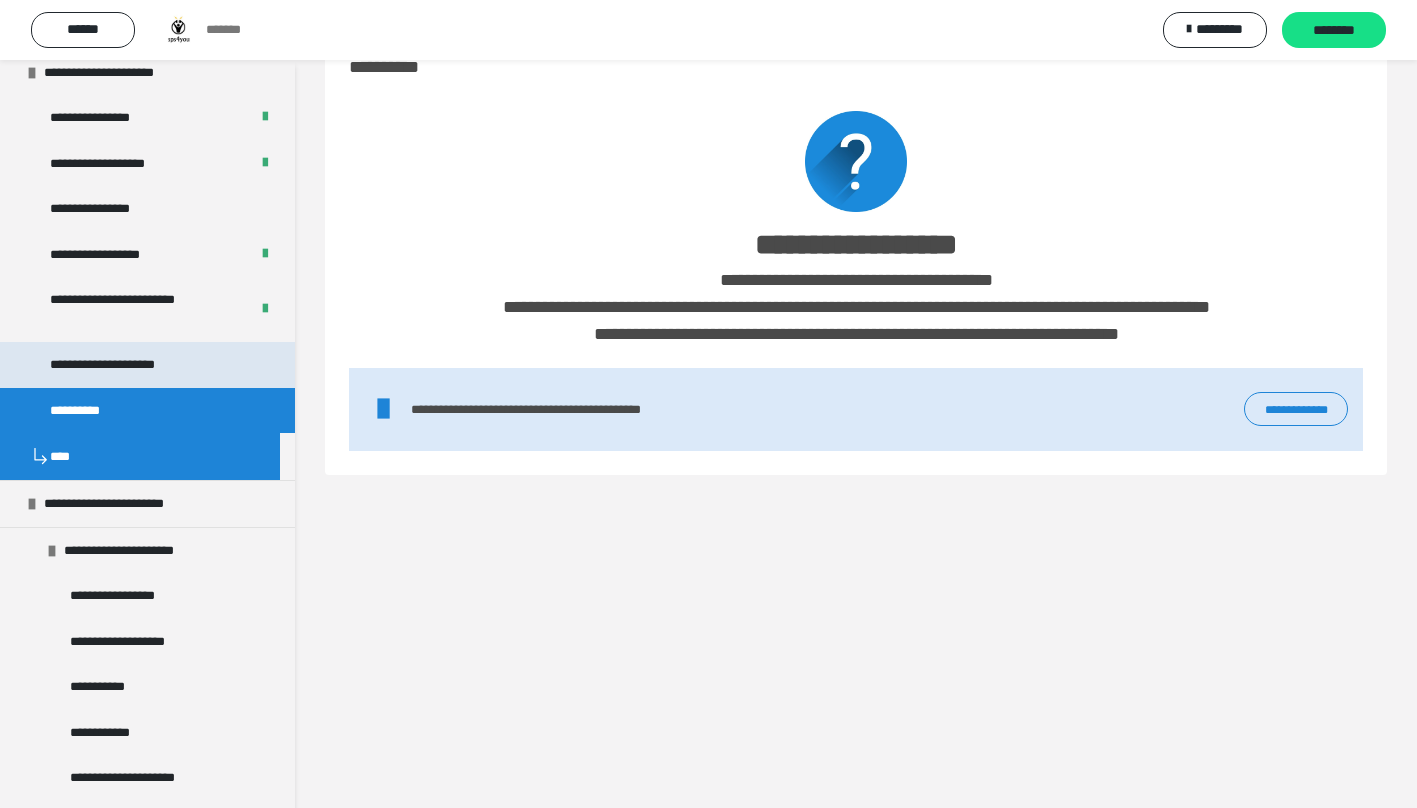 click on "**********" at bounding box center [128, 365] 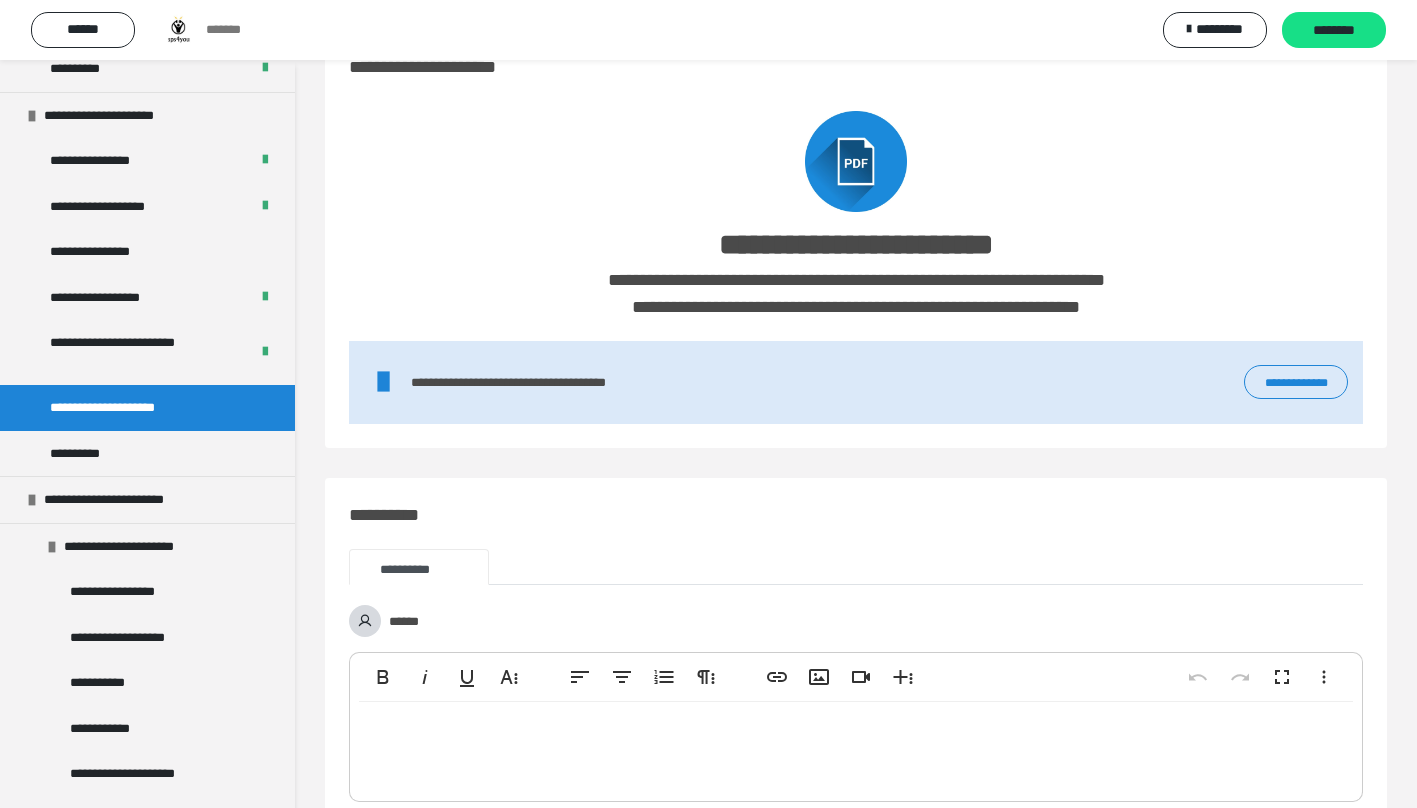 scroll, scrollTop: 800, scrollLeft: 0, axis: vertical 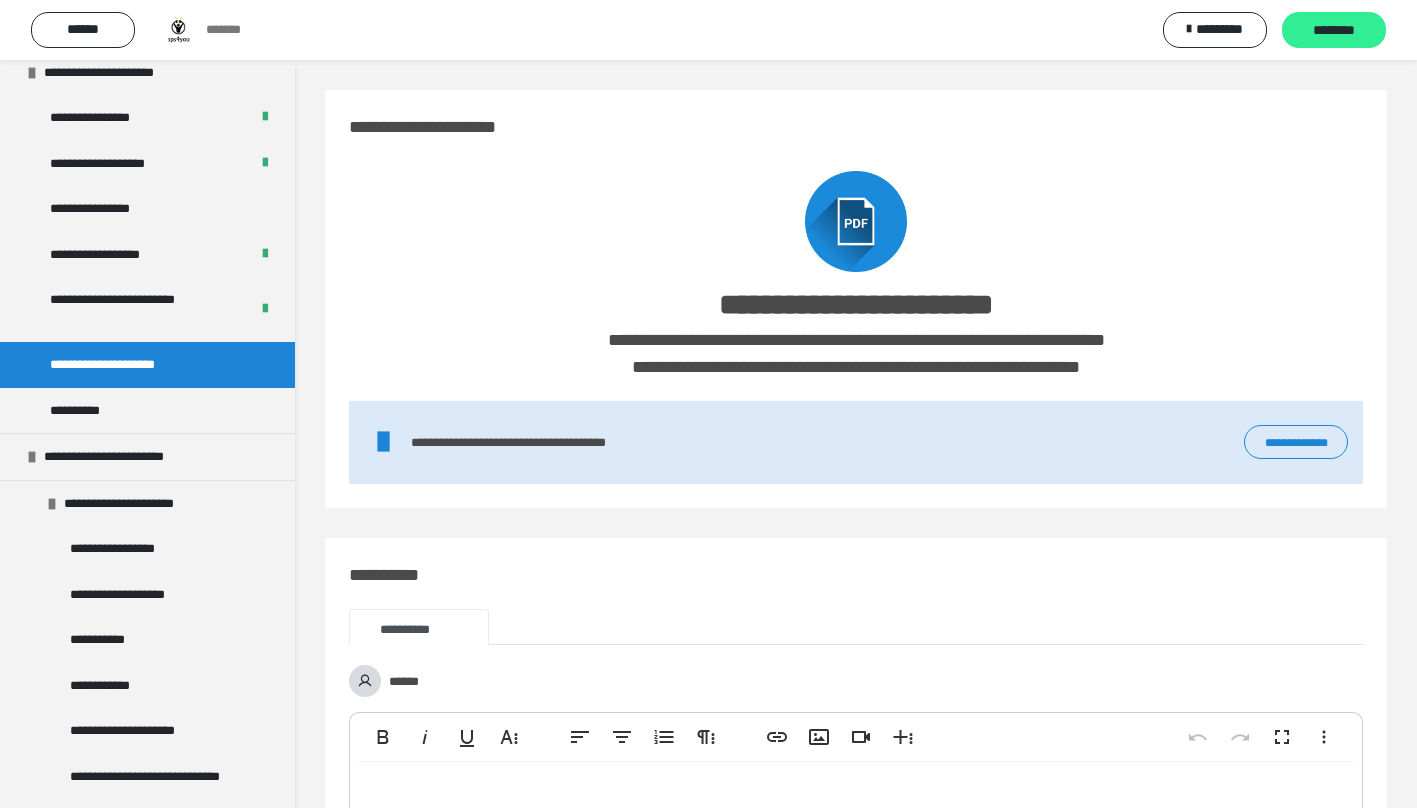 click on "********" at bounding box center (1334, 31) 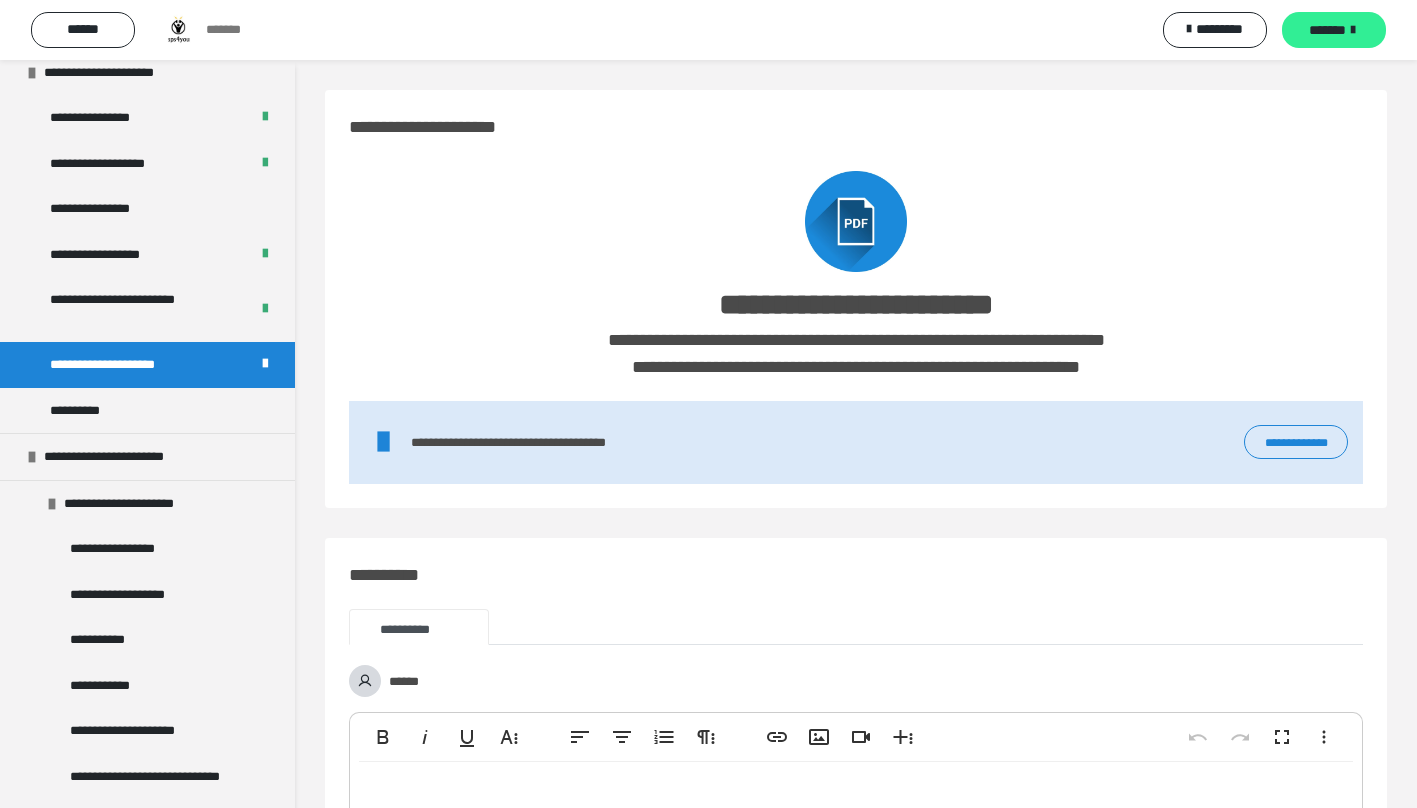 click on "*******" at bounding box center (1327, 30) 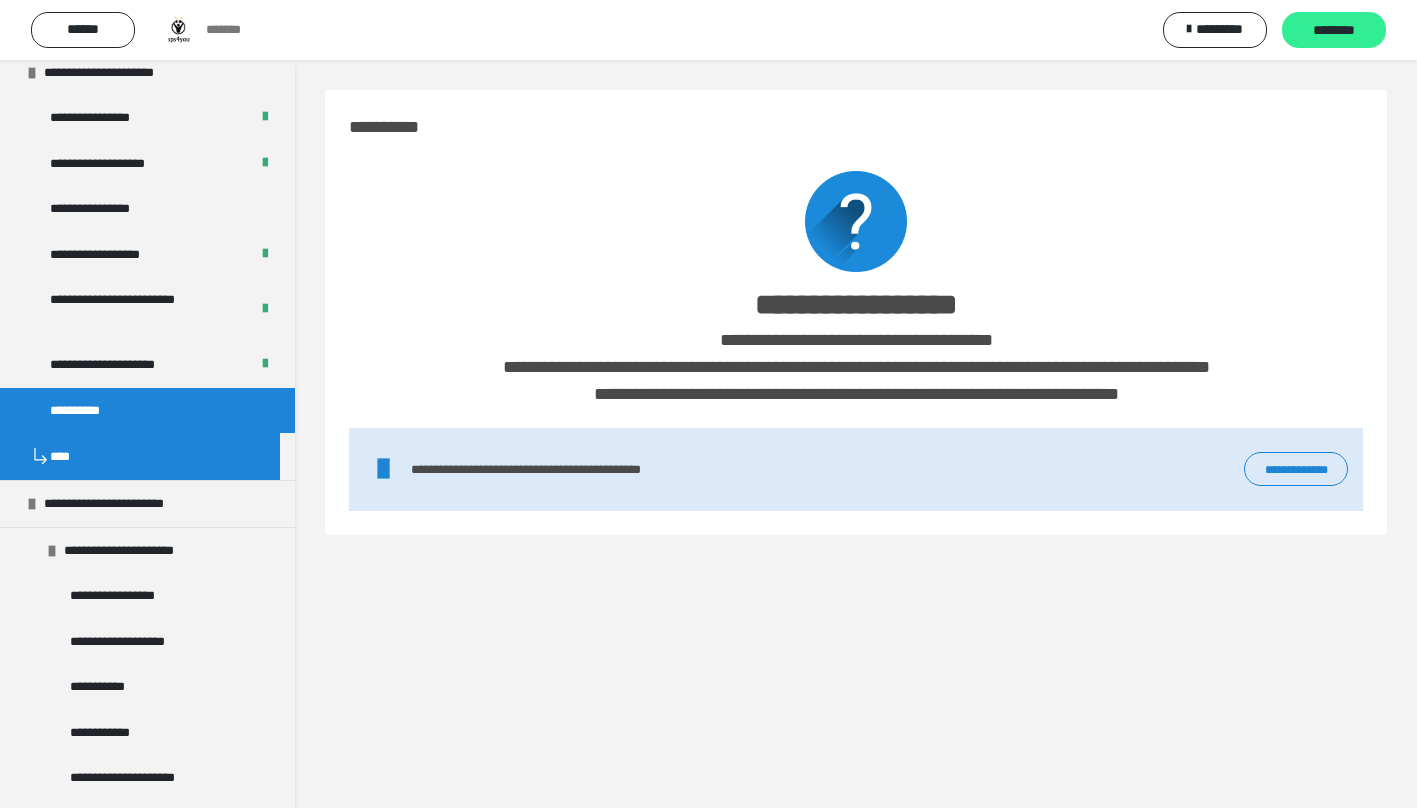 click on "********" at bounding box center (1334, 30) 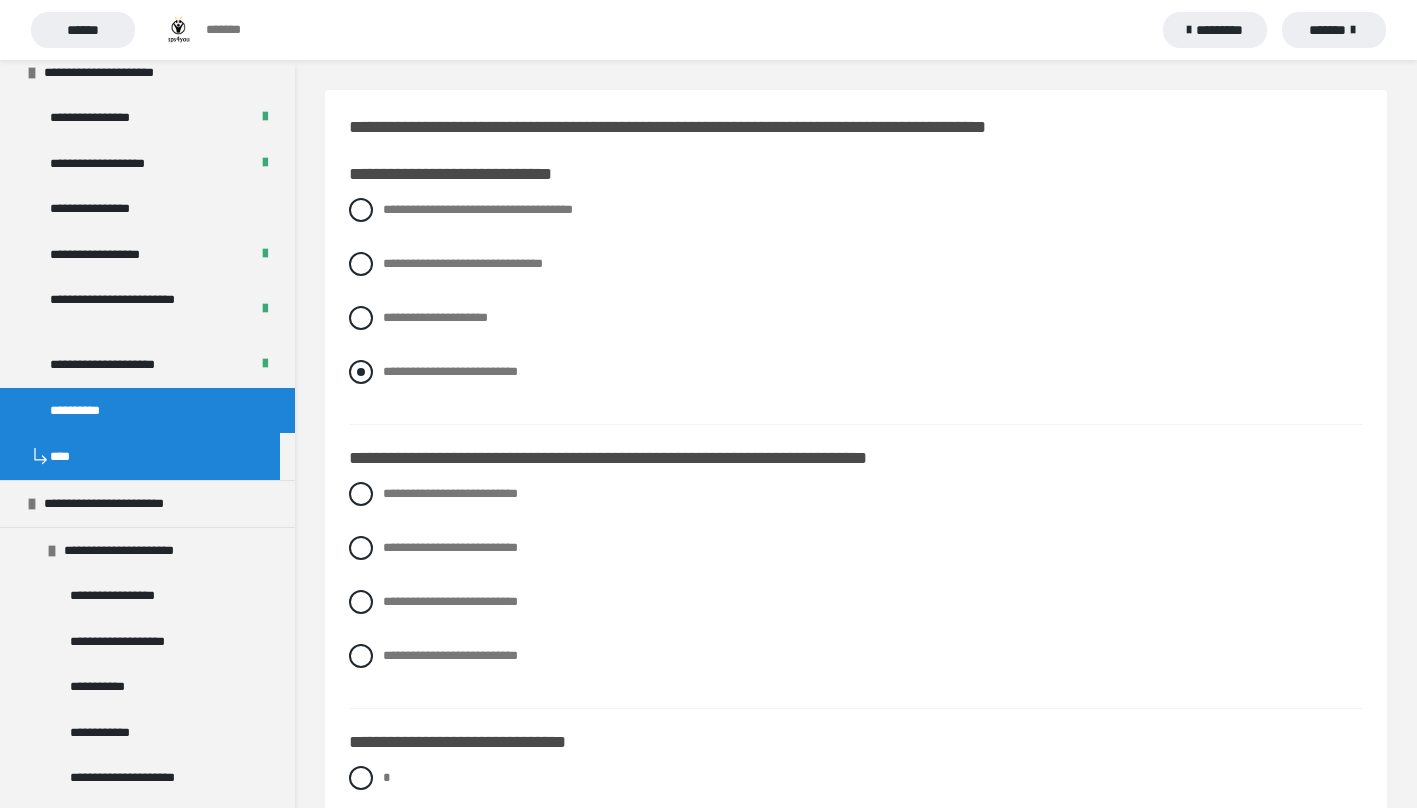 click at bounding box center [361, 372] 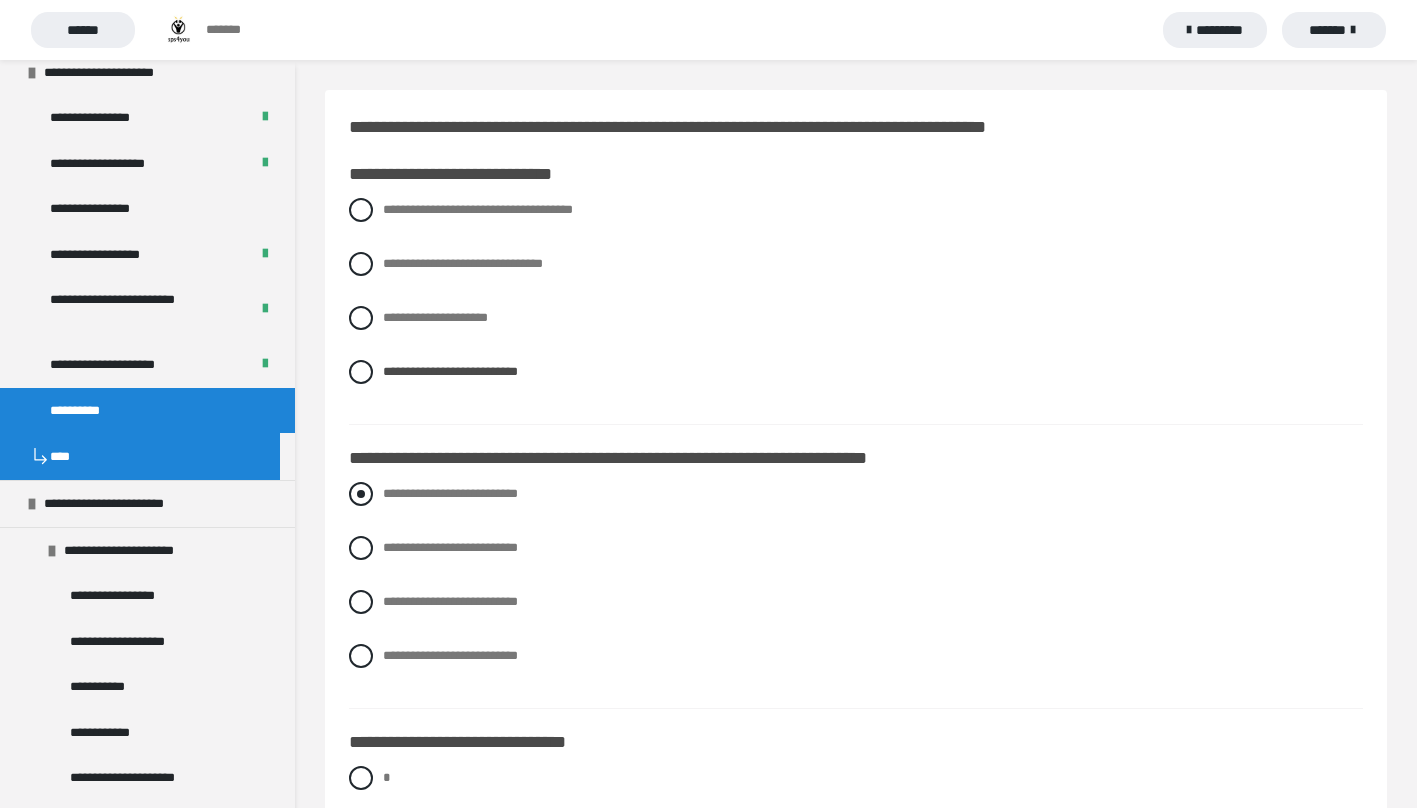 click at bounding box center [361, 494] 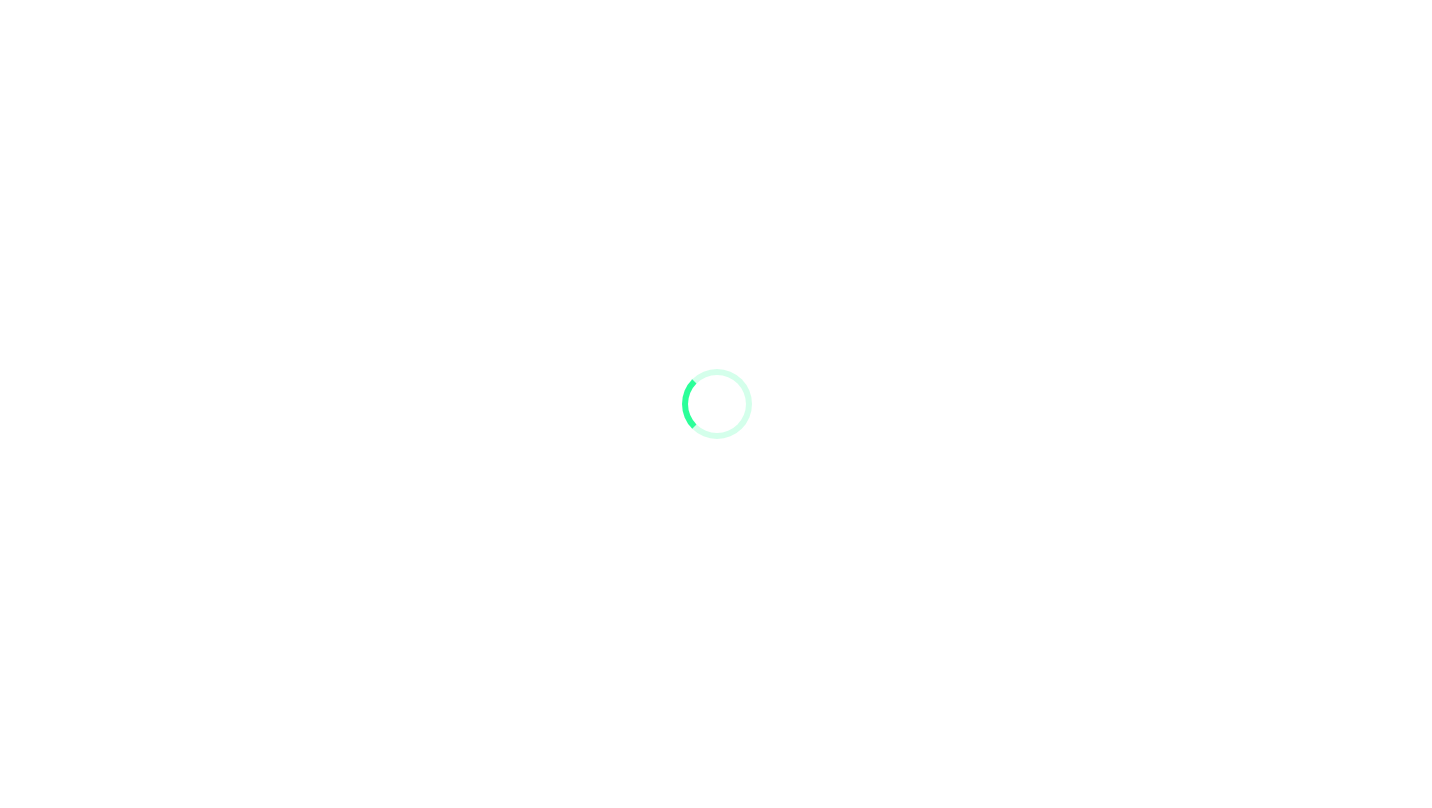 scroll, scrollTop: 0, scrollLeft: 0, axis: both 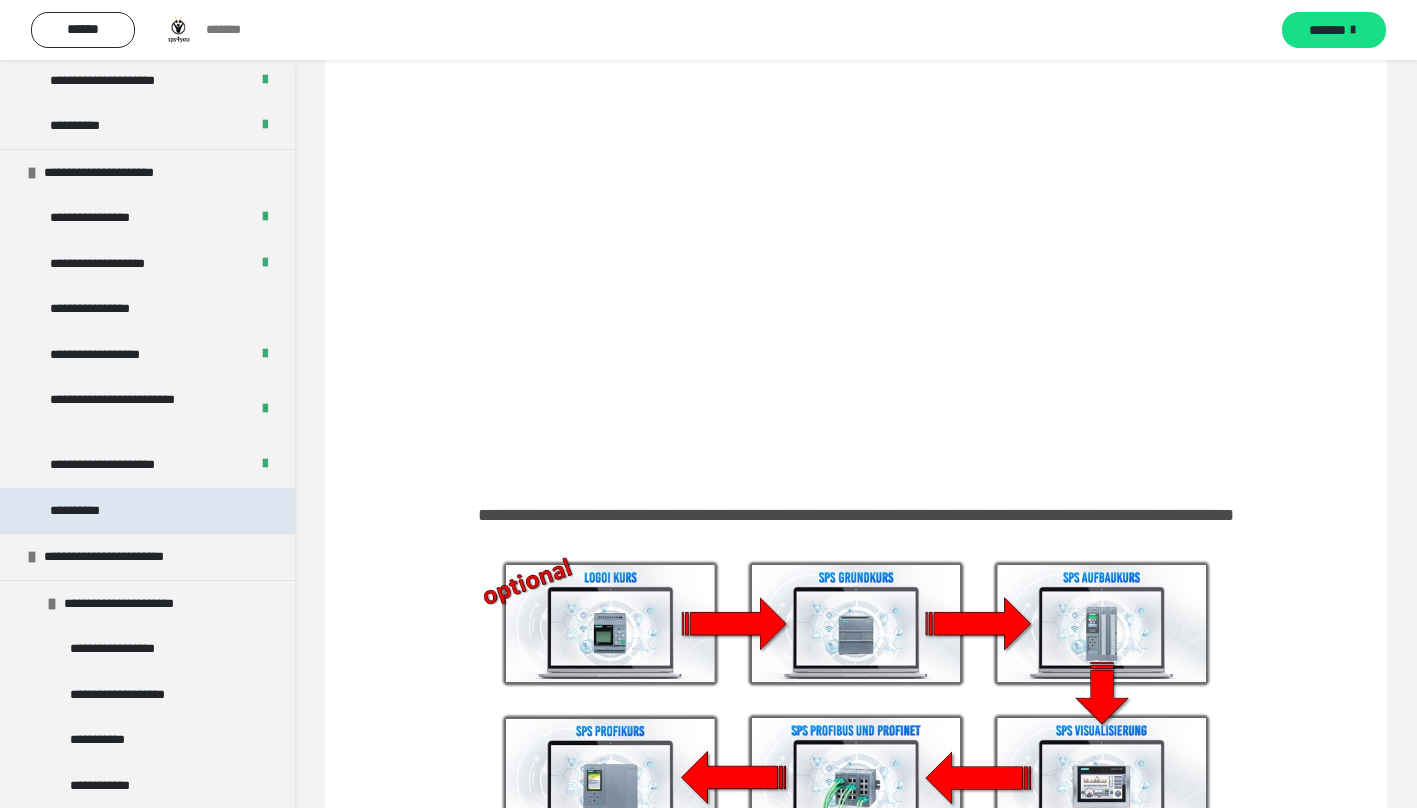 click on "**********" at bounding box center [147, 511] 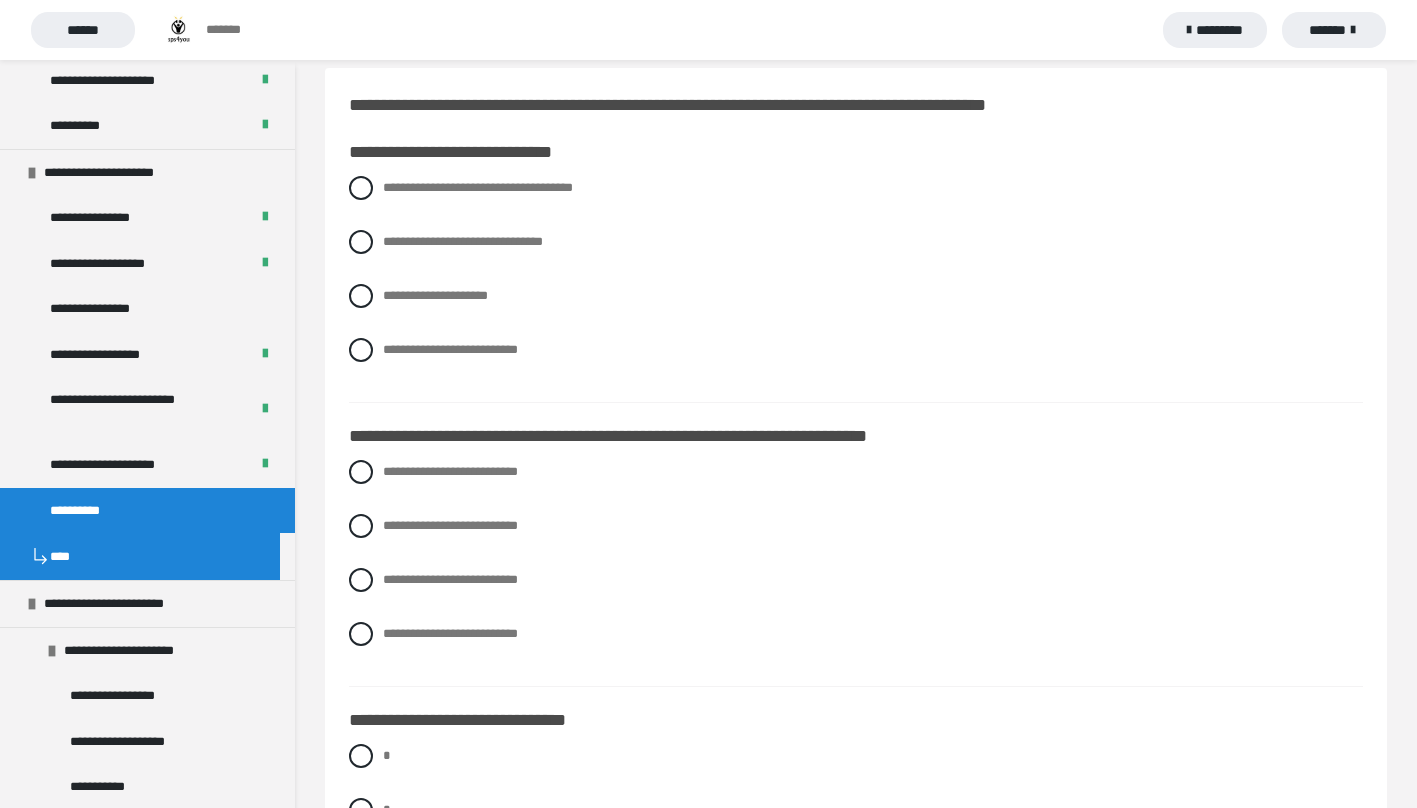 scroll, scrollTop: 0, scrollLeft: 0, axis: both 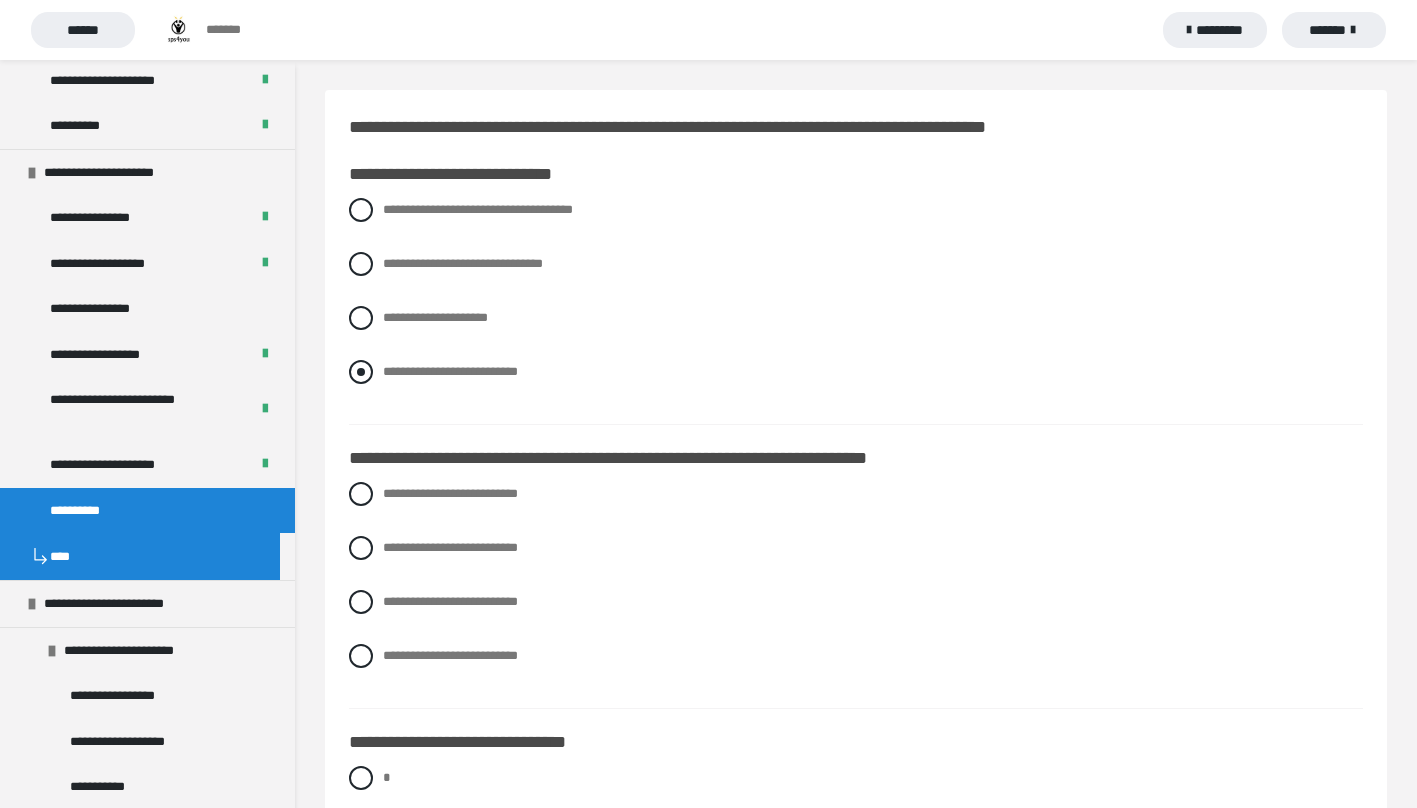 click at bounding box center [361, 372] 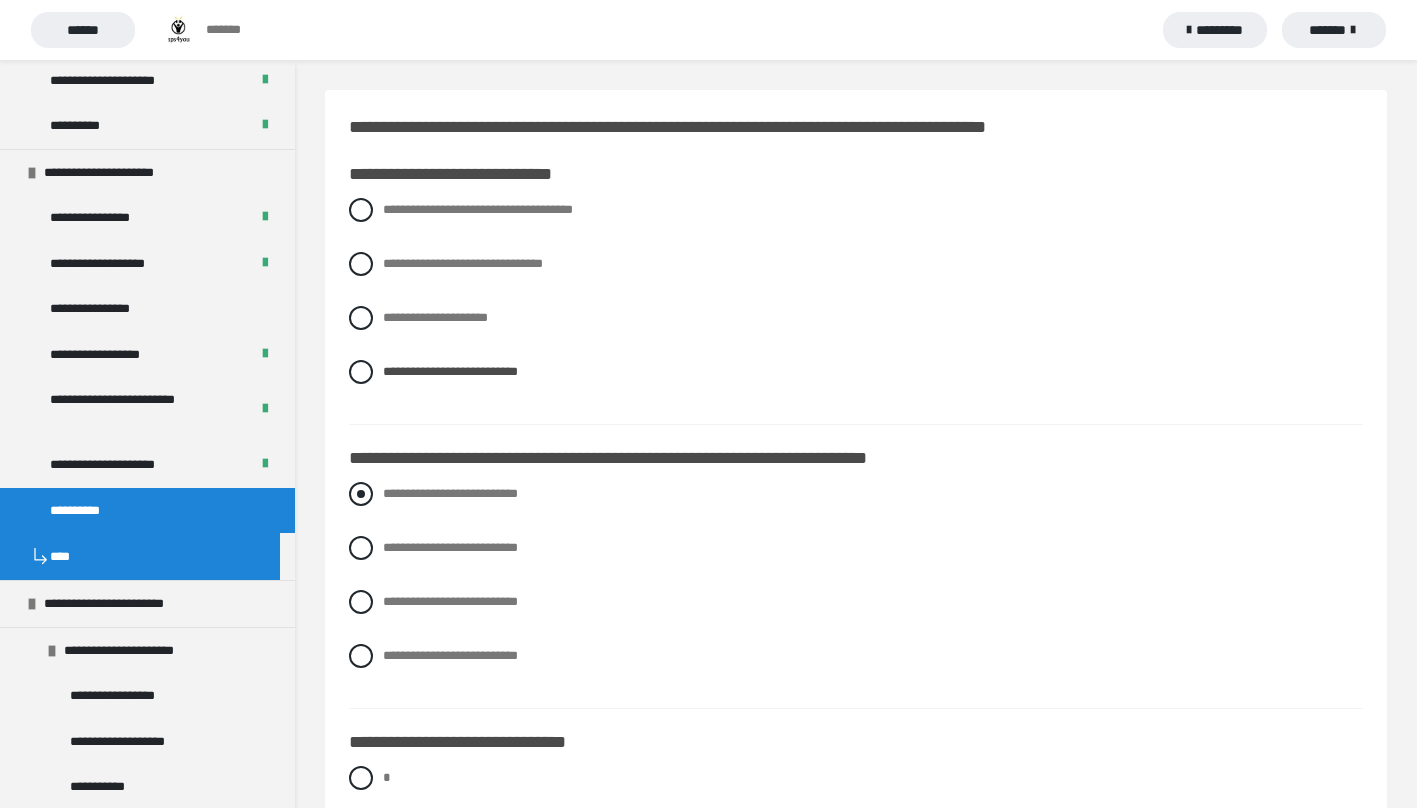 click at bounding box center [361, 494] 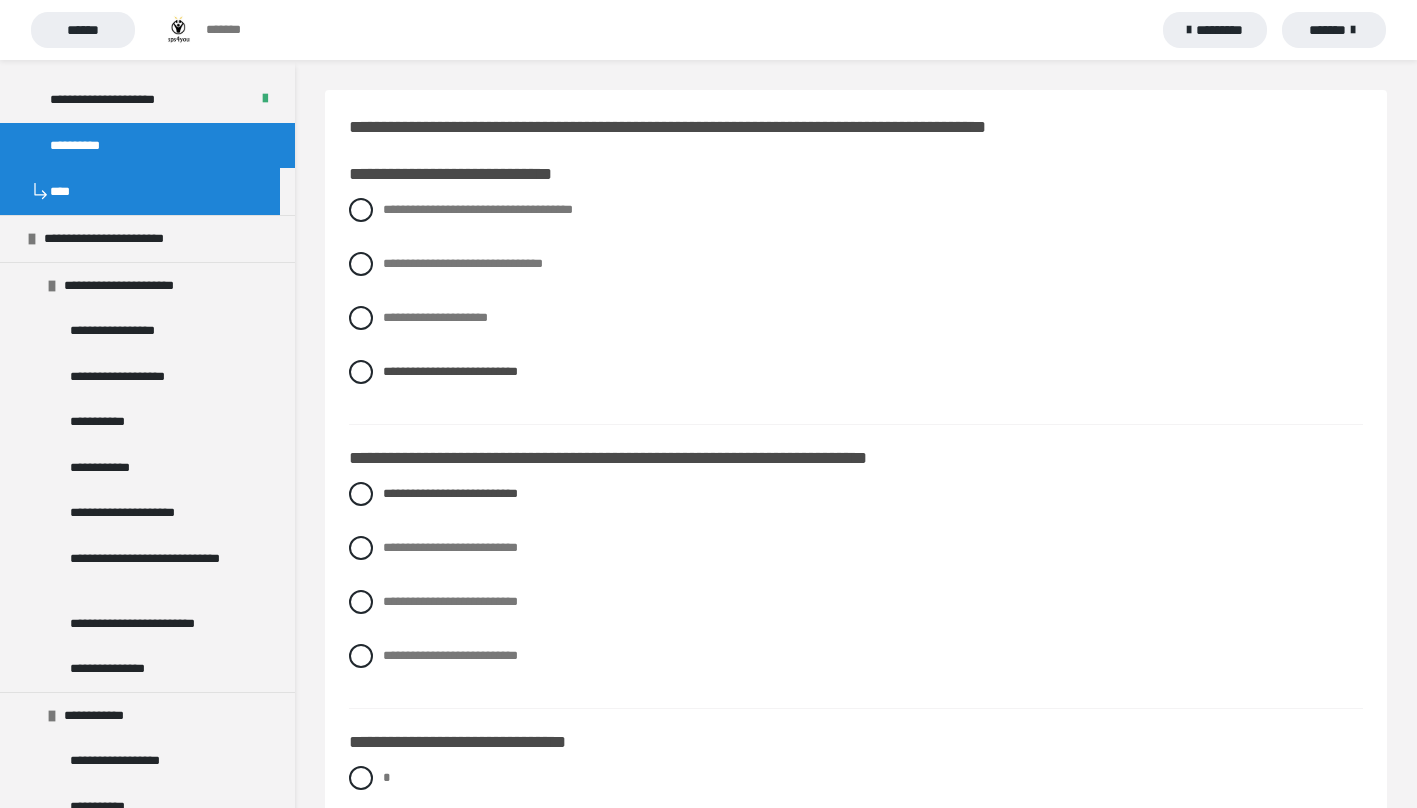scroll, scrollTop: 1100, scrollLeft: 0, axis: vertical 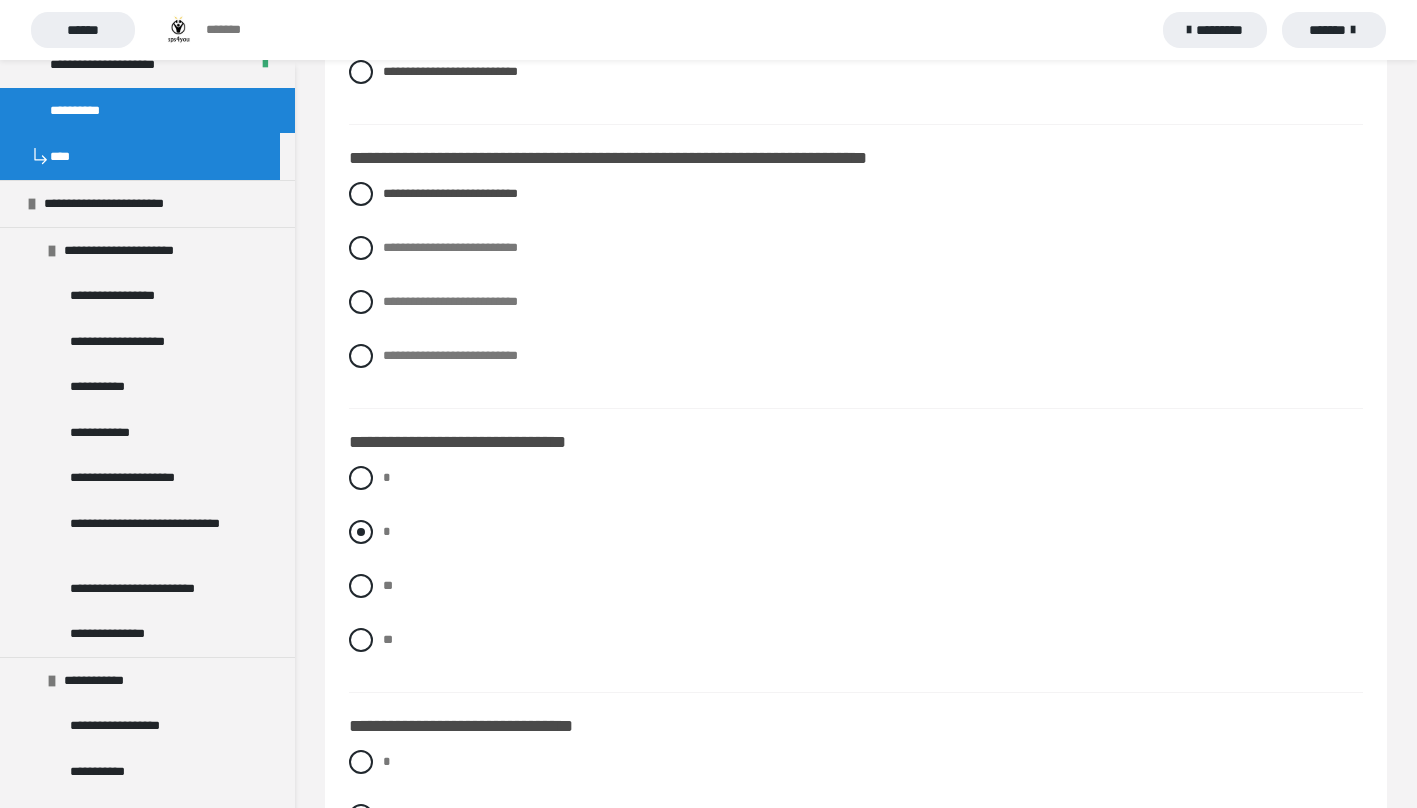 click at bounding box center (361, 532) 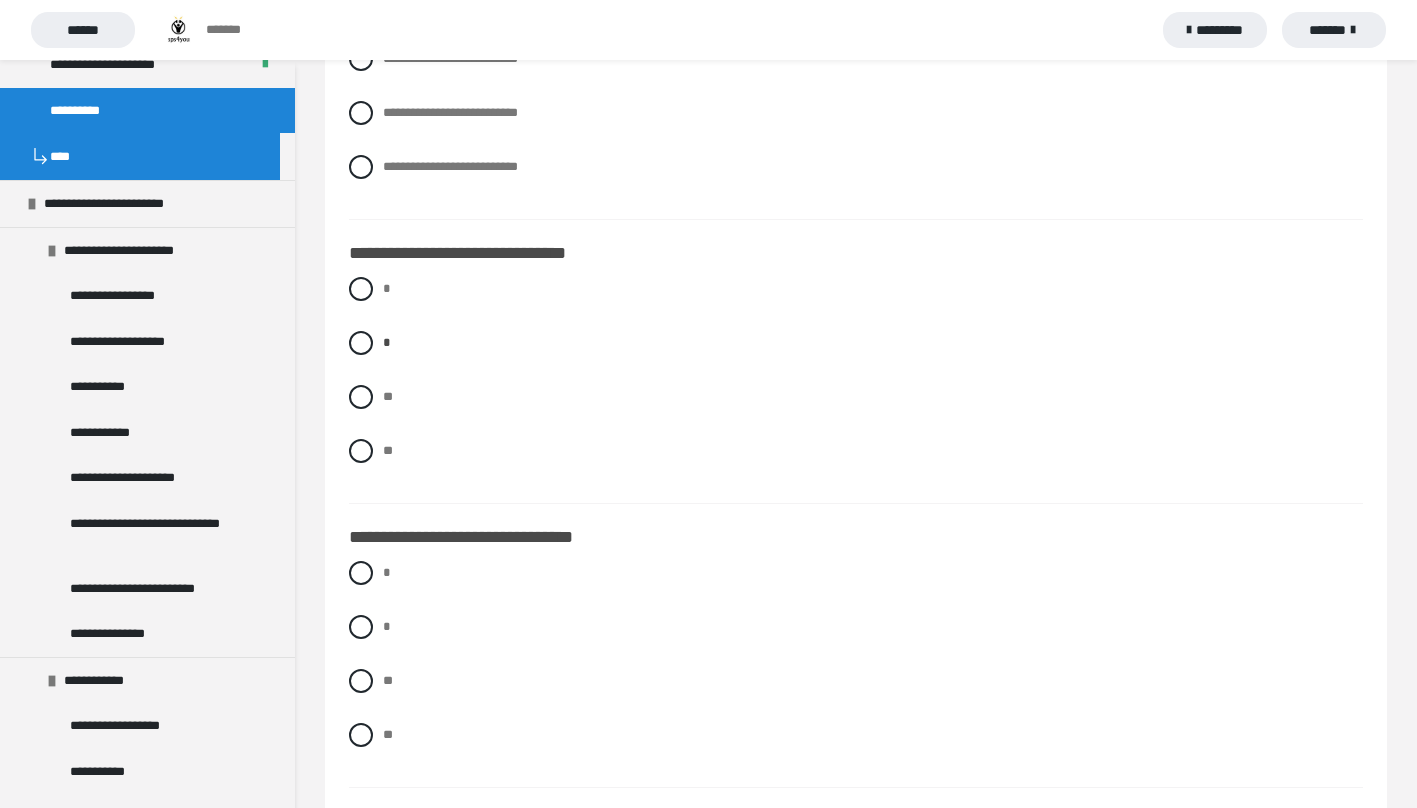 scroll, scrollTop: 500, scrollLeft: 0, axis: vertical 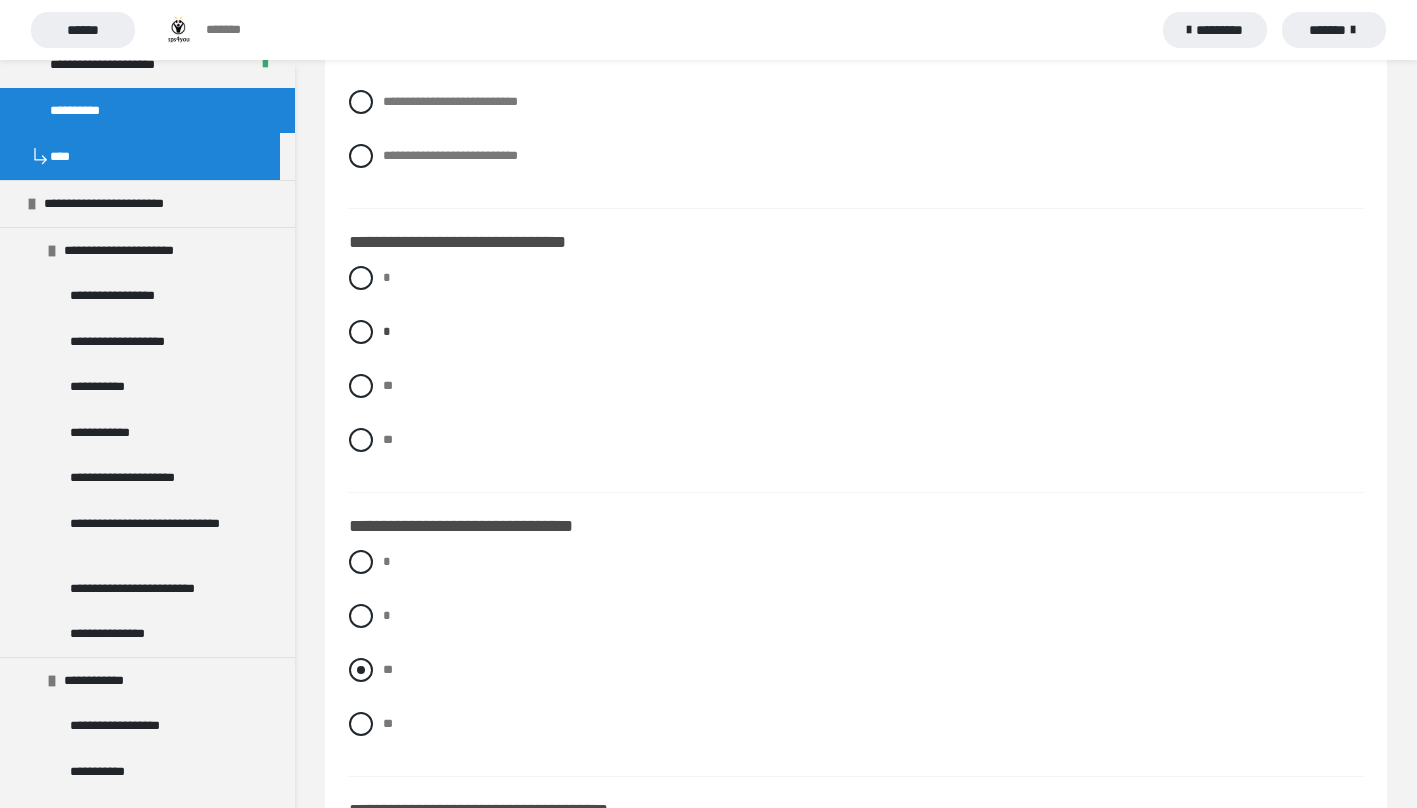 click at bounding box center [361, 670] 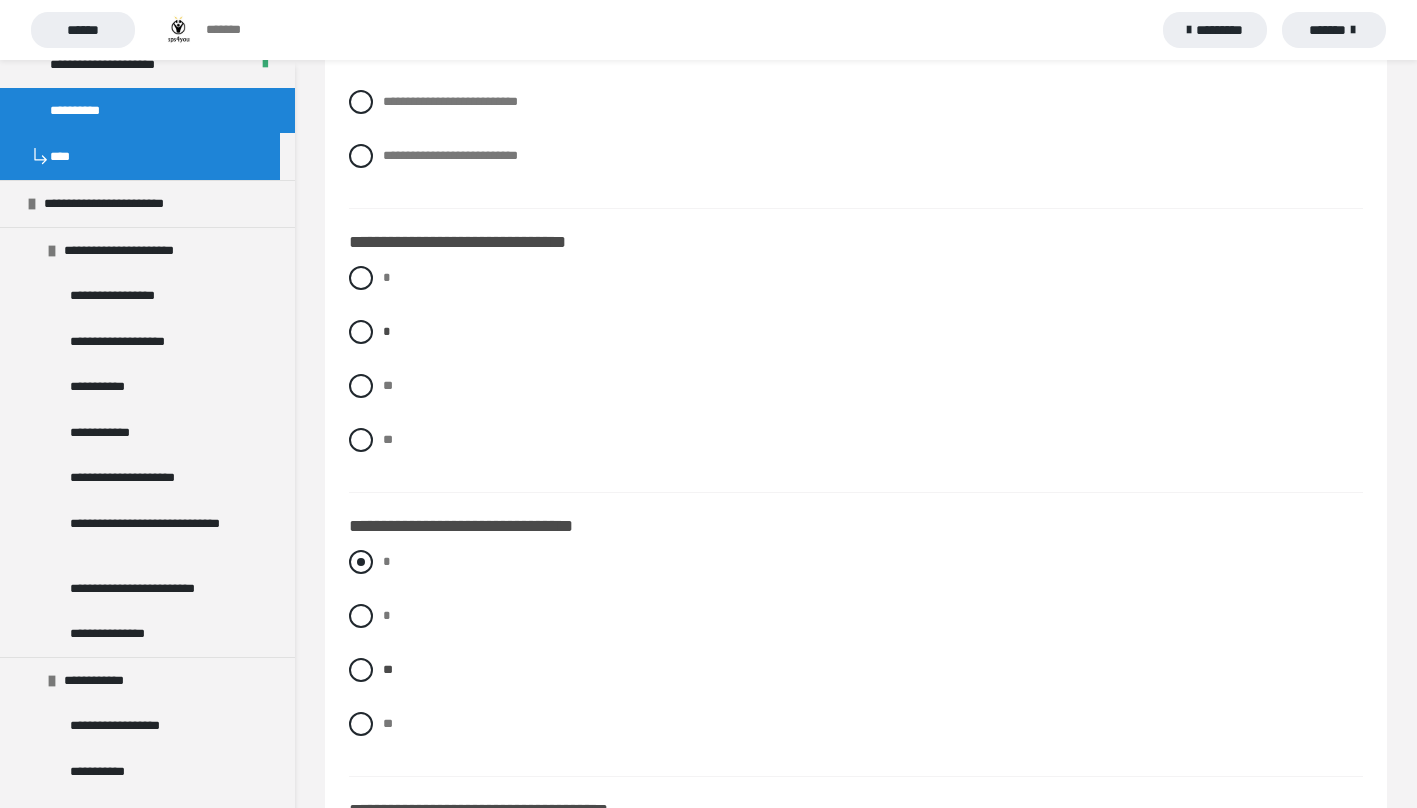 click on "*" at bounding box center (856, 562) 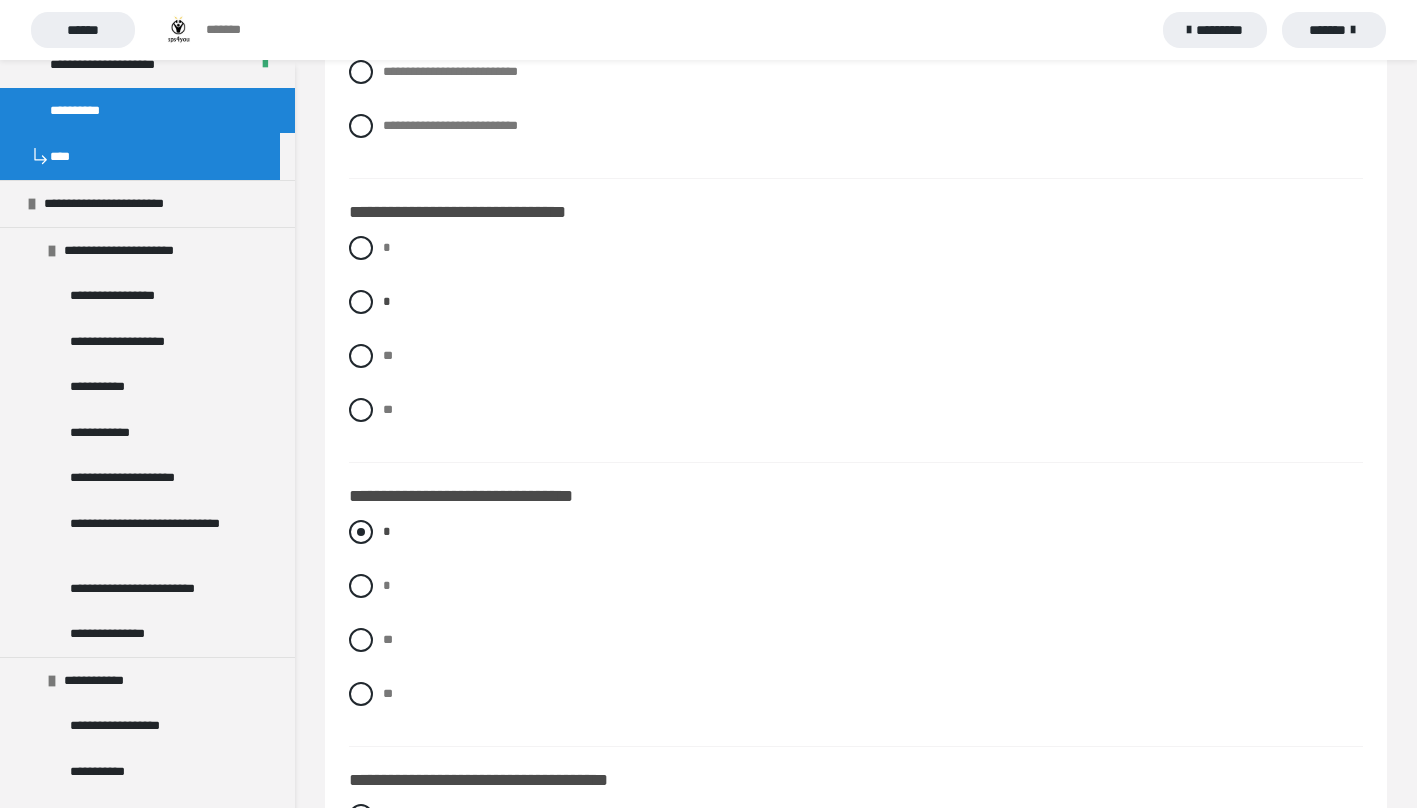 scroll, scrollTop: 800, scrollLeft: 0, axis: vertical 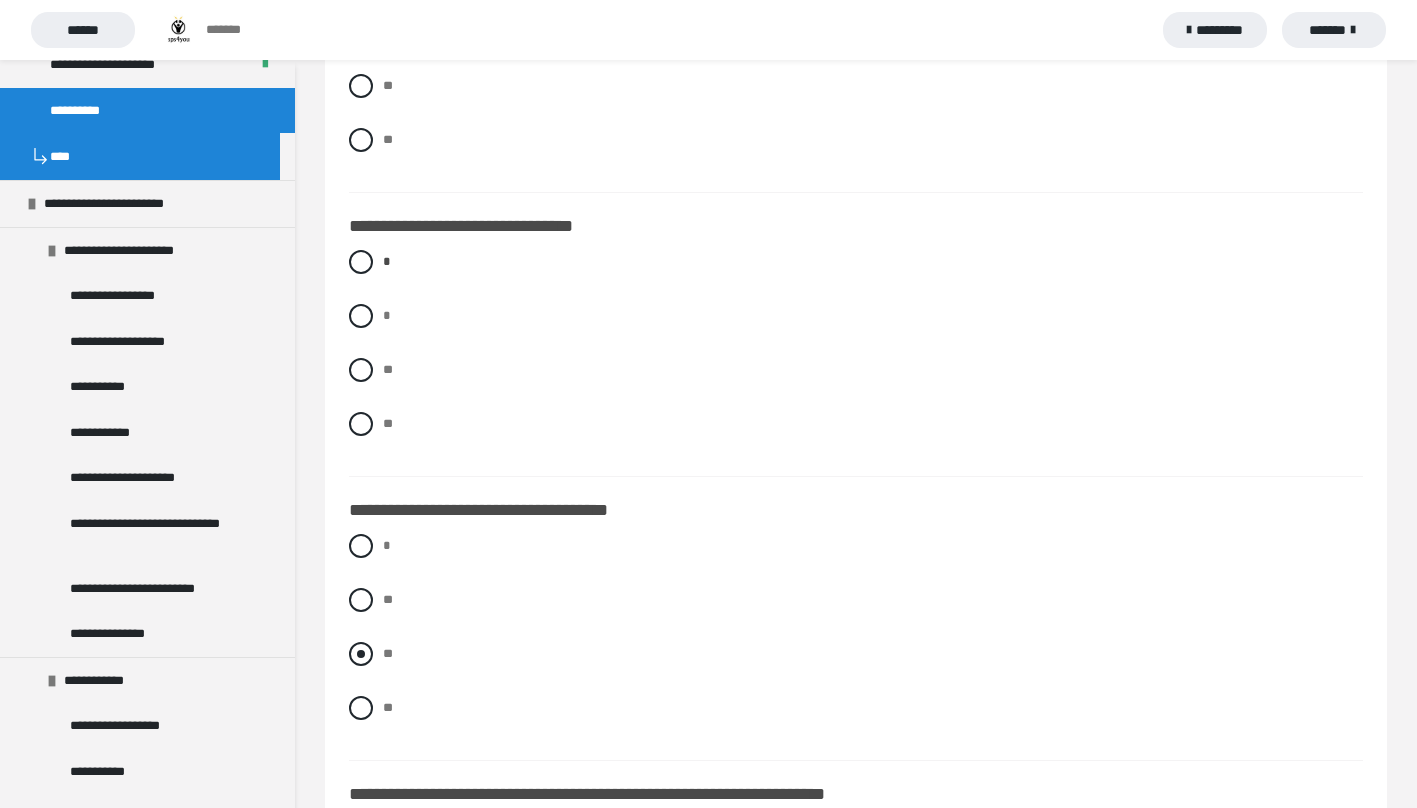 click at bounding box center [361, 654] 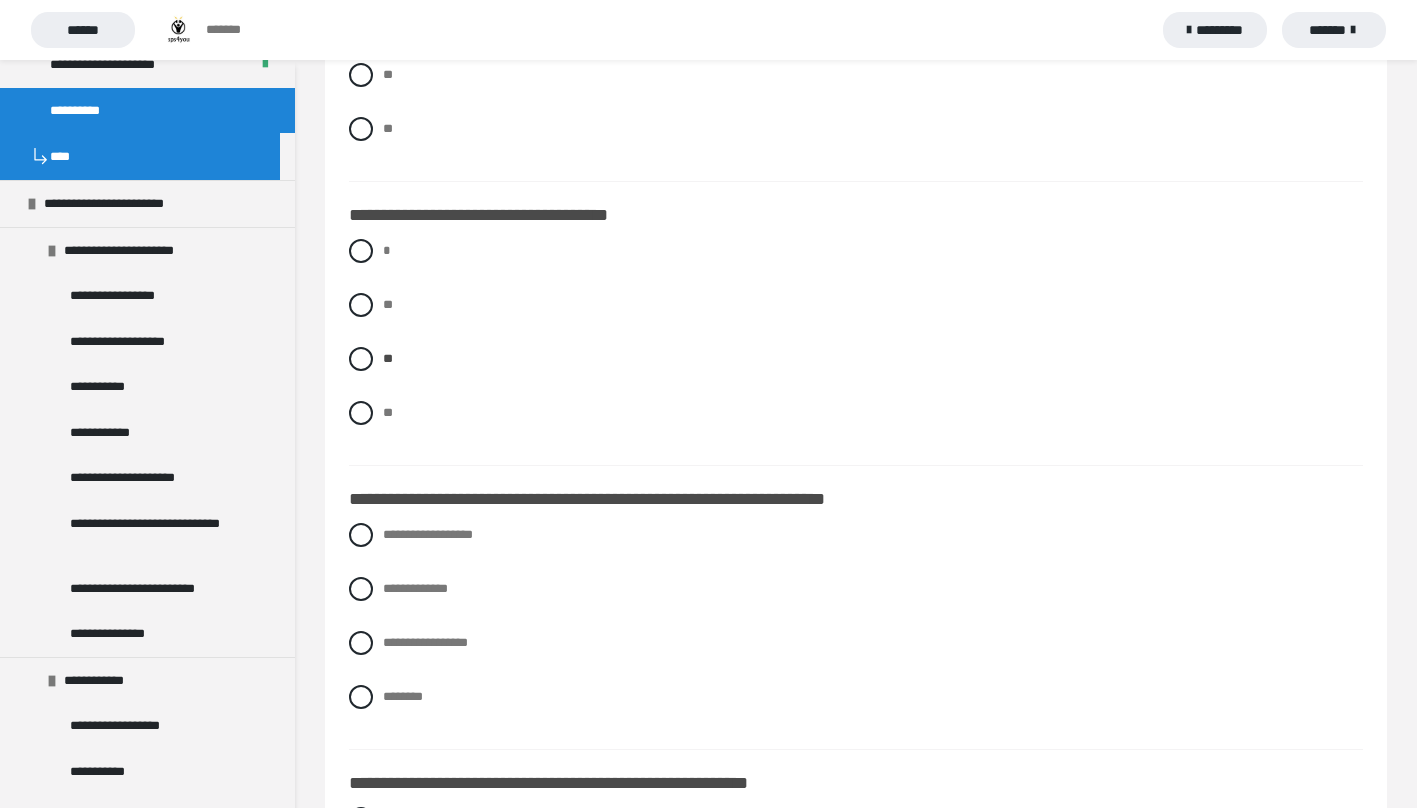 scroll, scrollTop: 1100, scrollLeft: 0, axis: vertical 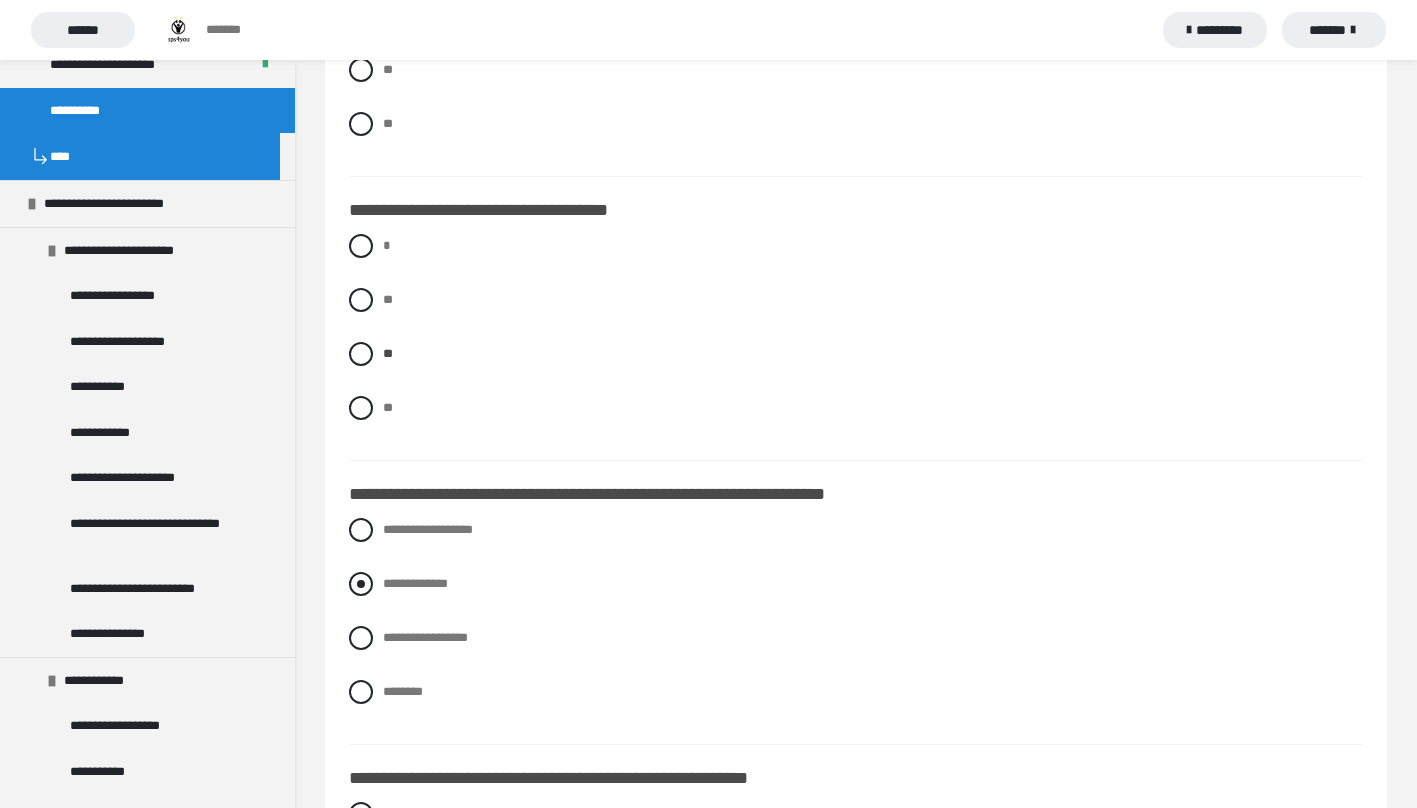 click at bounding box center [361, 584] 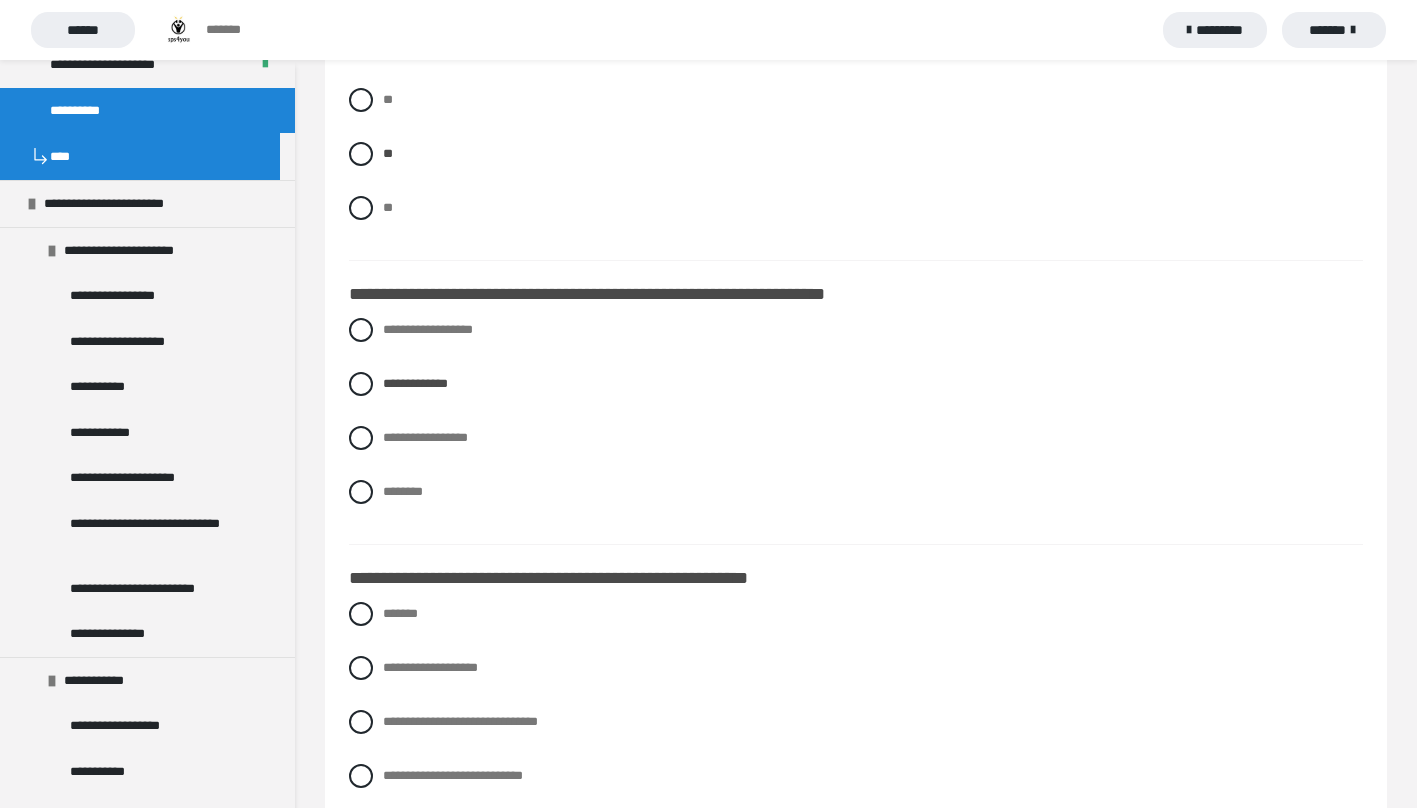 scroll, scrollTop: 1100, scrollLeft: 0, axis: vertical 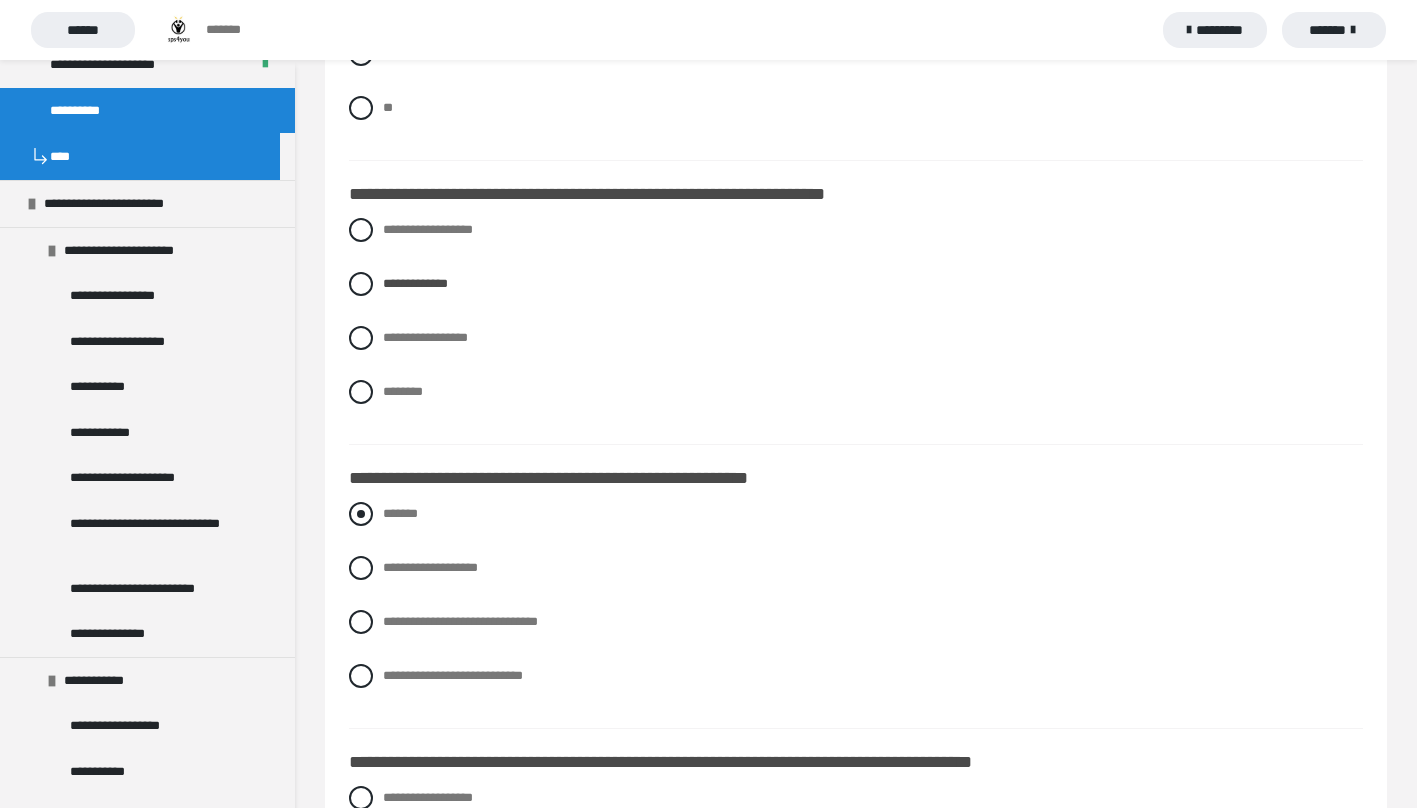click at bounding box center (361, 514) 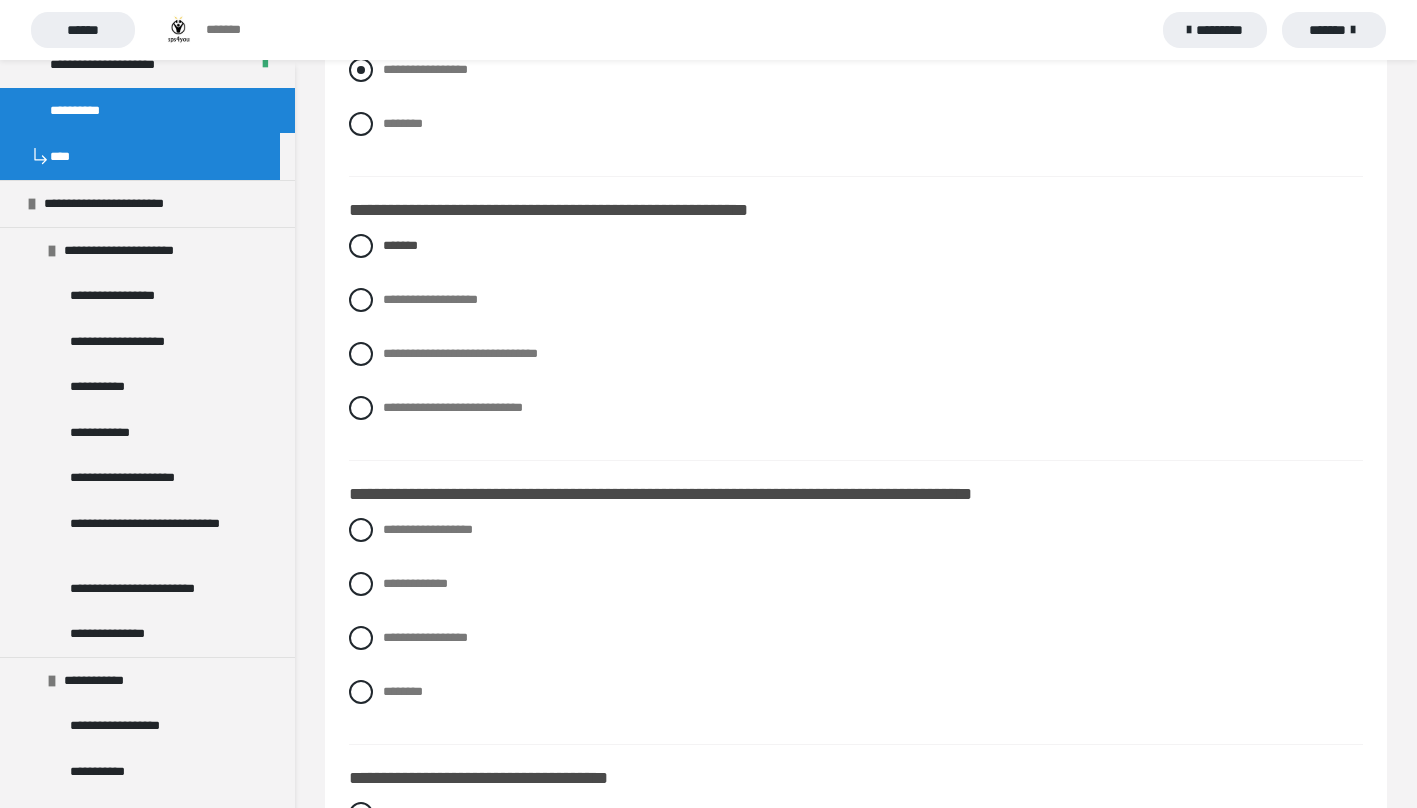 scroll, scrollTop: 1700, scrollLeft: 0, axis: vertical 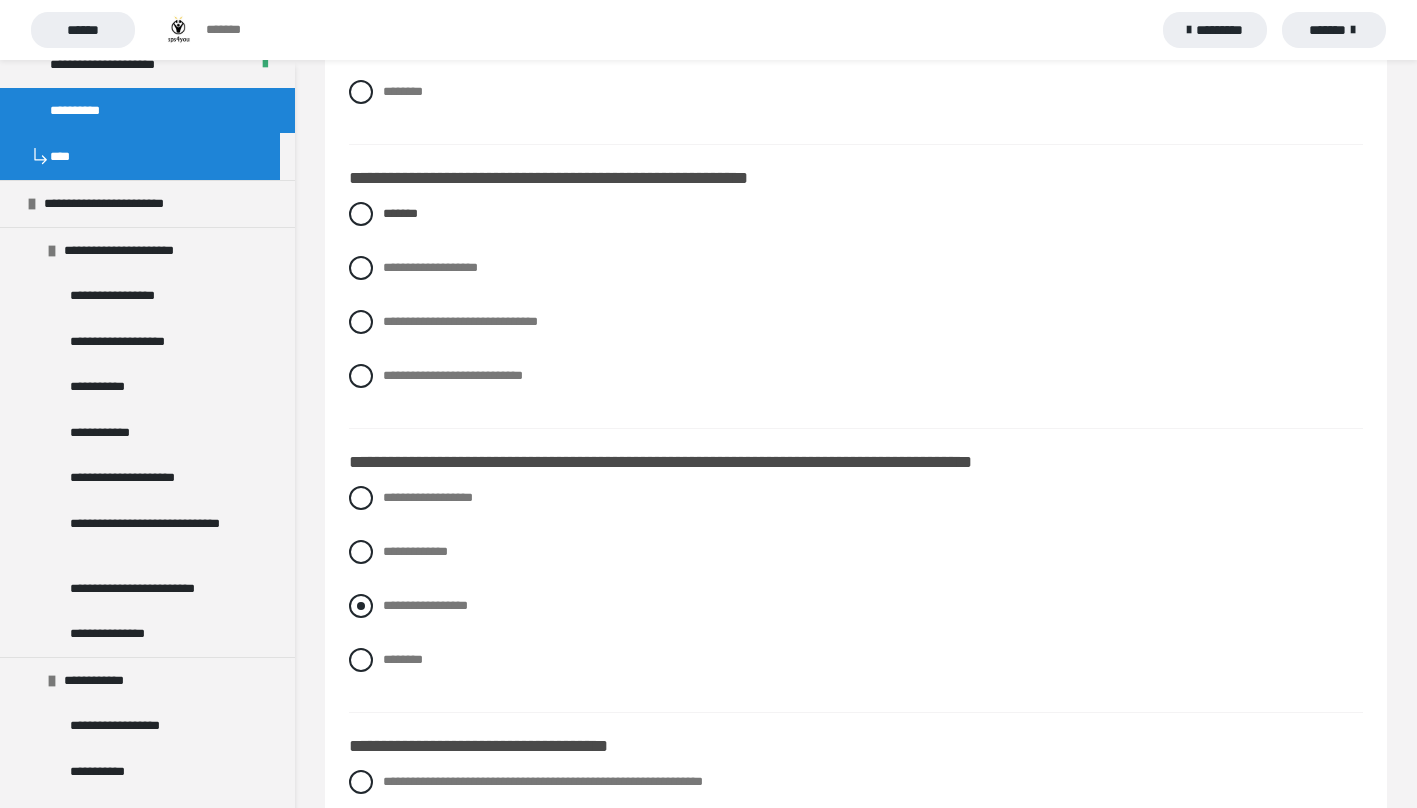 click at bounding box center (361, 606) 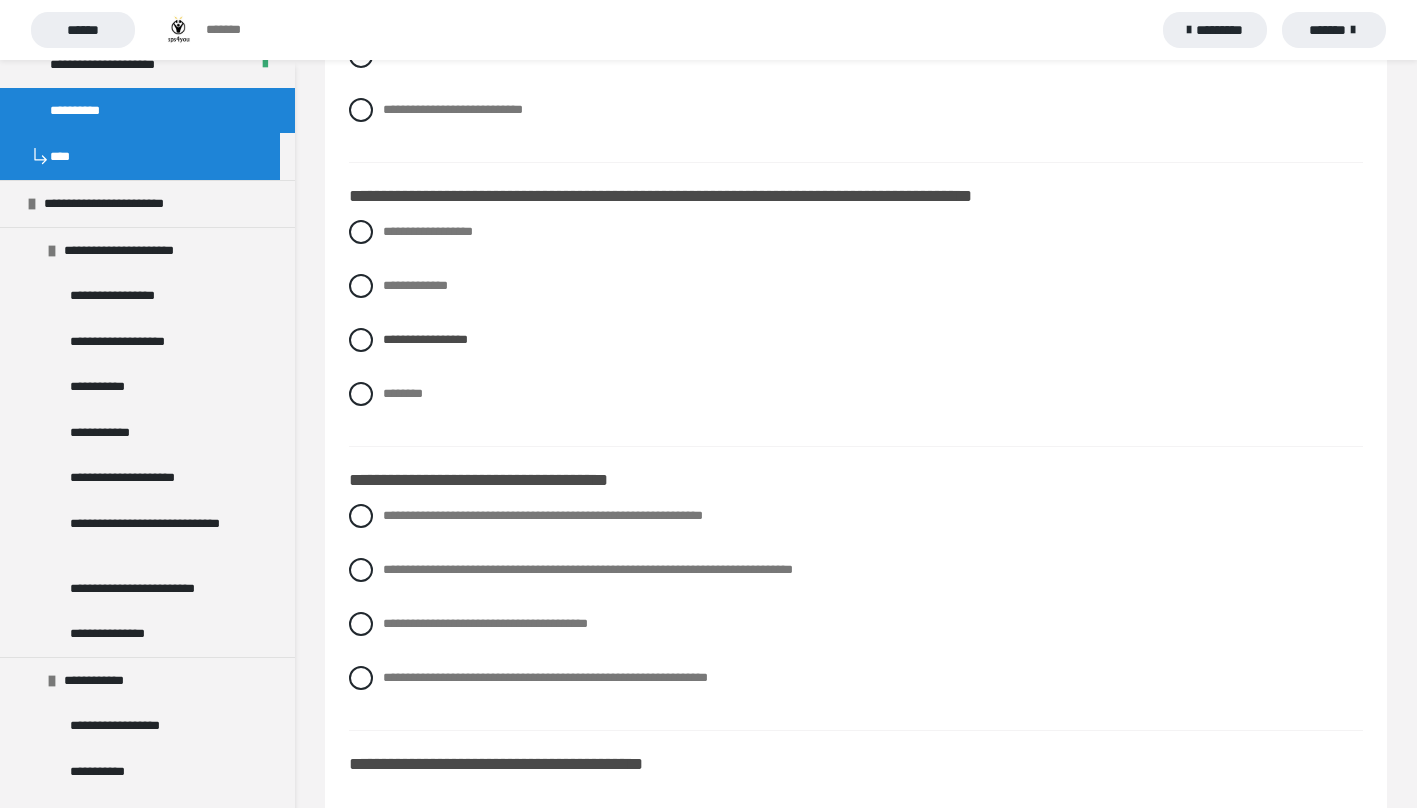 scroll, scrollTop: 2000, scrollLeft: 0, axis: vertical 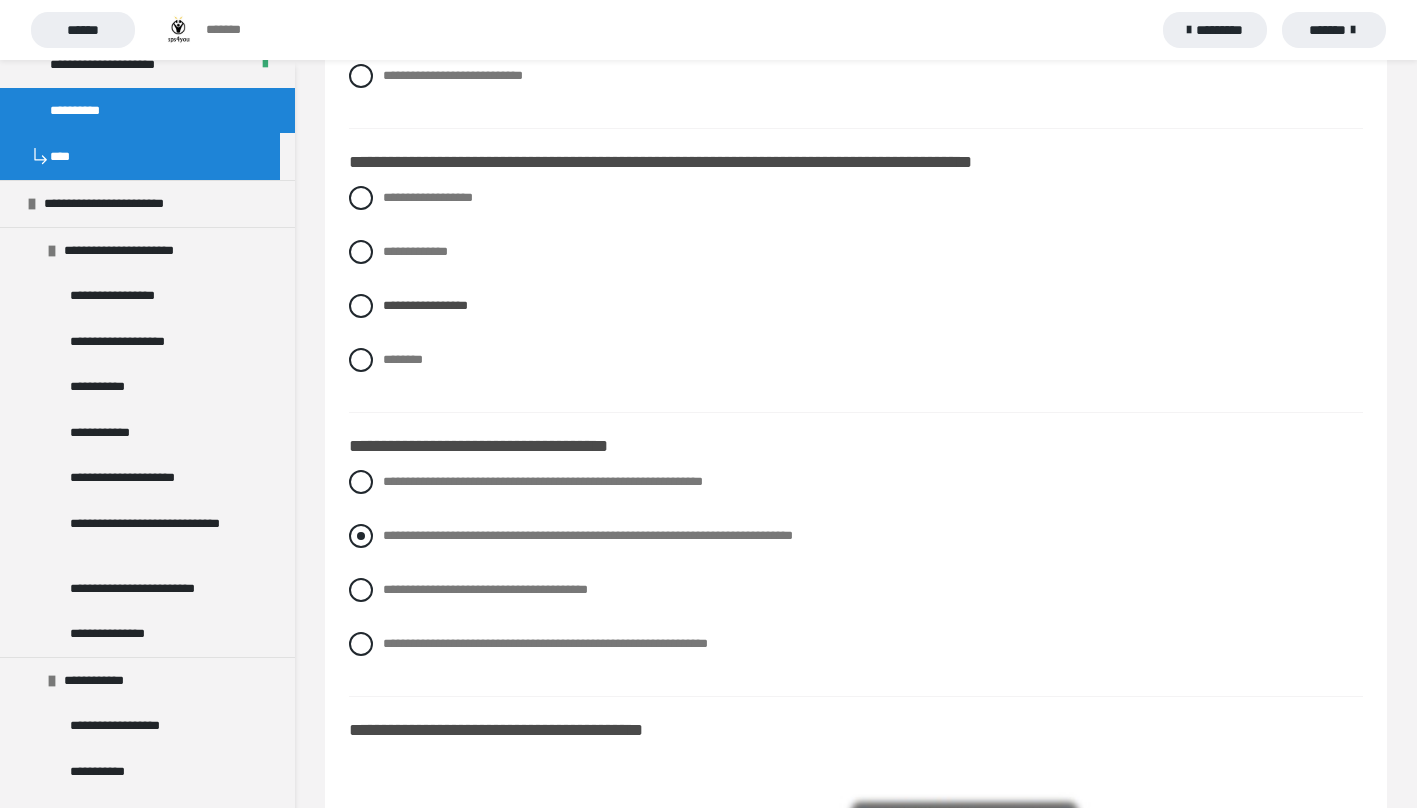 click on "**********" at bounding box center [856, 536] 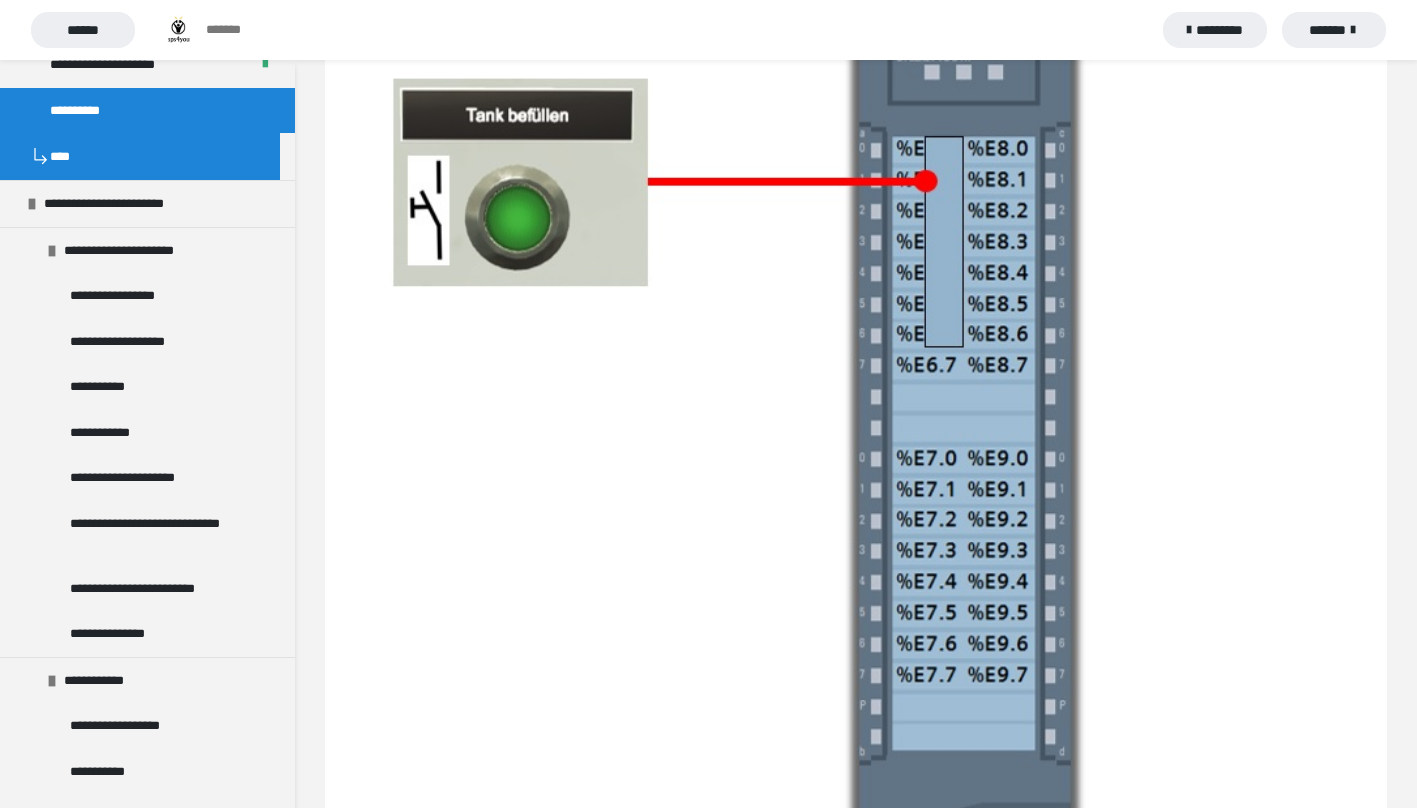 scroll, scrollTop: 3000, scrollLeft: 0, axis: vertical 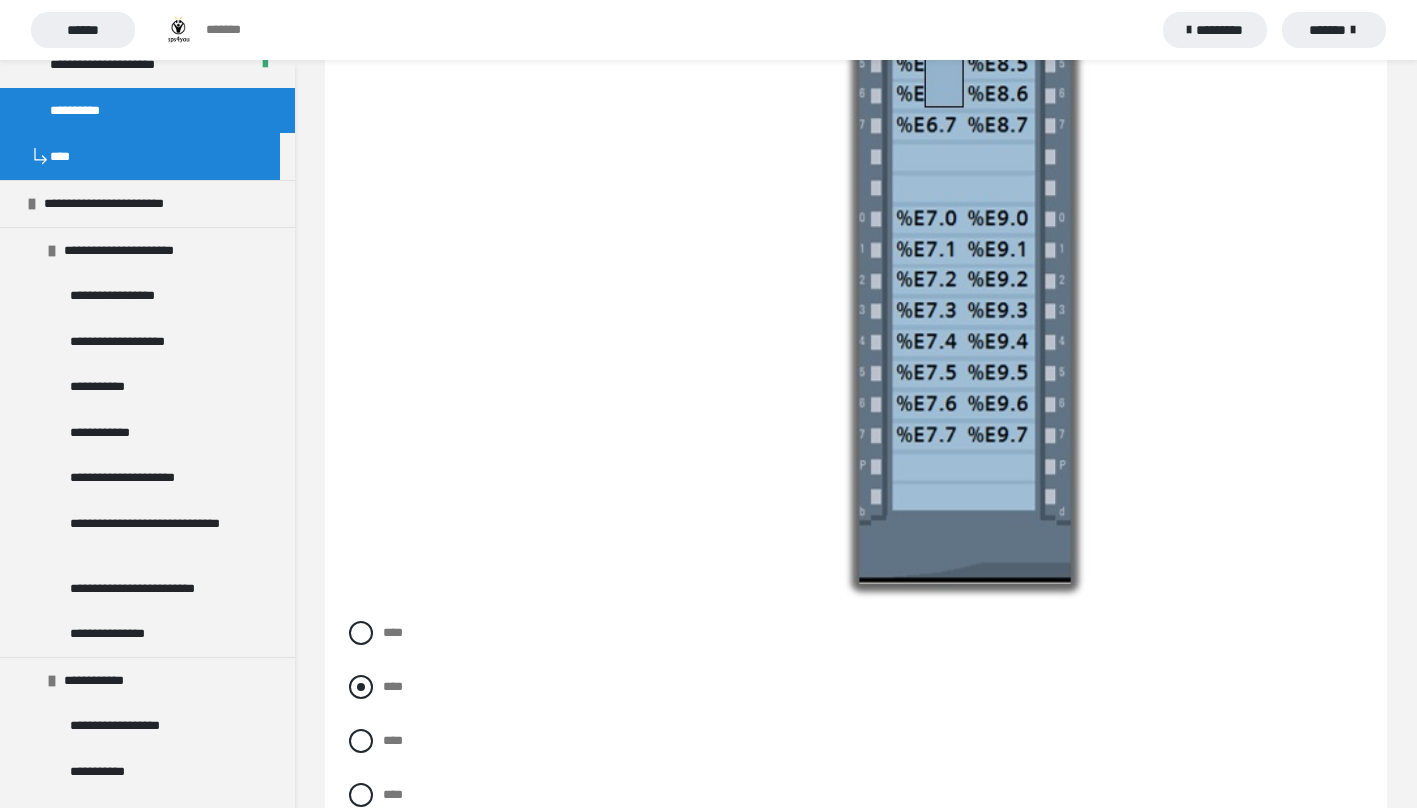 click on "****" at bounding box center [856, 687] 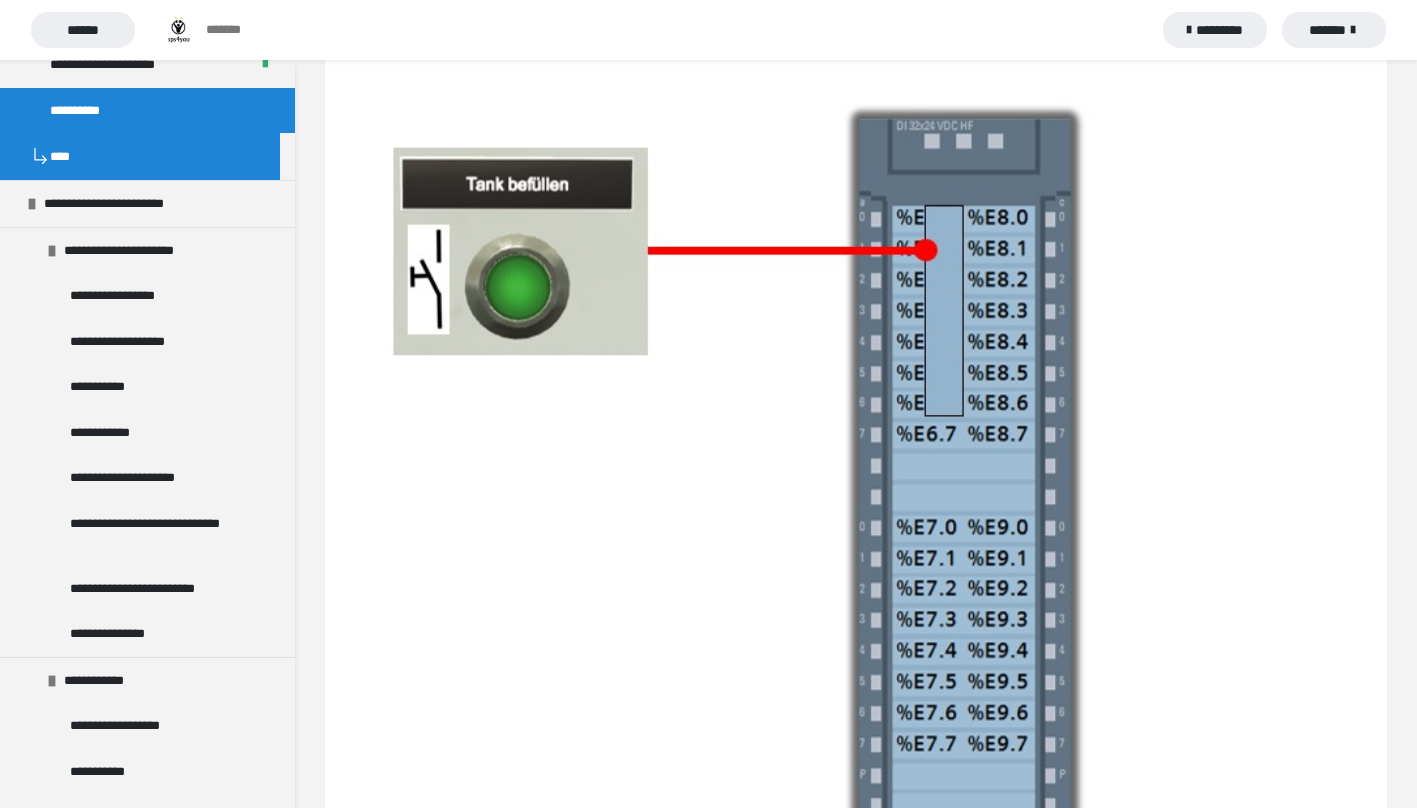 scroll, scrollTop: 2500, scrollLeft: 0, axis: vertical 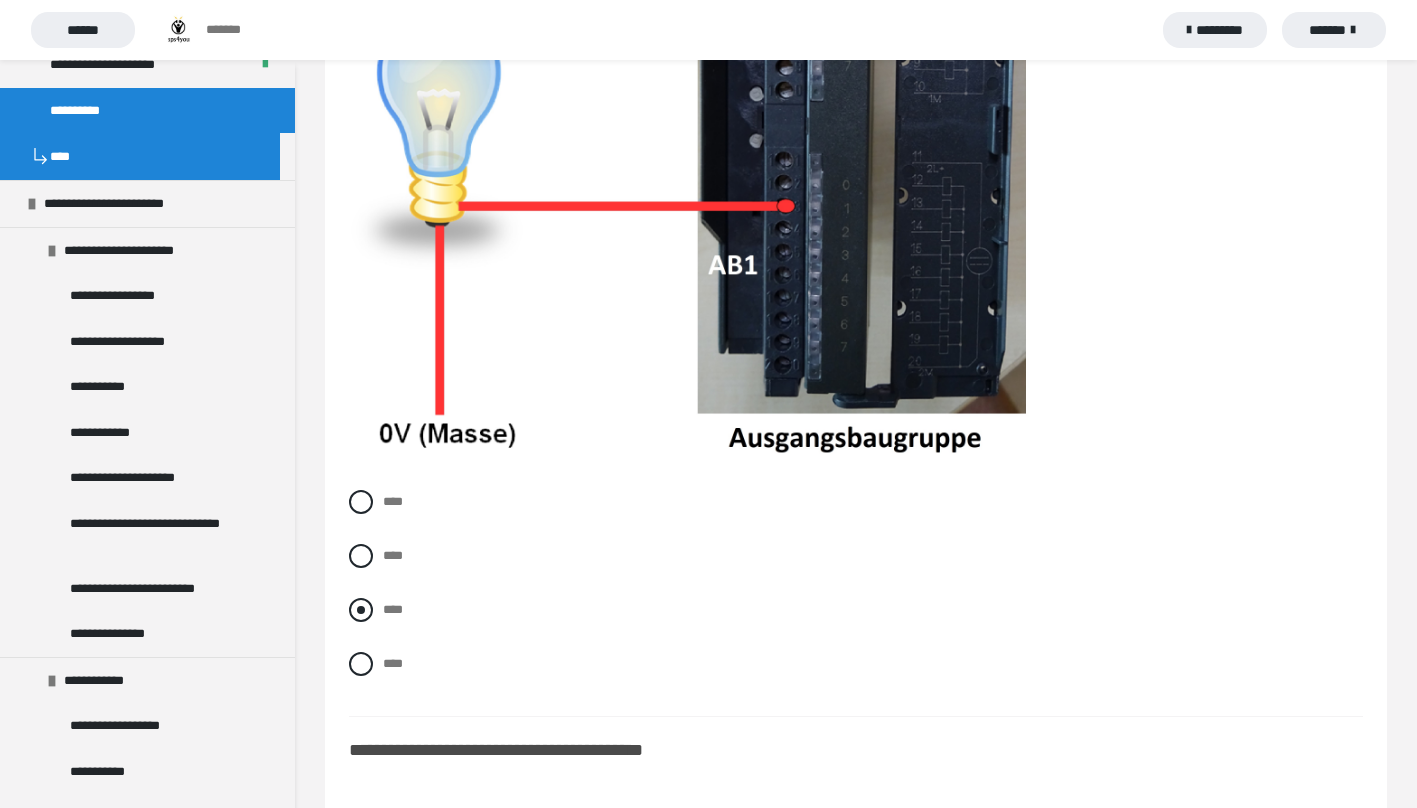 click at bounding box center (361, 610) 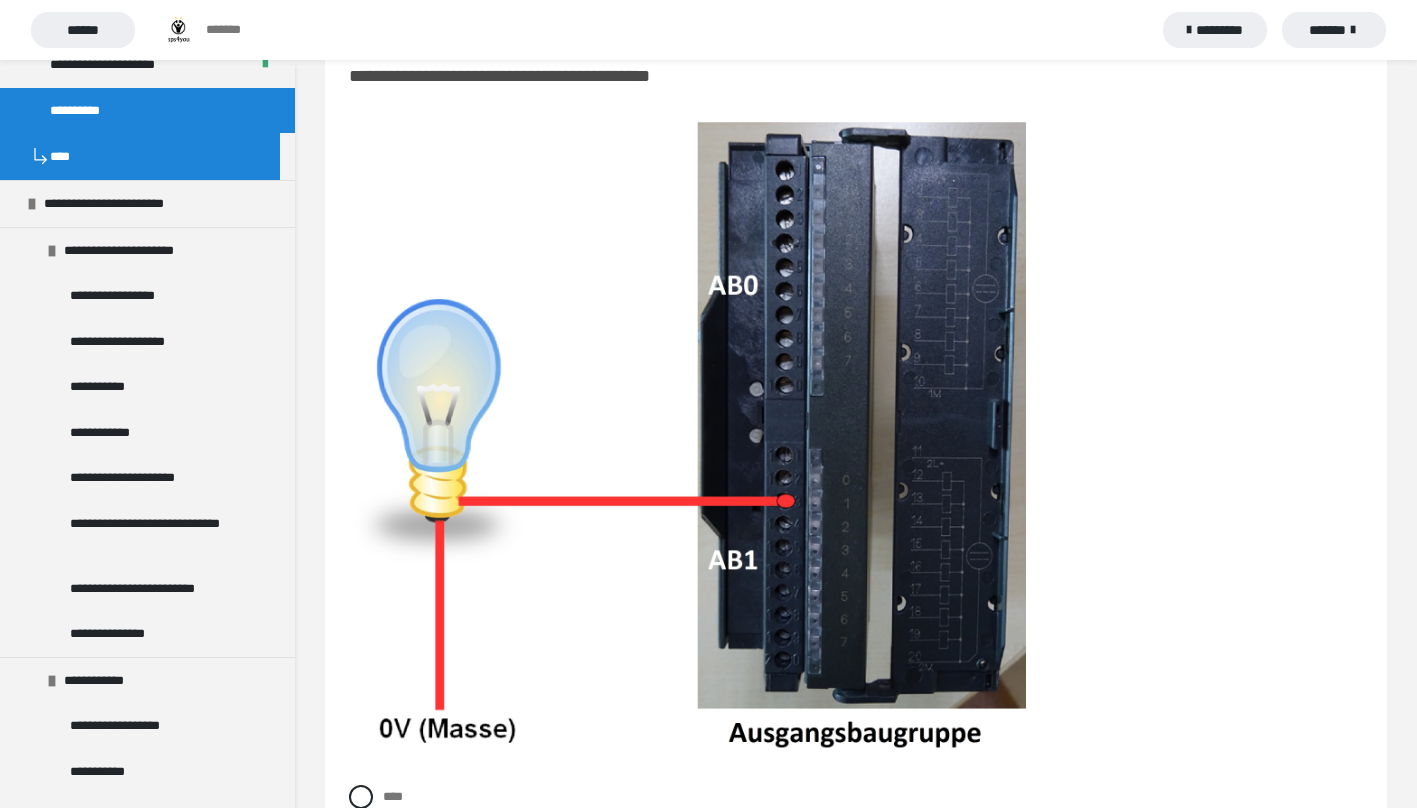 scroll, scrollTop: 3800, scrollLeft: 0, axis: vertical 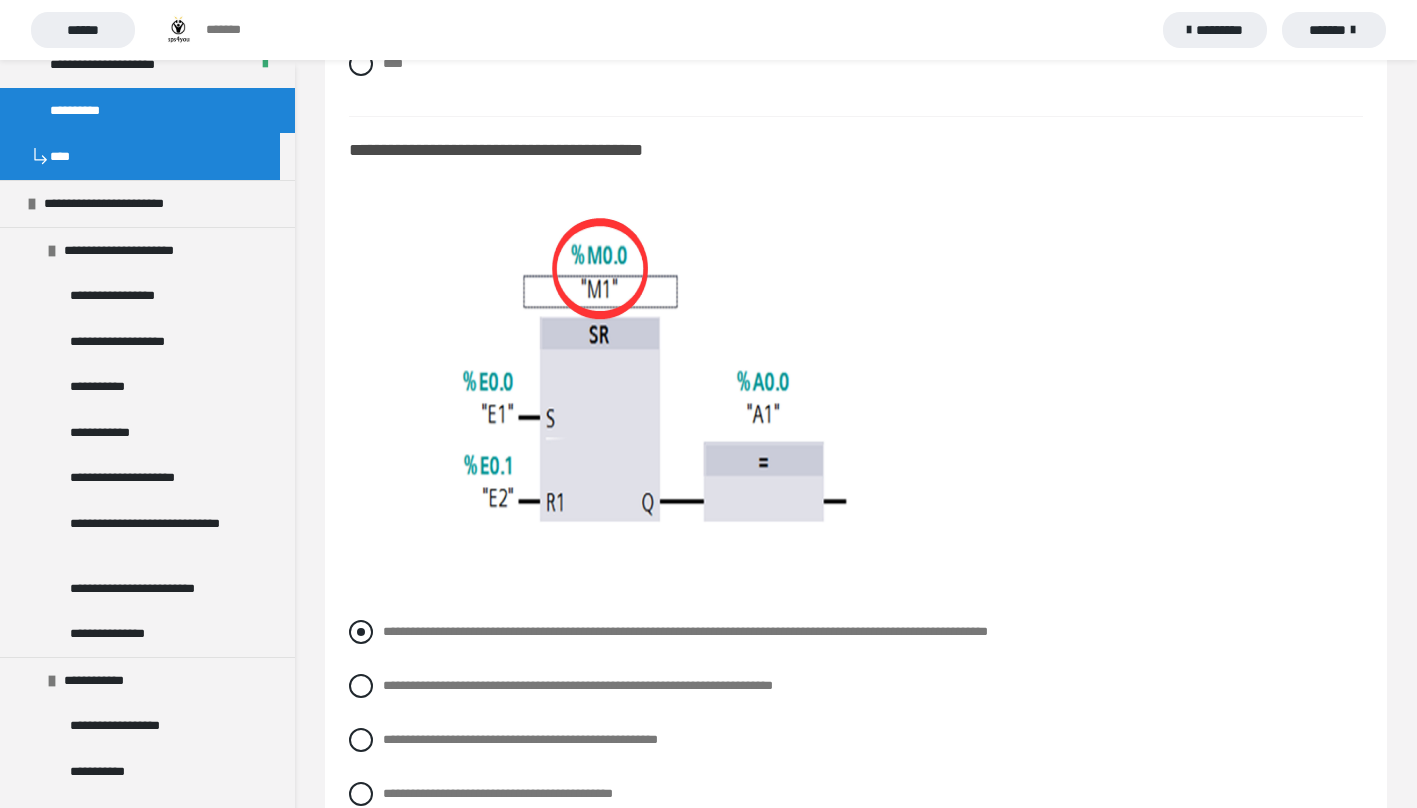 click at bounding box center (361, 632) 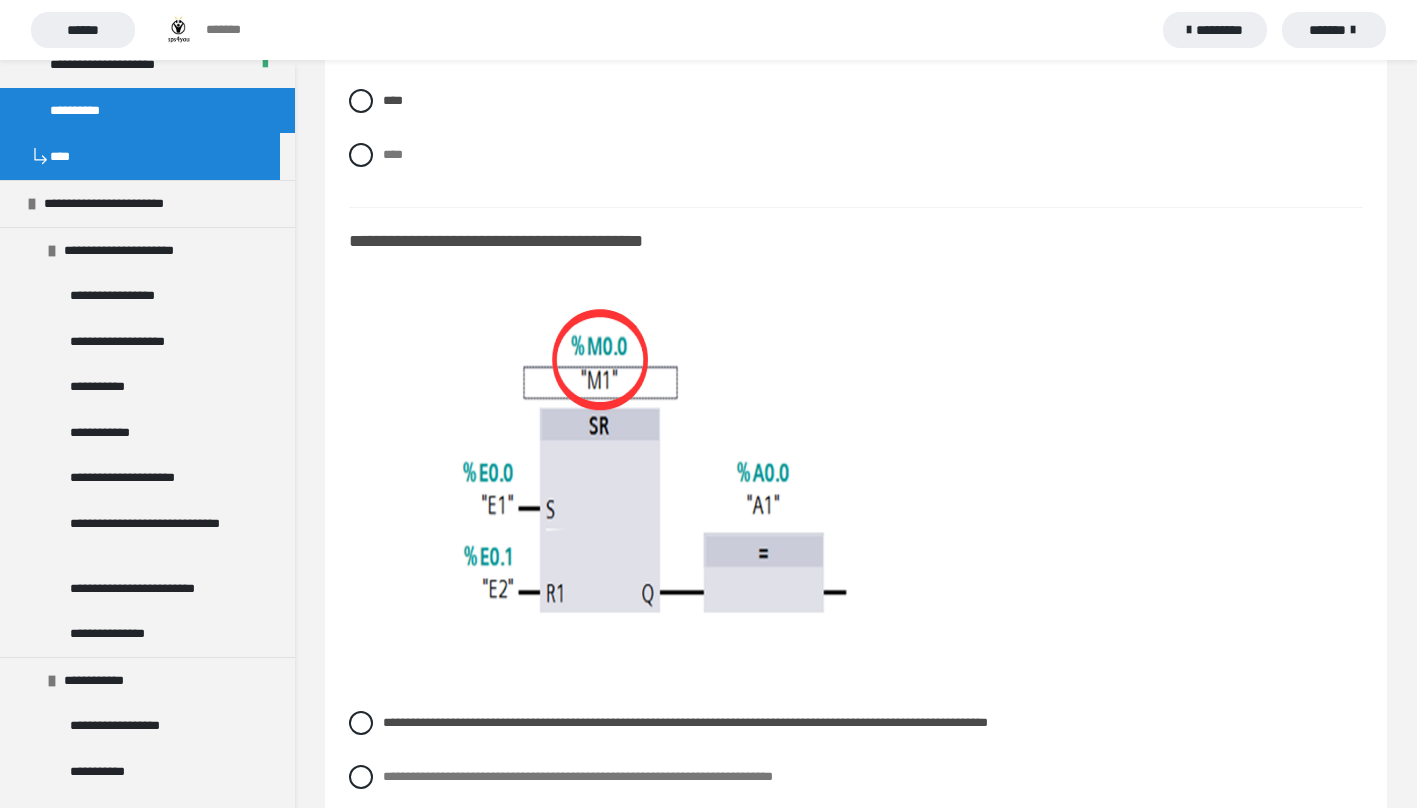 scroll, scrollTop: 4600, scrollLeft: 0, axis: vertical 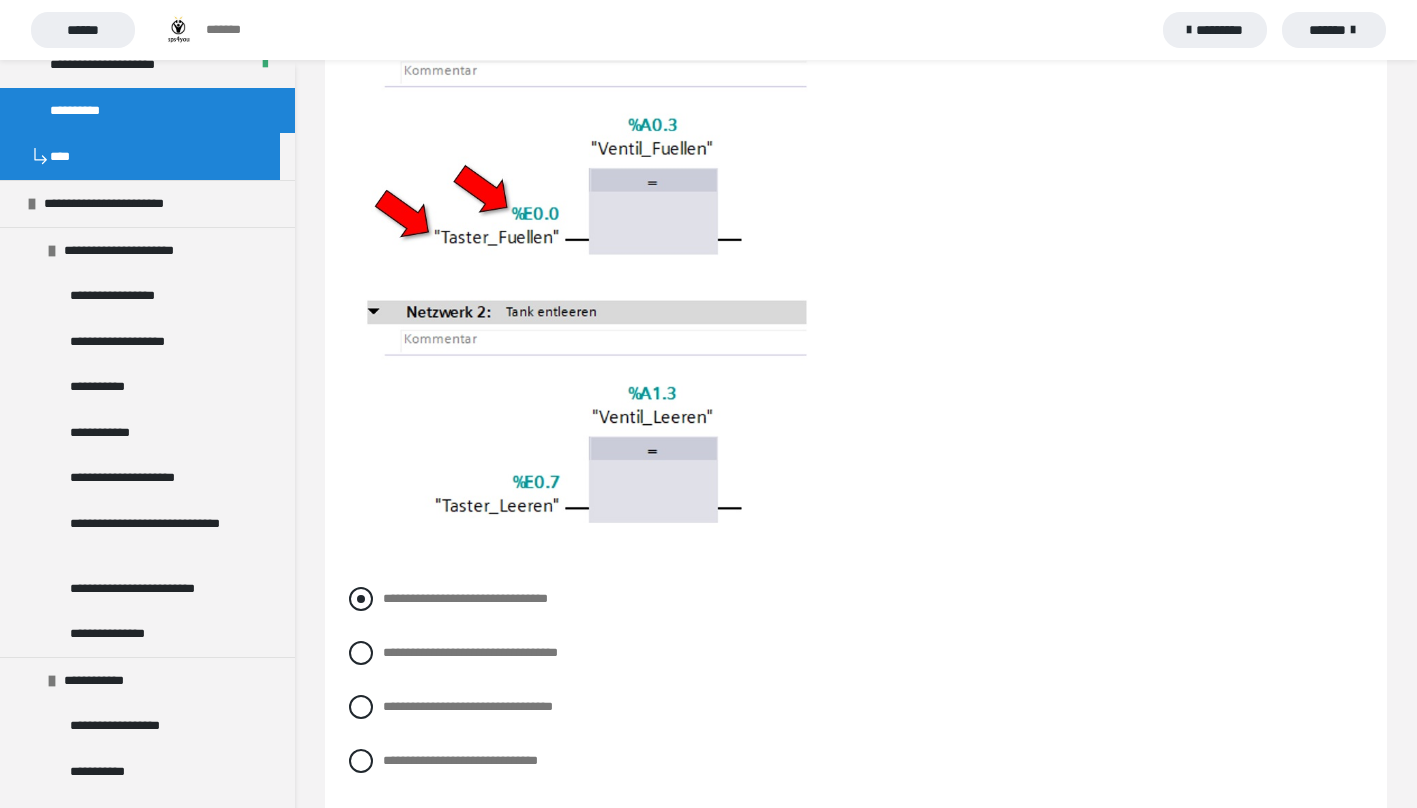 click at bounding box center [361, 599] 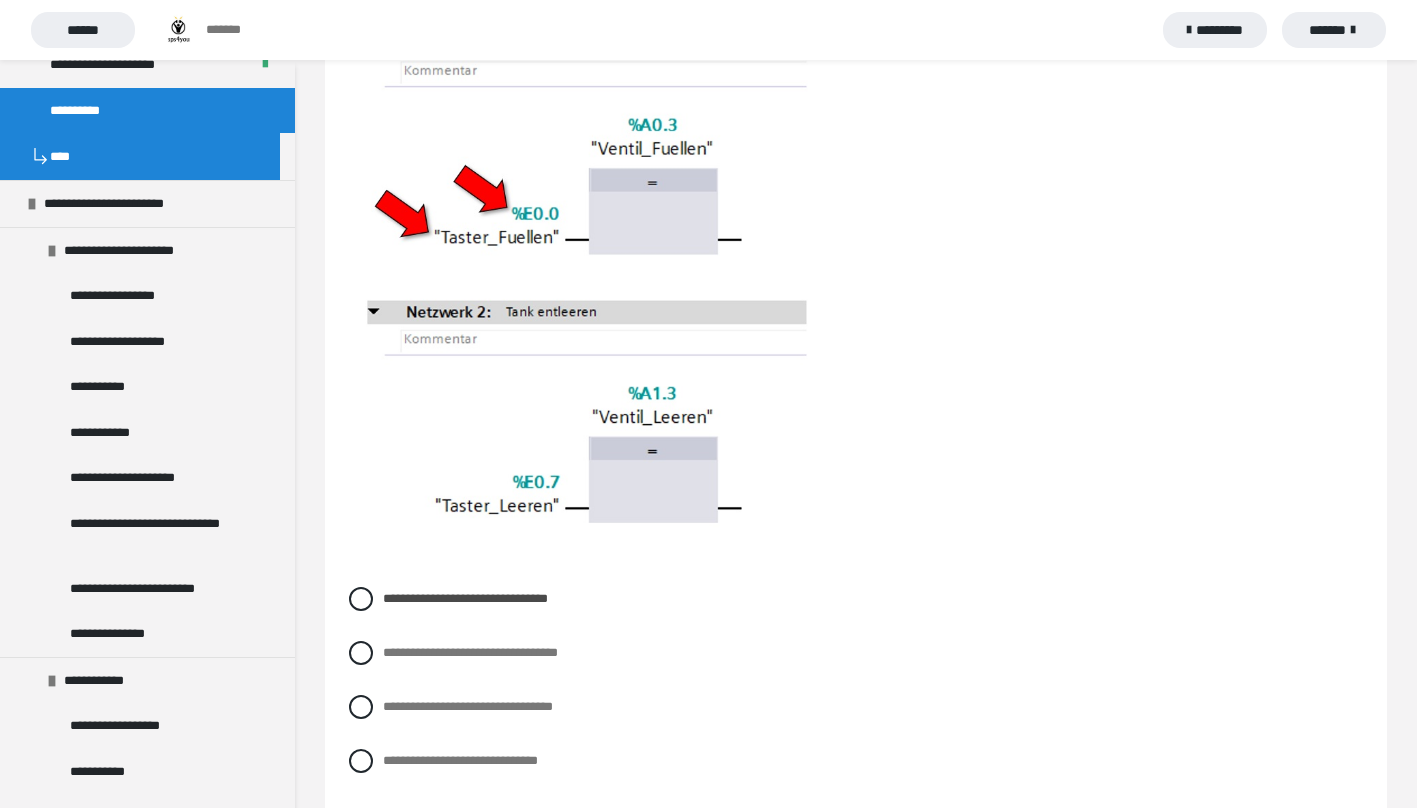 scroll, scrollTop: 5400, scrollLeft: 0, axis: vertical 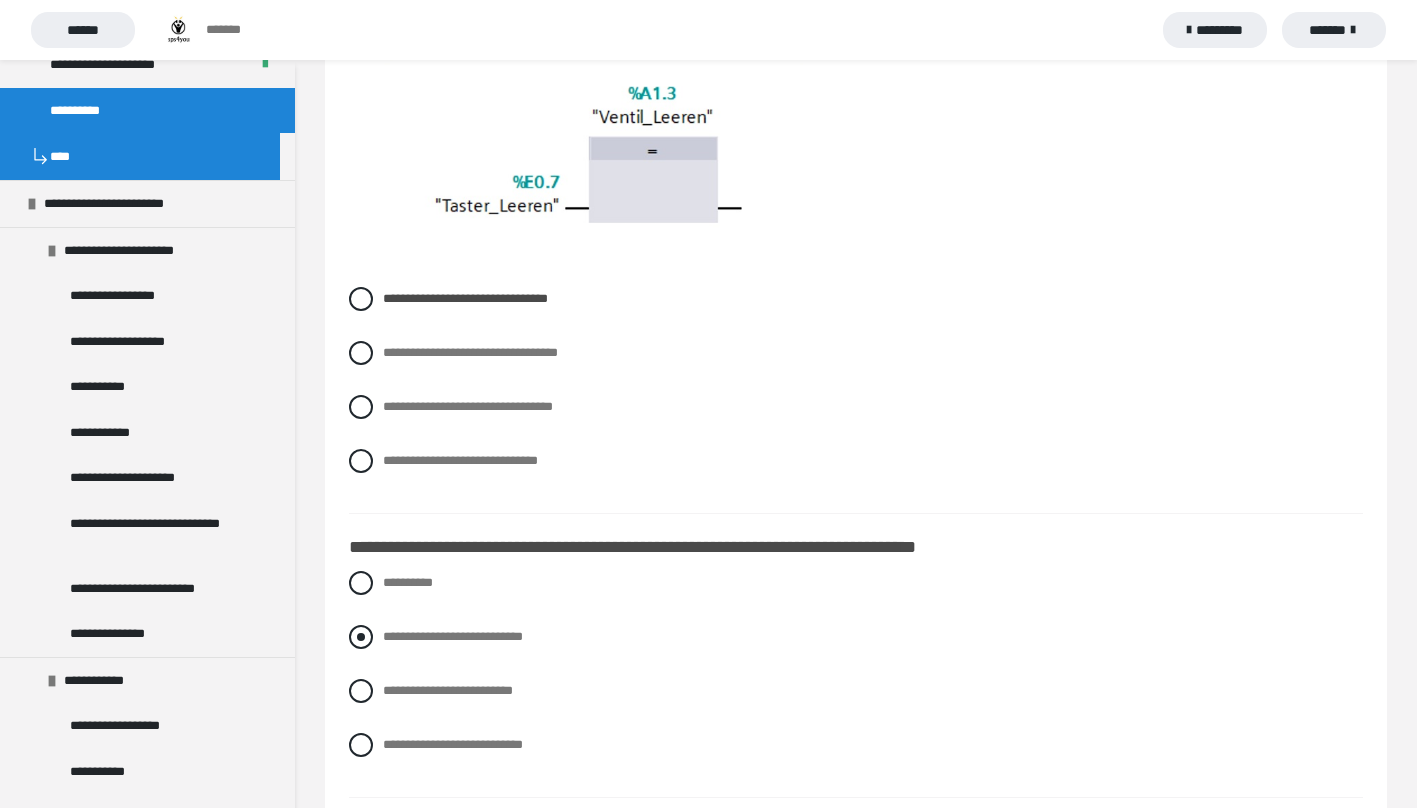 click at bounding box center (361, 637) 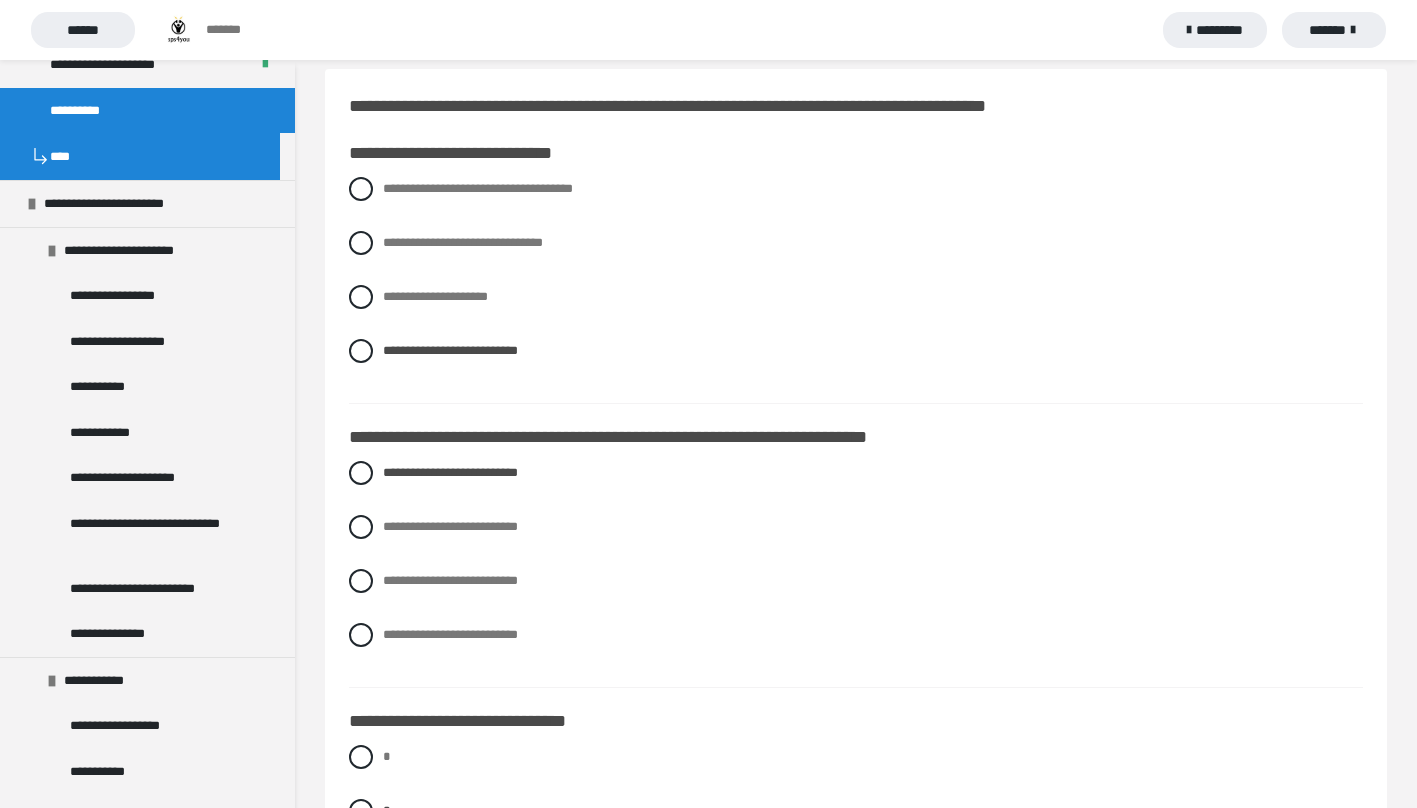 scroll, scrollTop: 0, scrollLeft: 0, axis: both 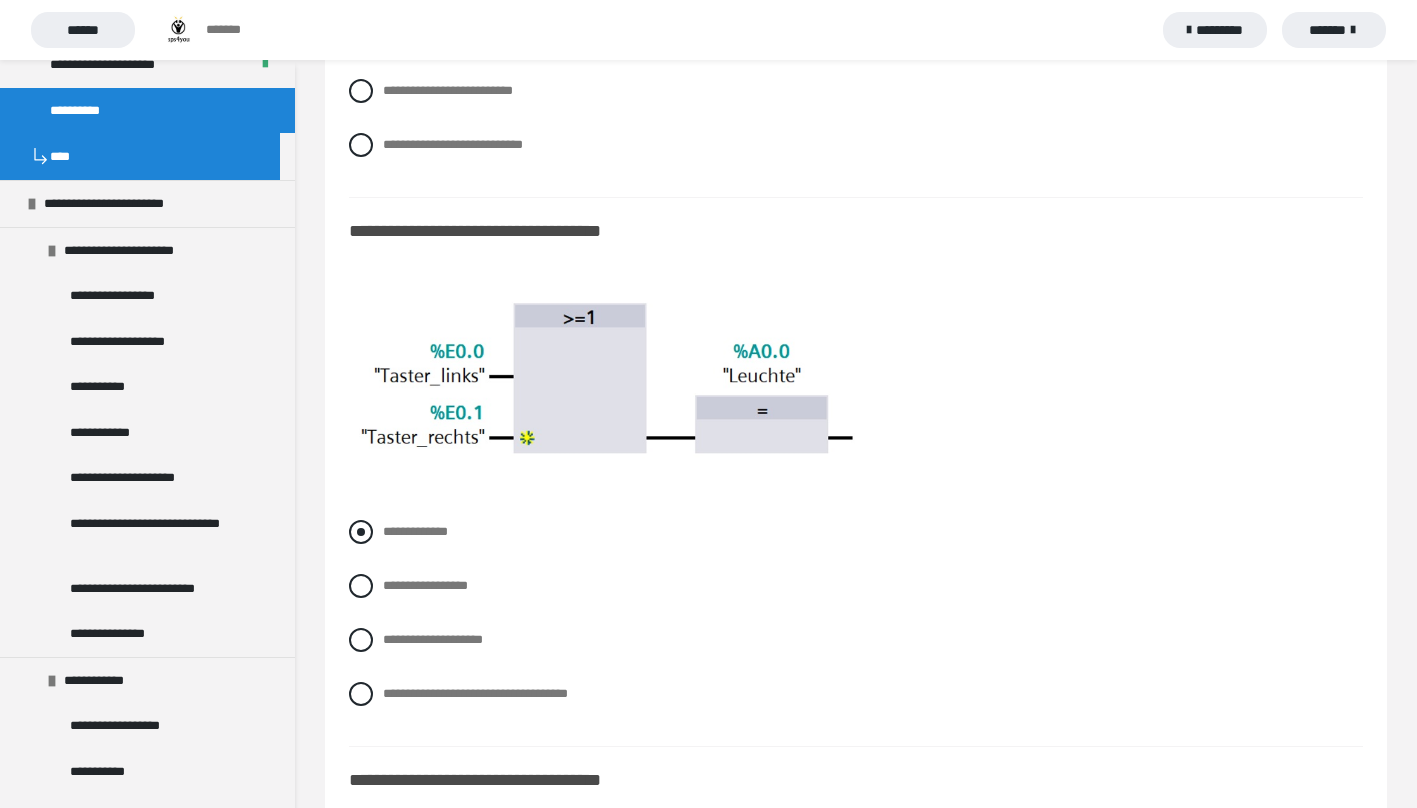 click at bounding box center [361, 532] 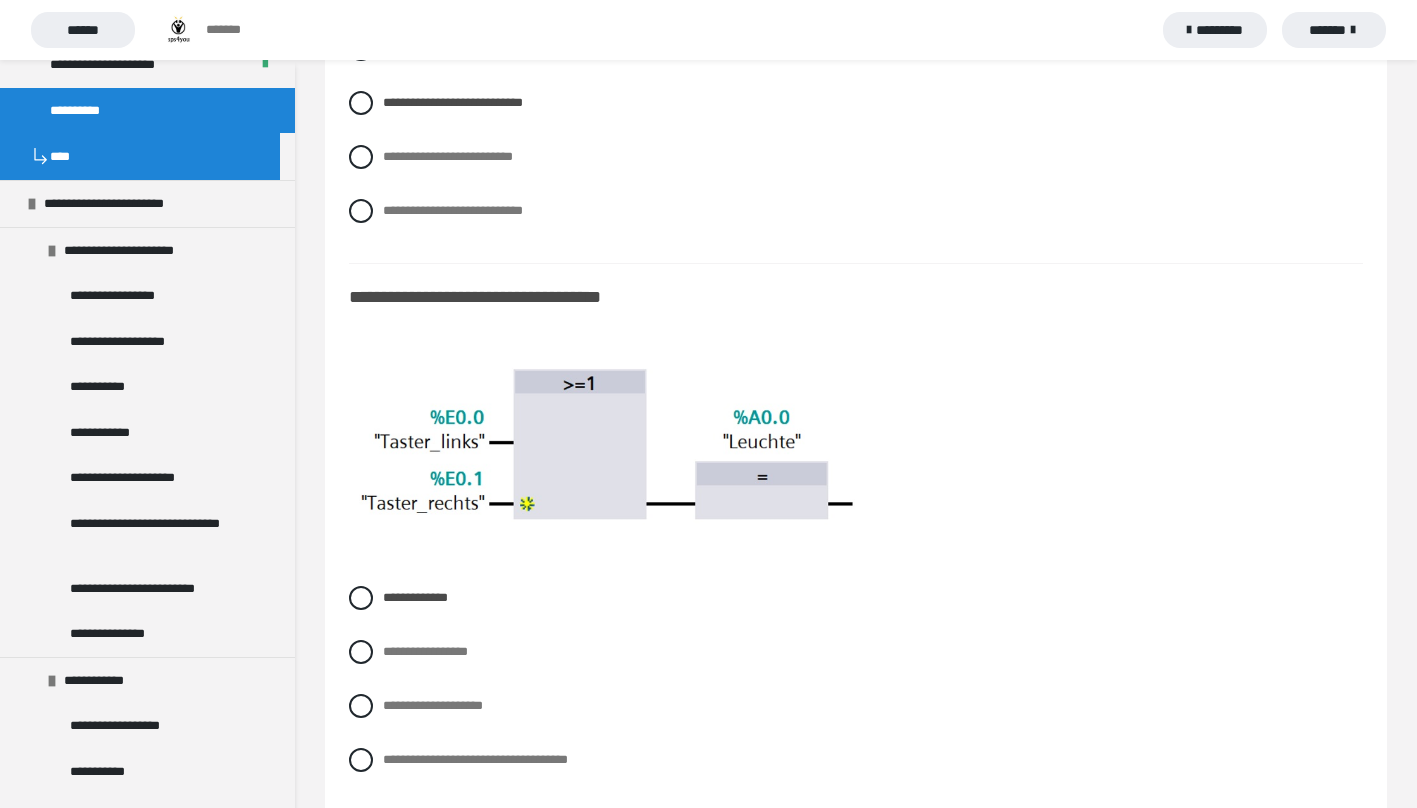 scroll, scrollTop: 6400, scrollLeft: 0, axis: vertical 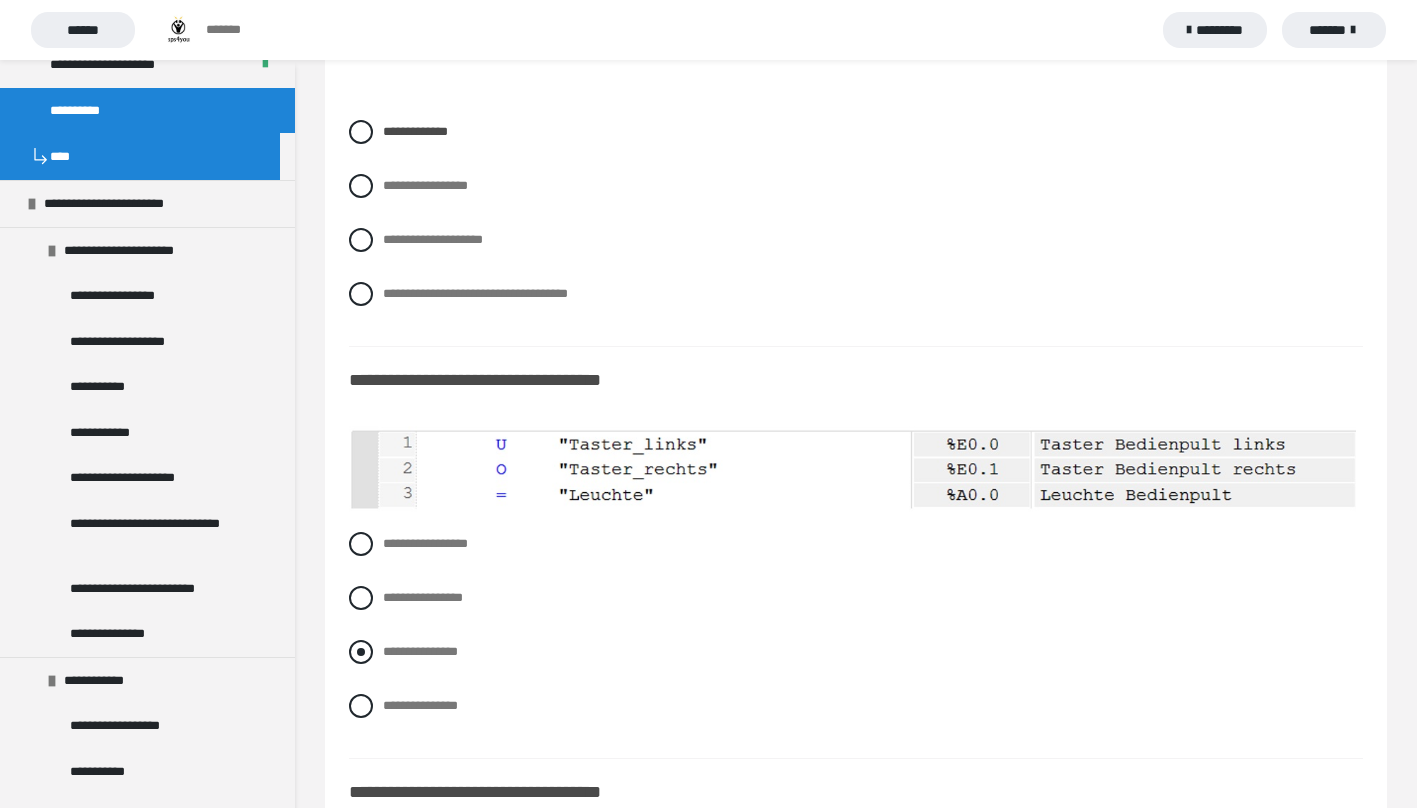 click at bounding box center [361, 652] 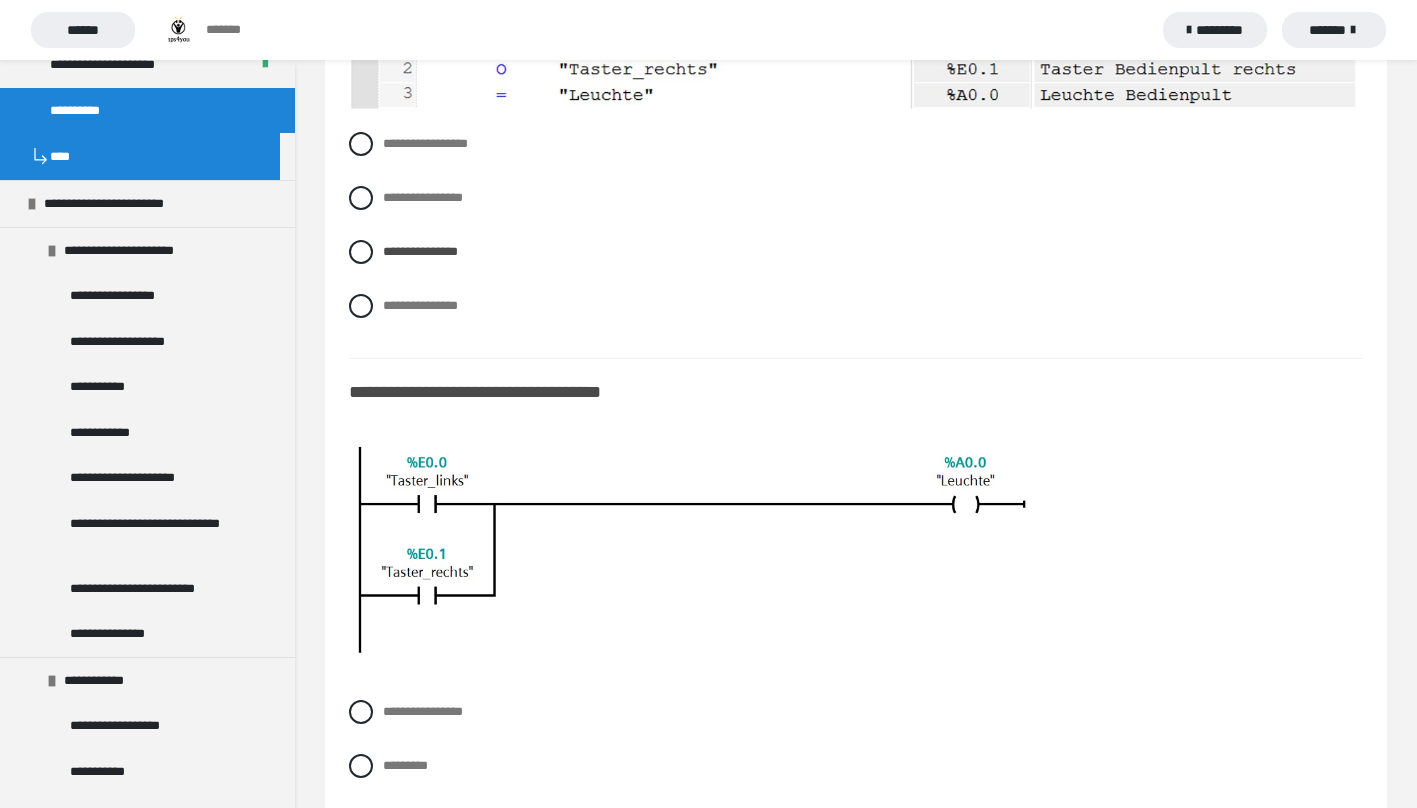 scroll, scrollTop: 7500, scrollLeft: 0, axis: vertical 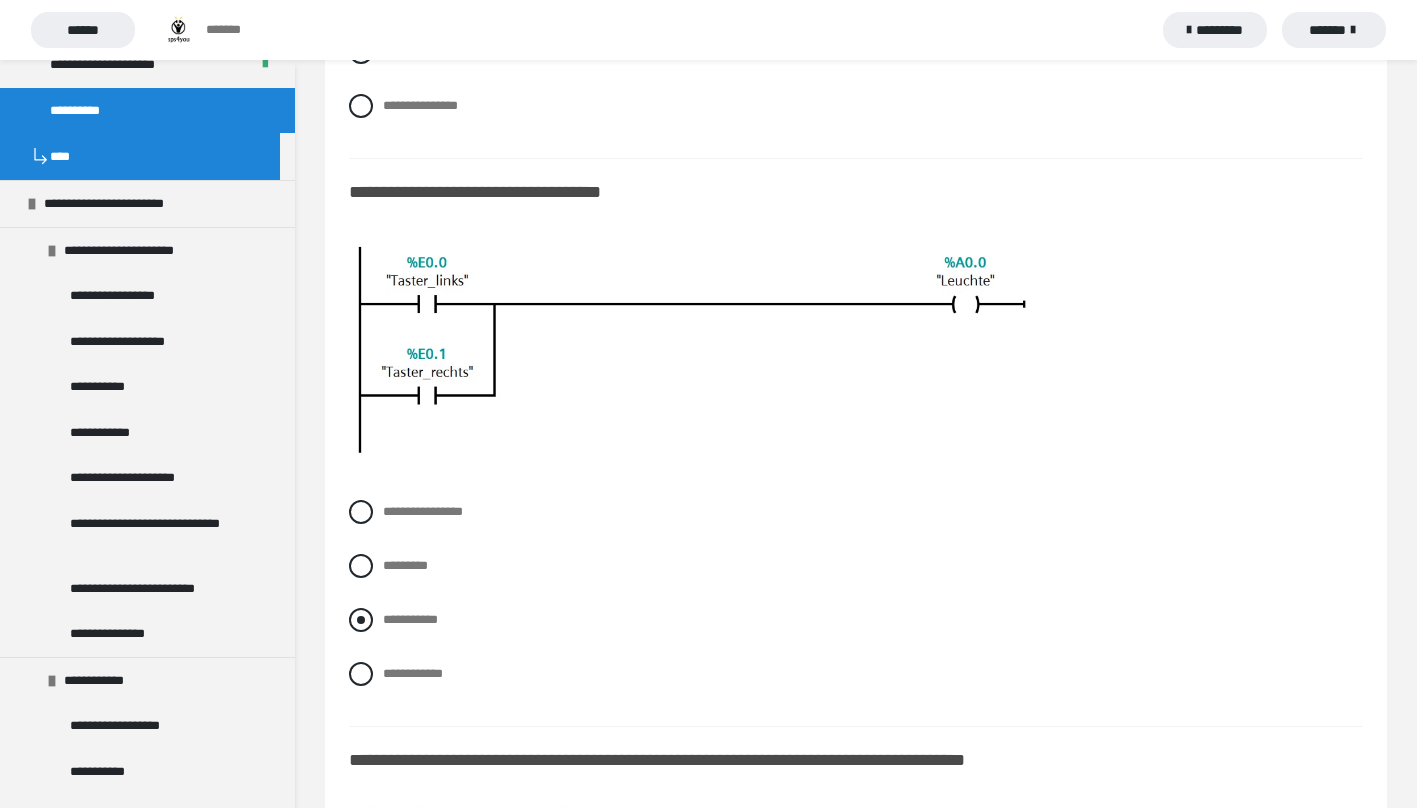 click on "**********" at bounding box center (856, 620) 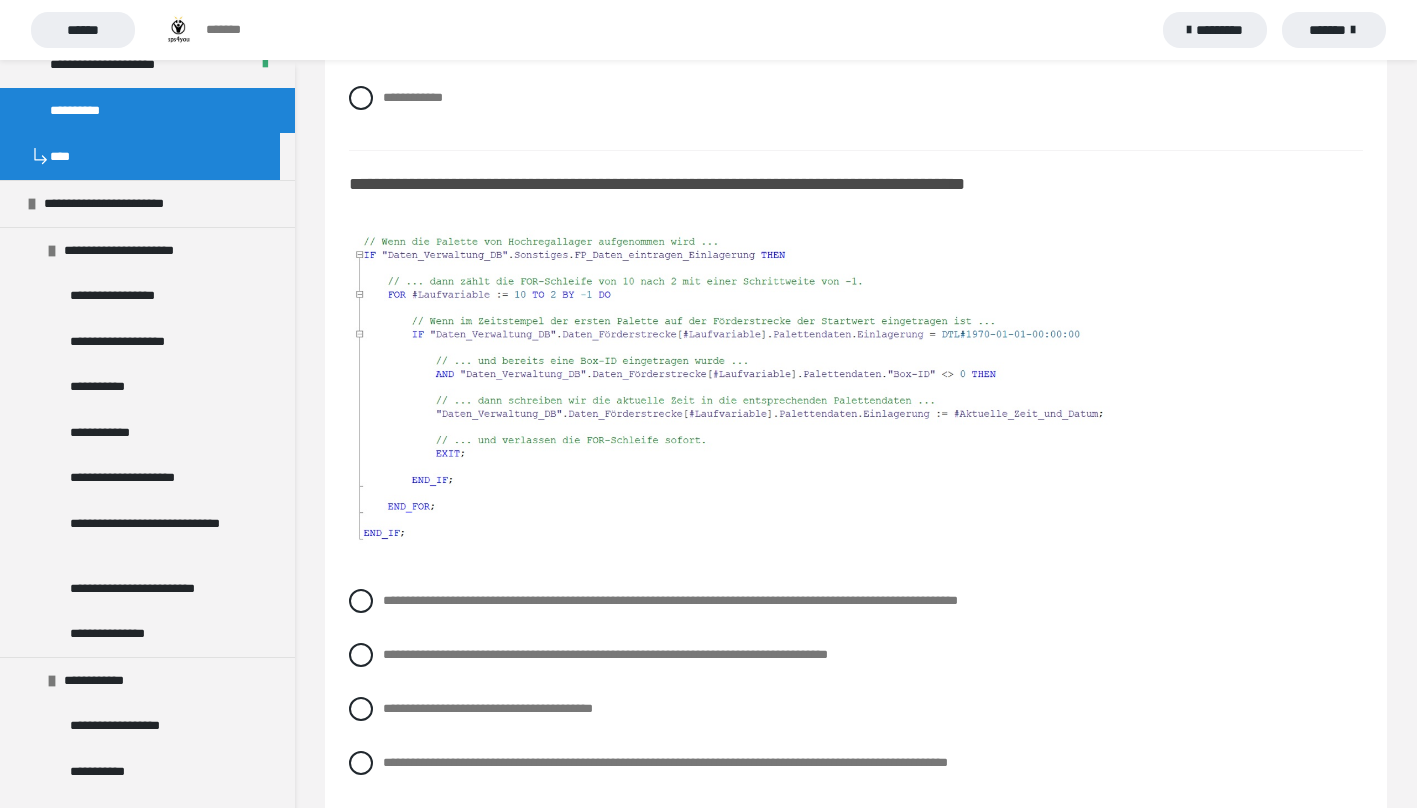 scroll, scrollTop: 8100, scrollLeft: 0, axis: vertical 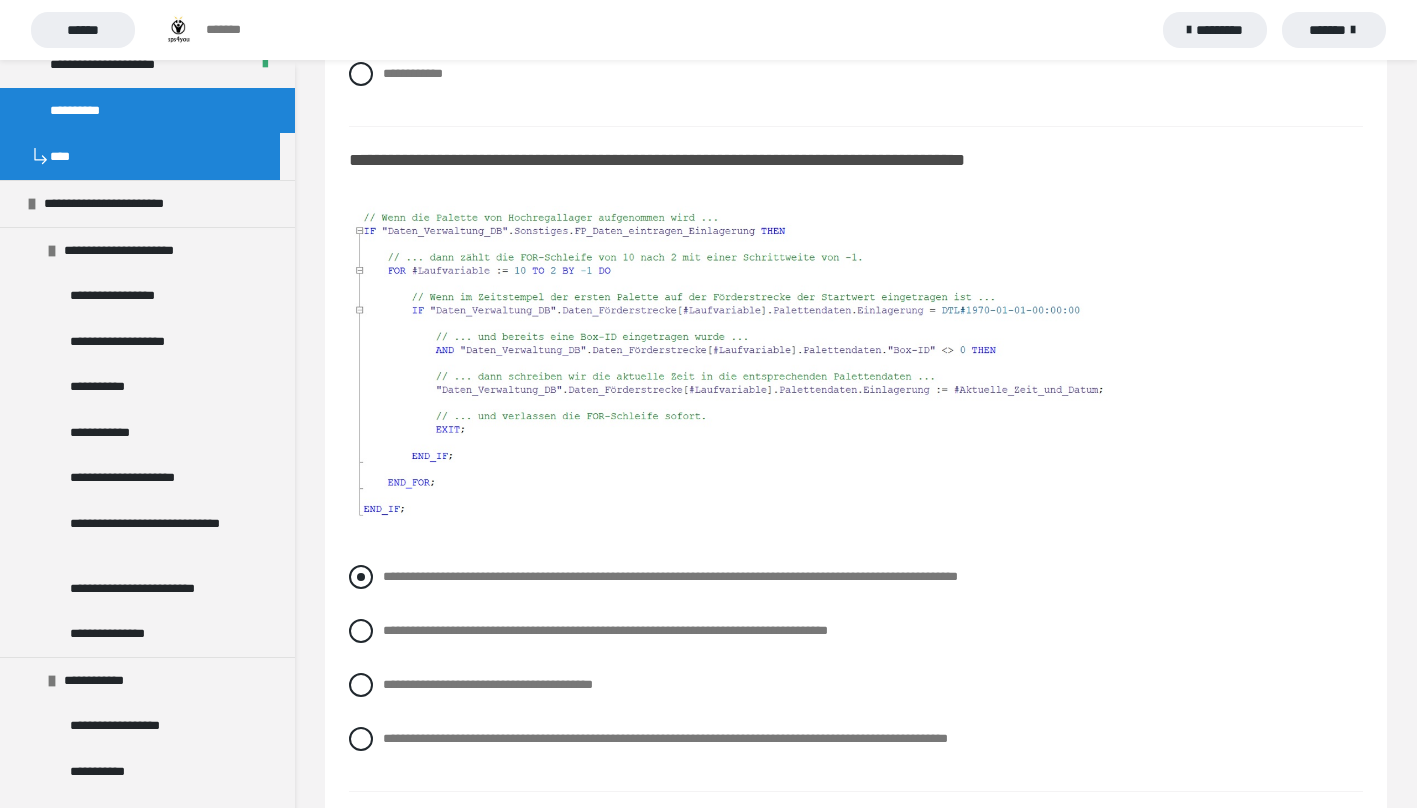 click at bounding box center [361, 577] 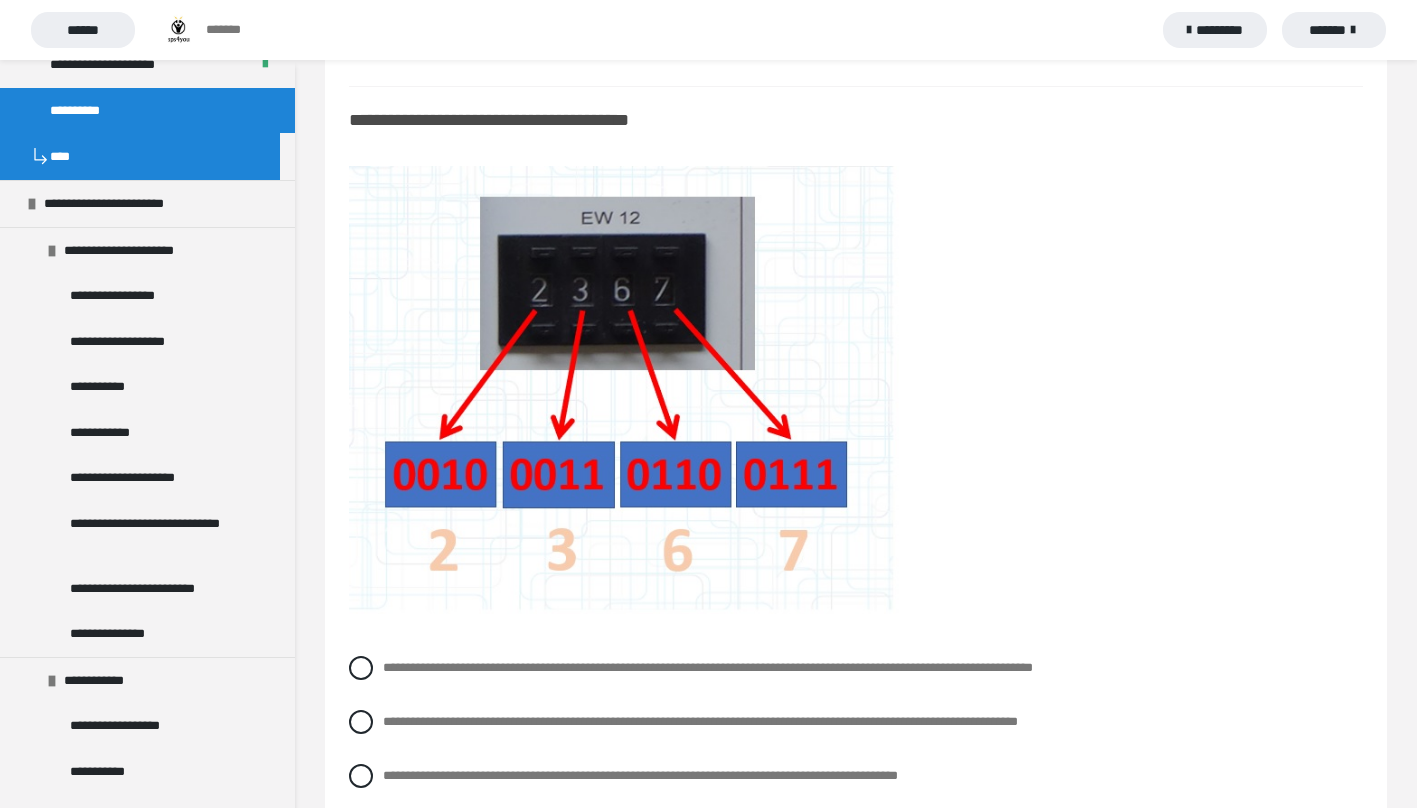 scroll, scrollTop: 8900, scrollLeft: 0, axis: vertical 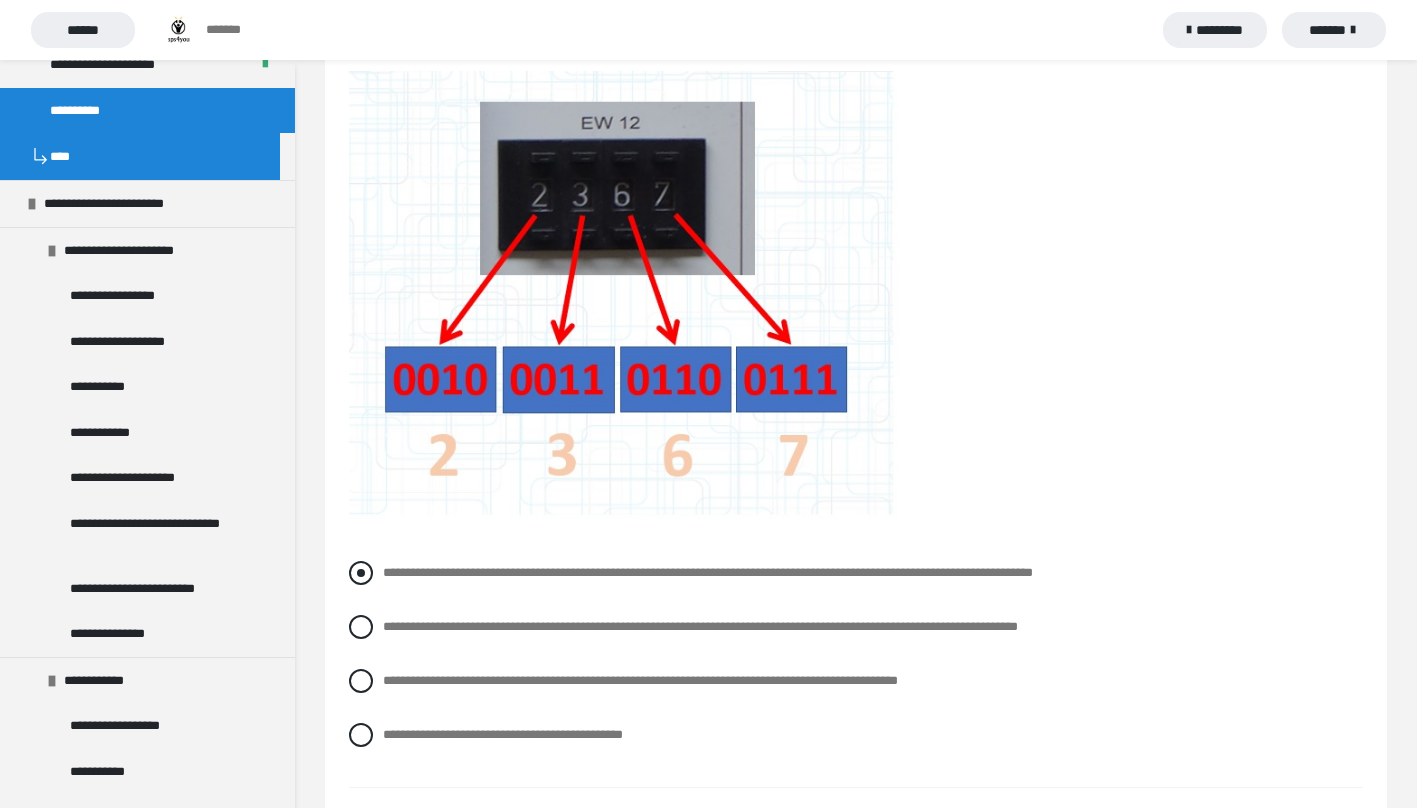 click at bounding box center [361, 573] 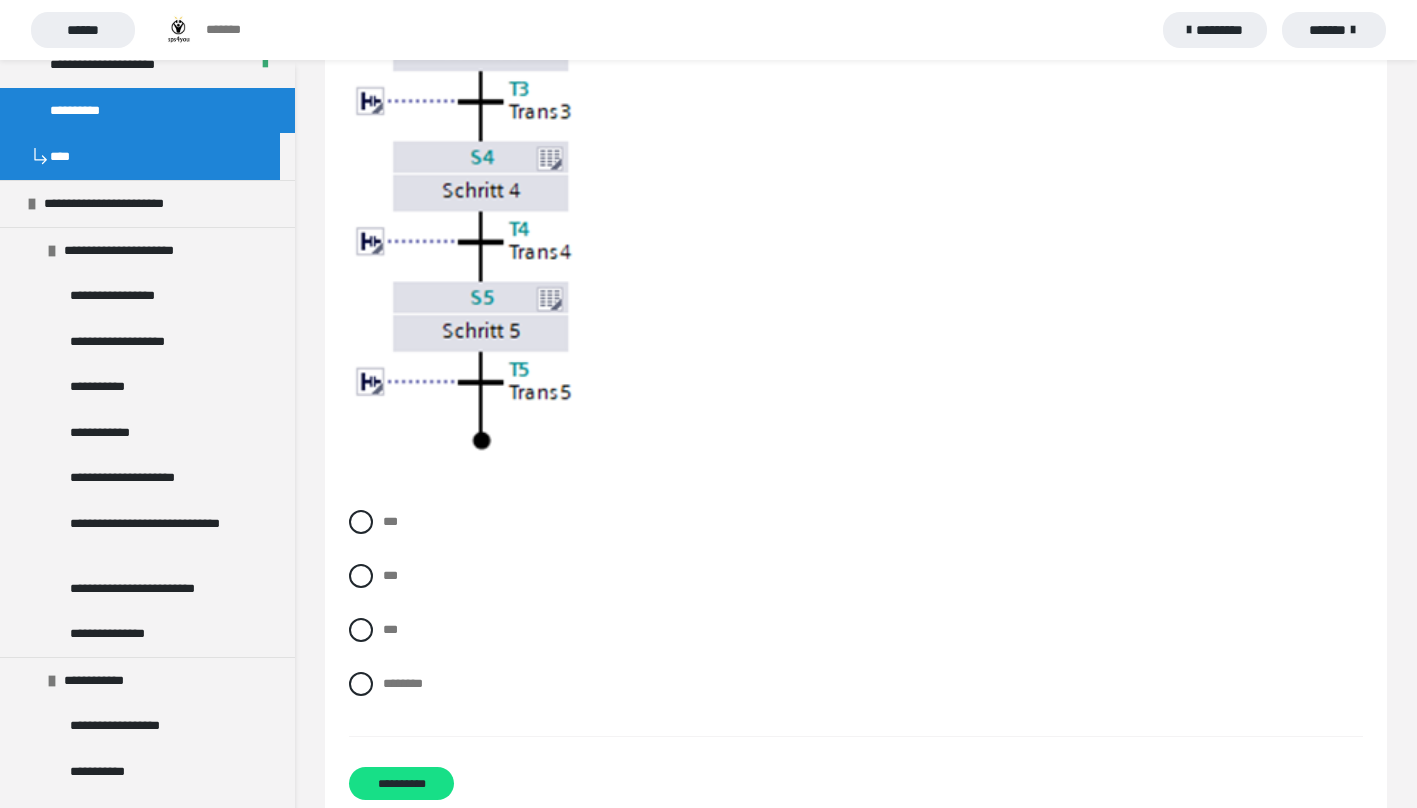 scroll, scrollTop: 10100, scrollLeft: 0, axis: vertical 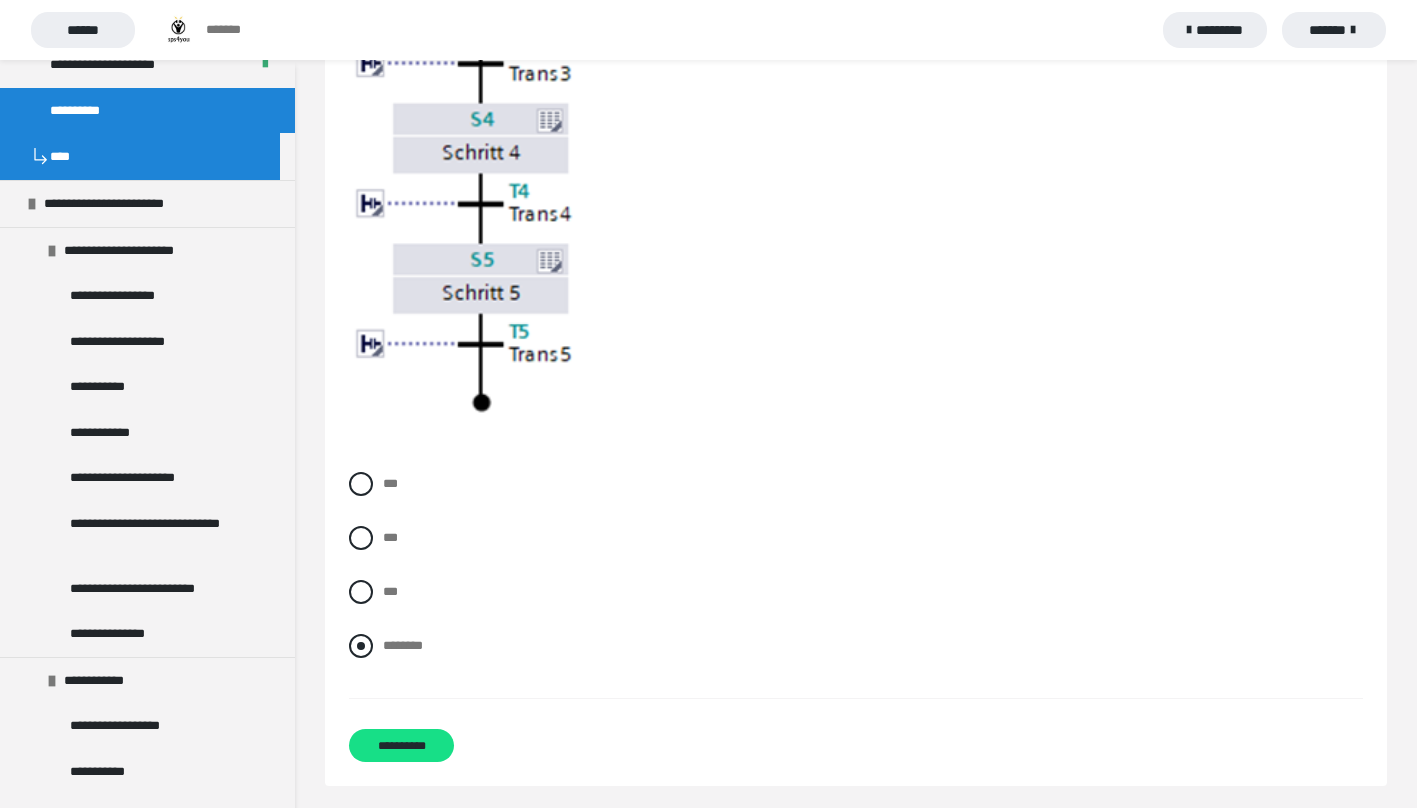click at bounding box center [361, 646] 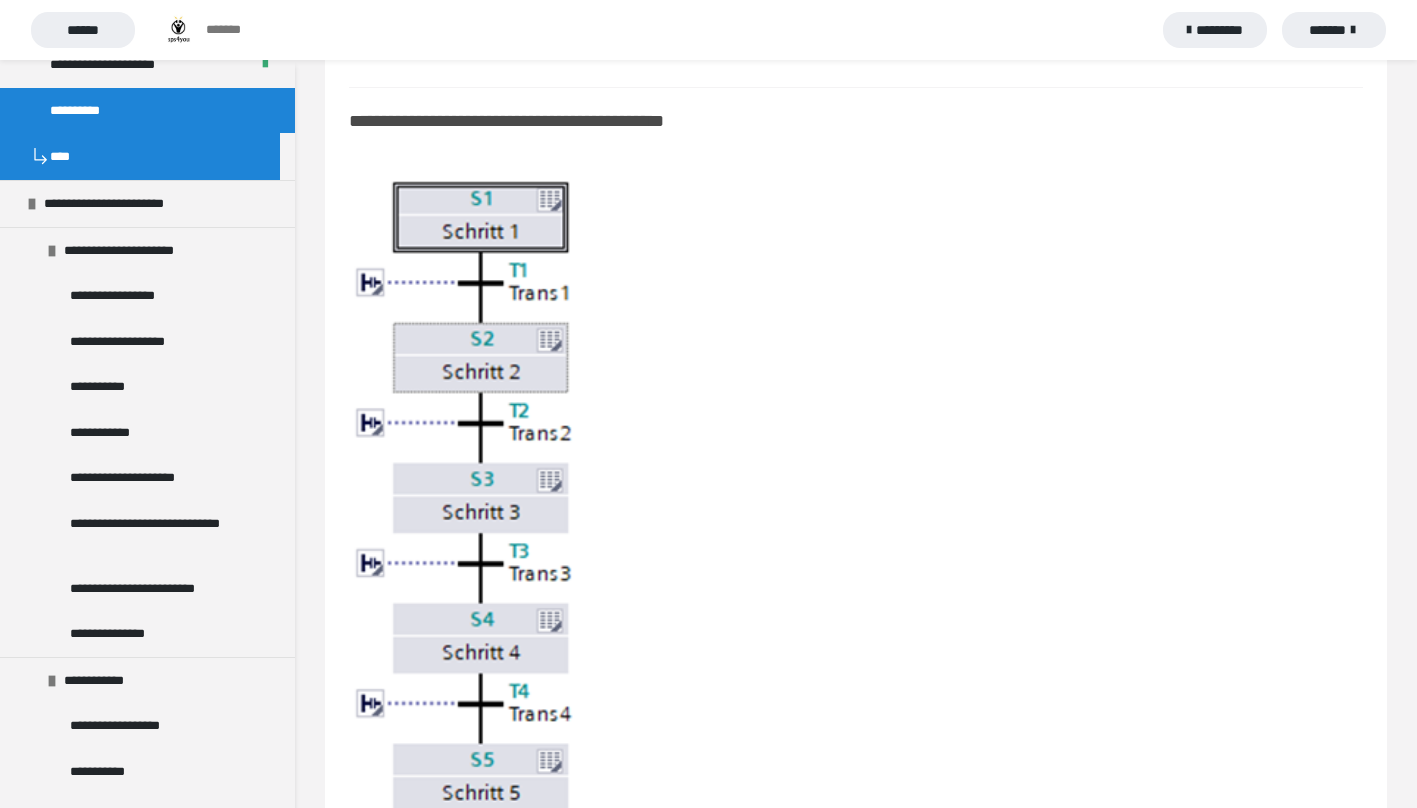 scroll, scrollTop: 10108, scrollLeft: 0, axis: vertical 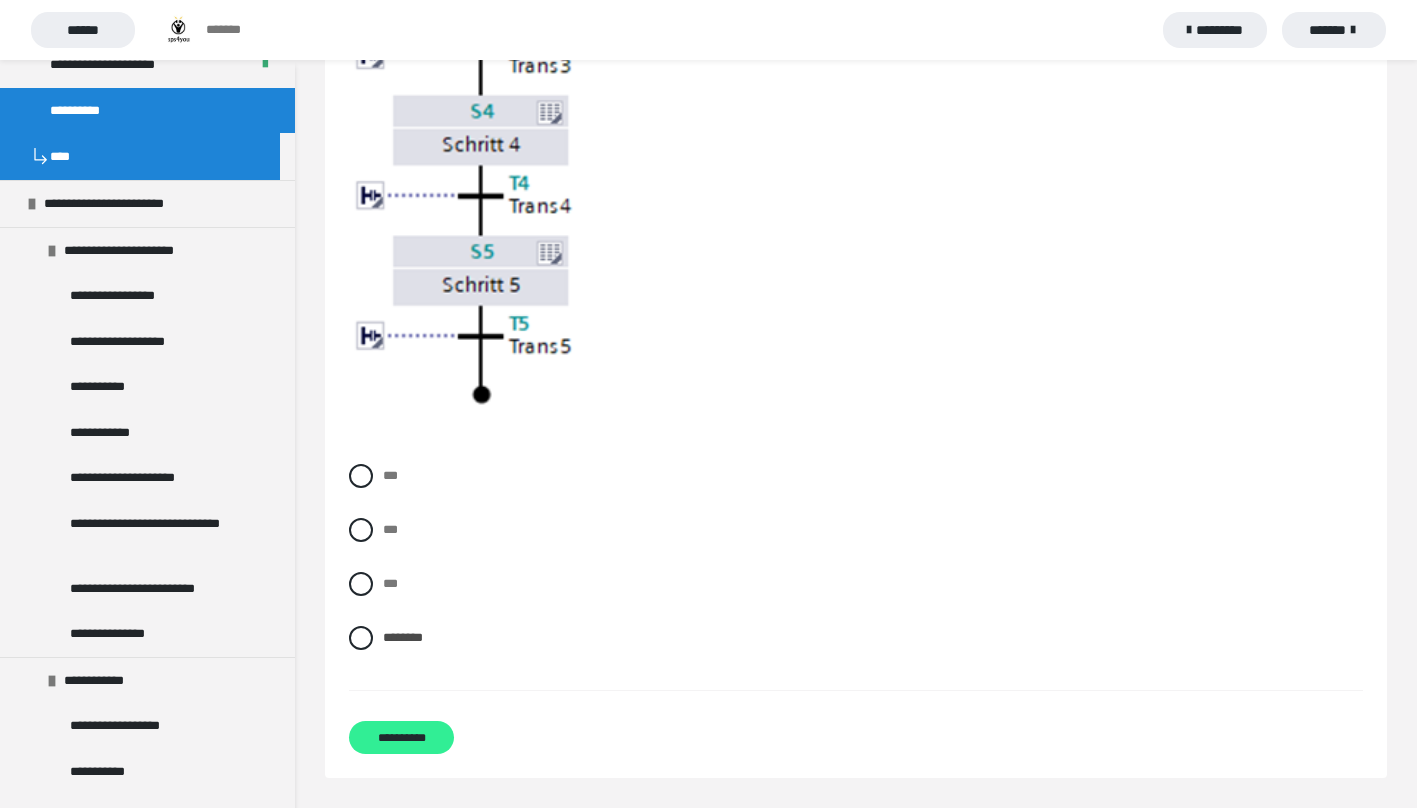 click on "**********" at bounding box center [401, 737] 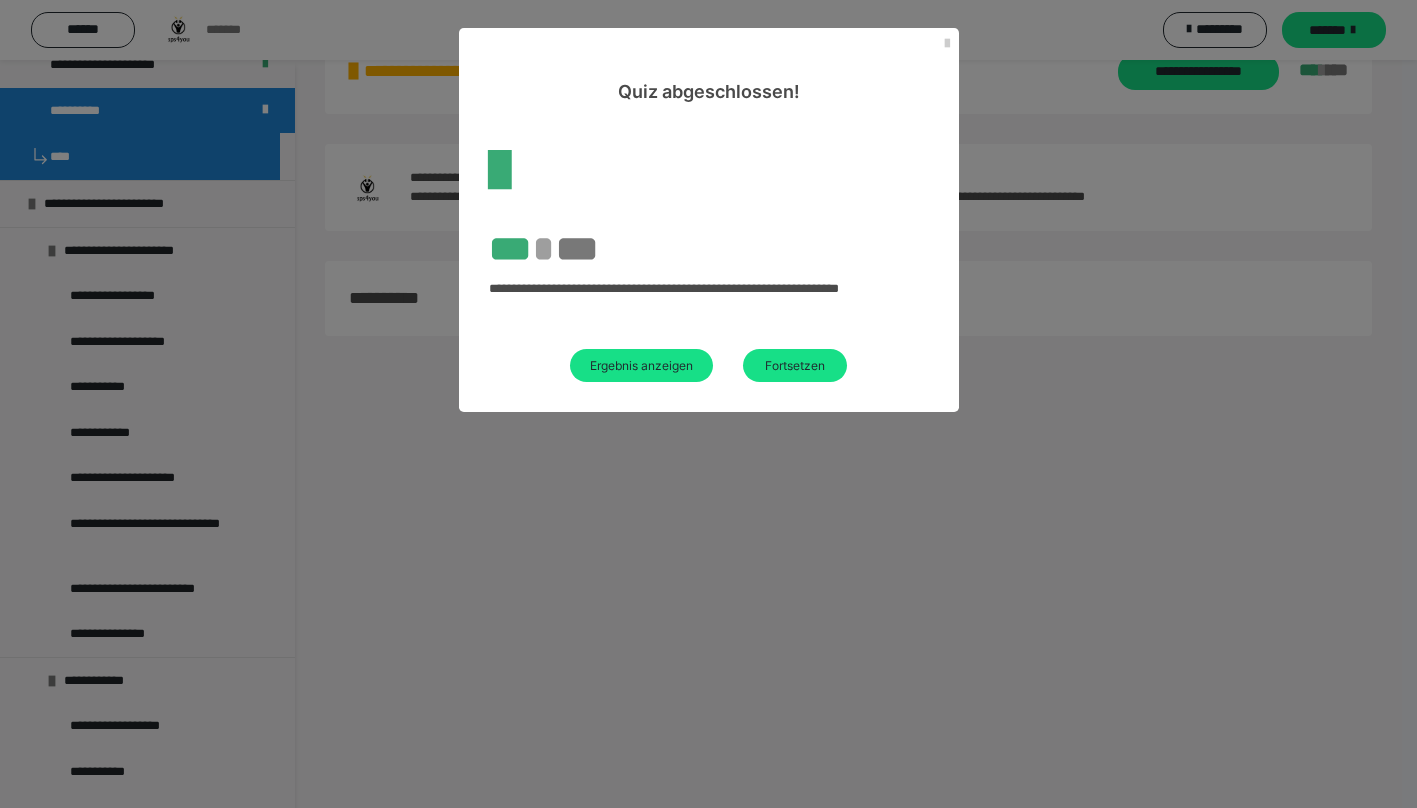 scroll, scrollTop: 60, scrollLeft: 0, axis: vertical 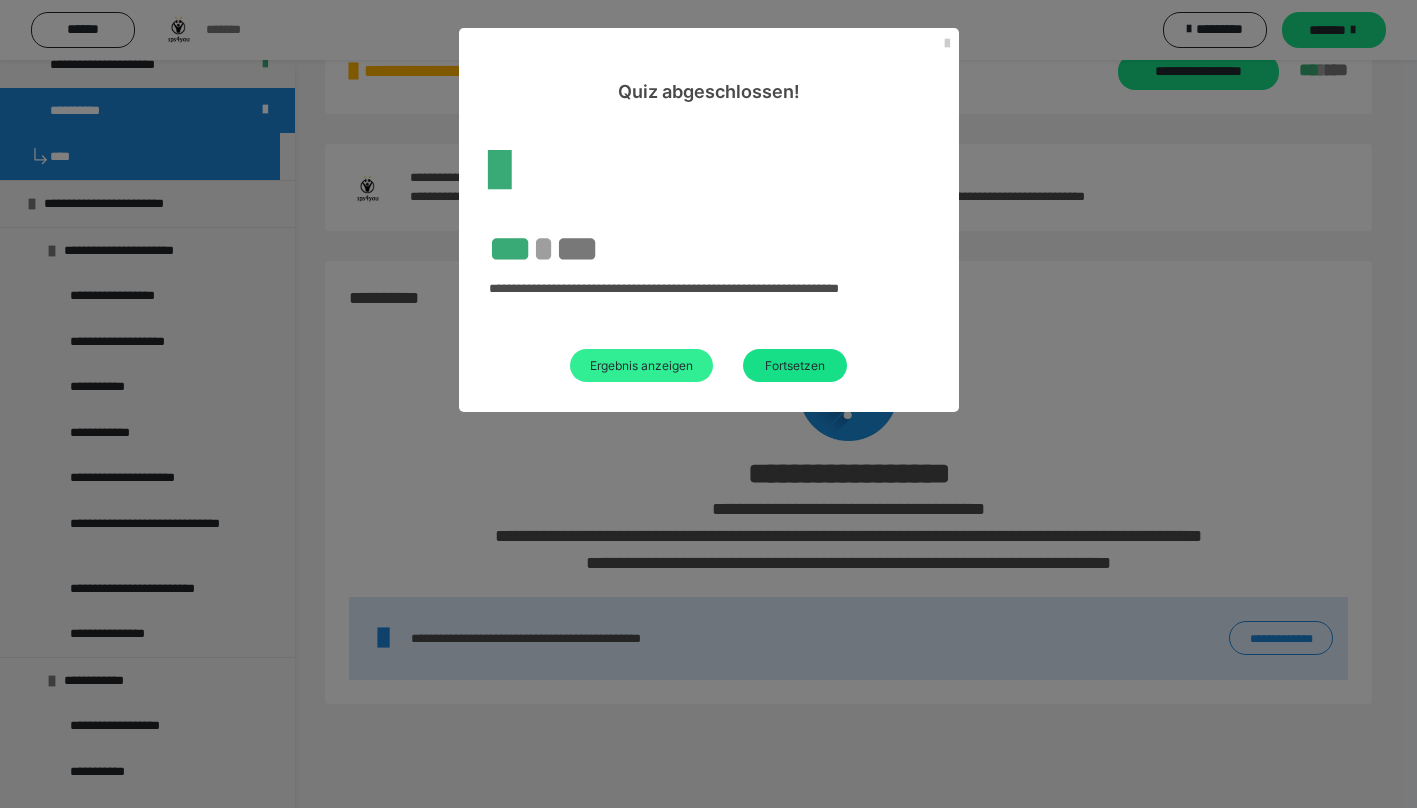 click on "Ergebnis anzeigen" at bounding box center (641, 365) 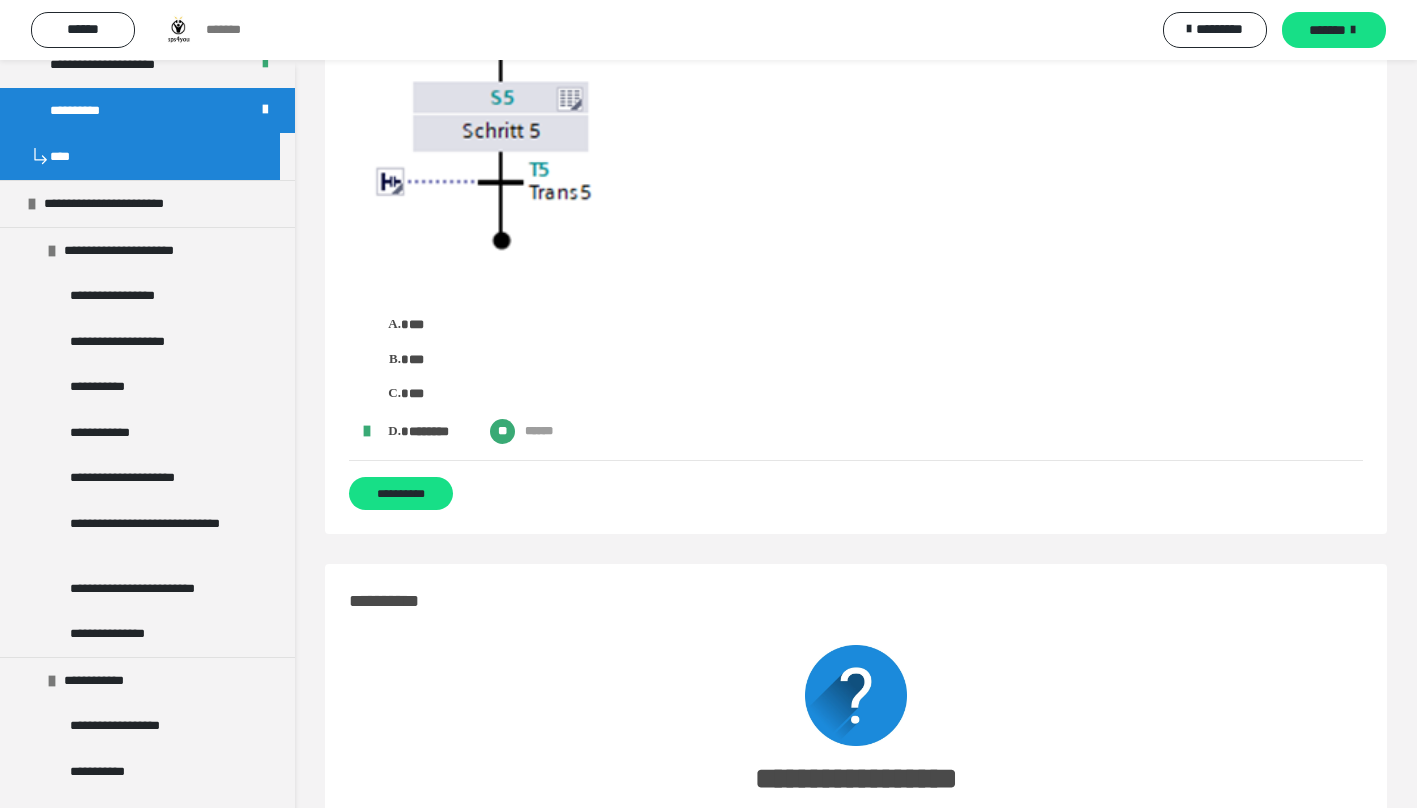 scroll, scrollTop: 8924, scrollLeft: 0, axis: vertical 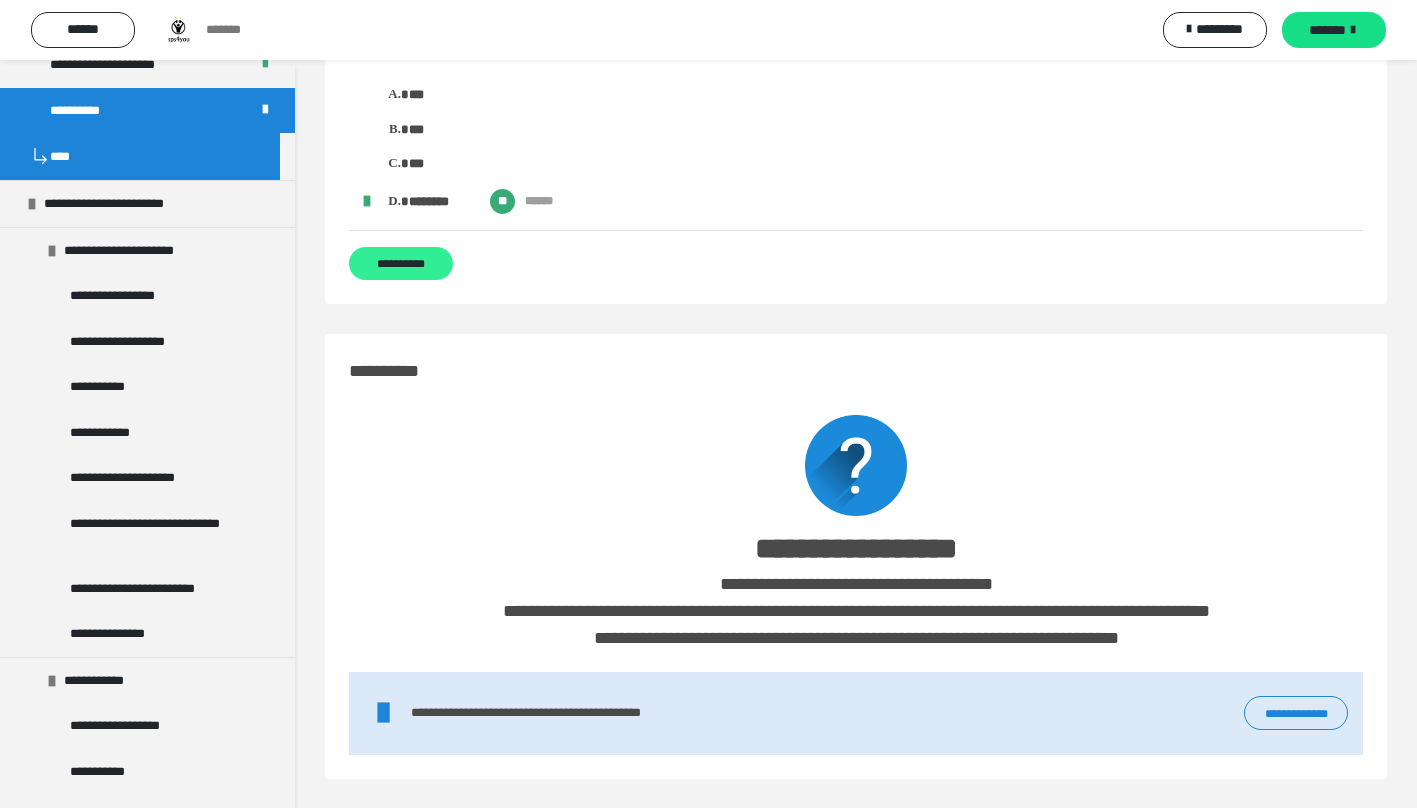 click on "**********" at bounding box center [401, 263] 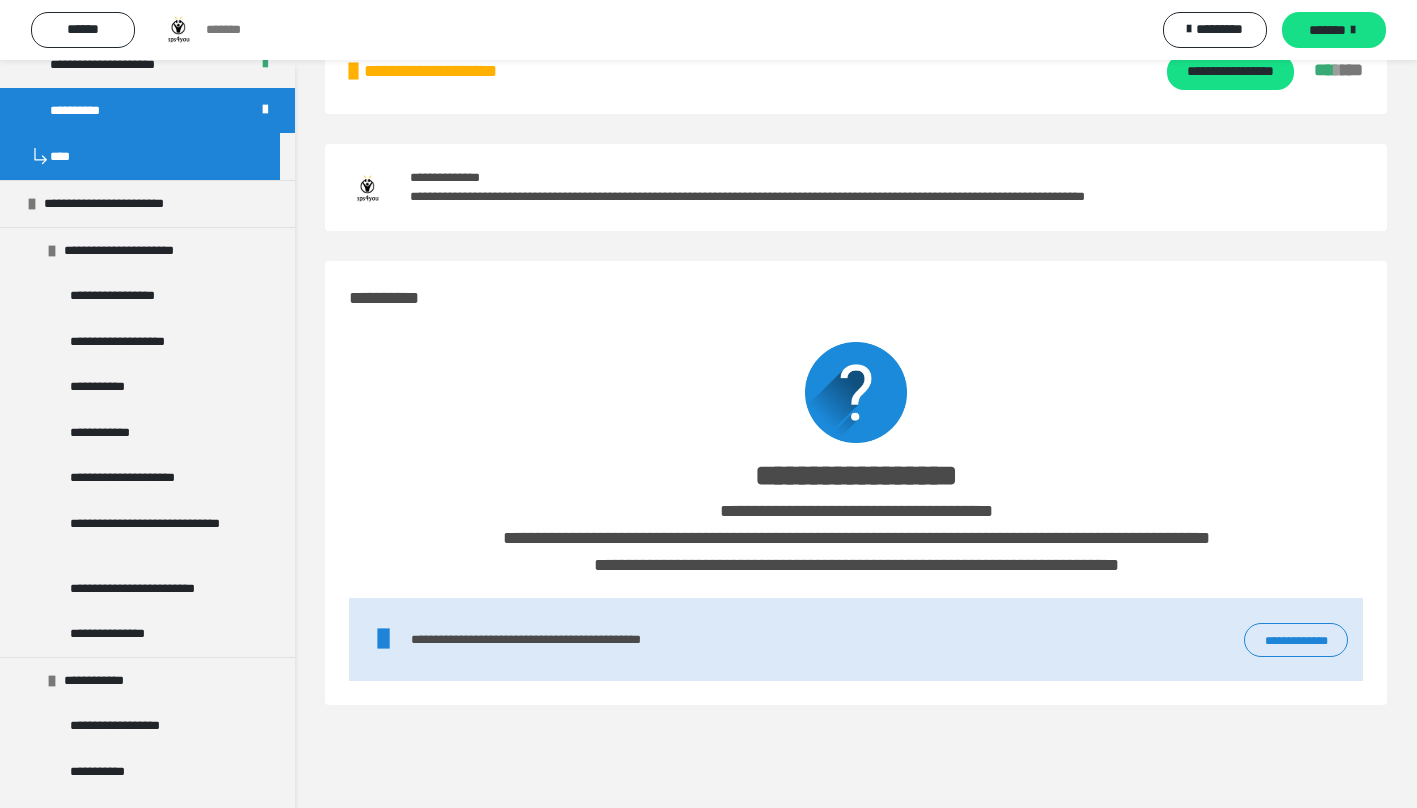 scroll, scrollTop: 0, scrollLeft: 0, axis: both 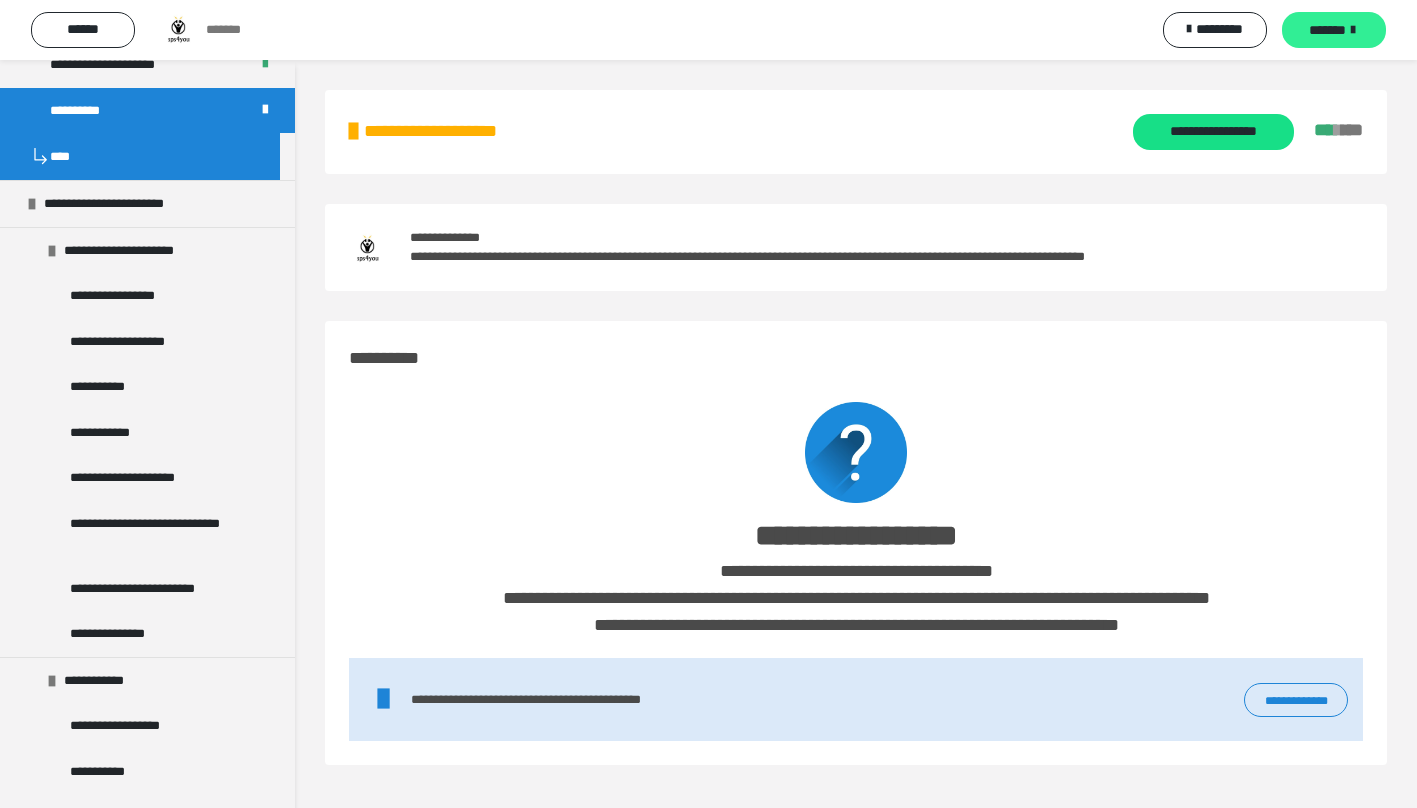 click on "*******" at bounding box center [1327, 30] 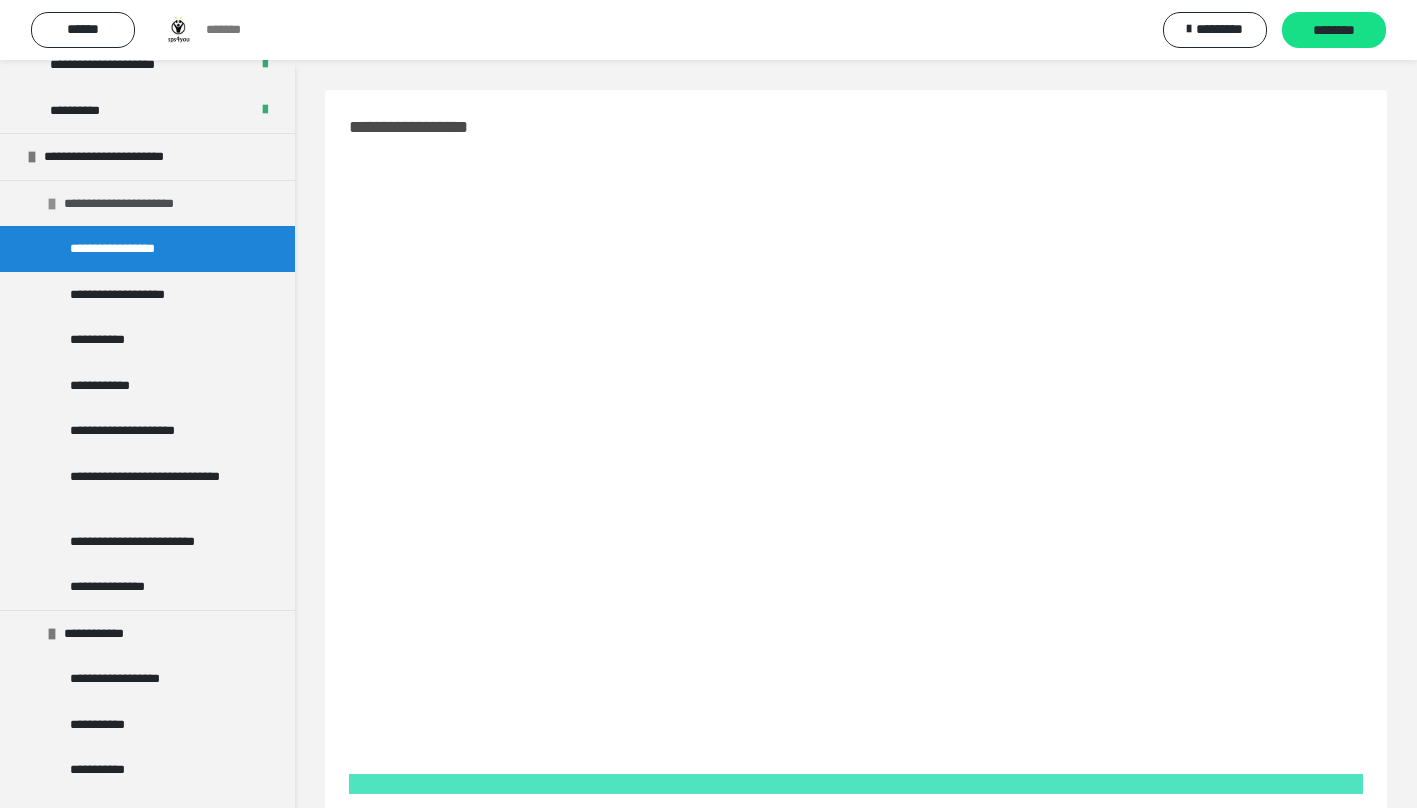 click on "**********" at bounding box center [134, 204] 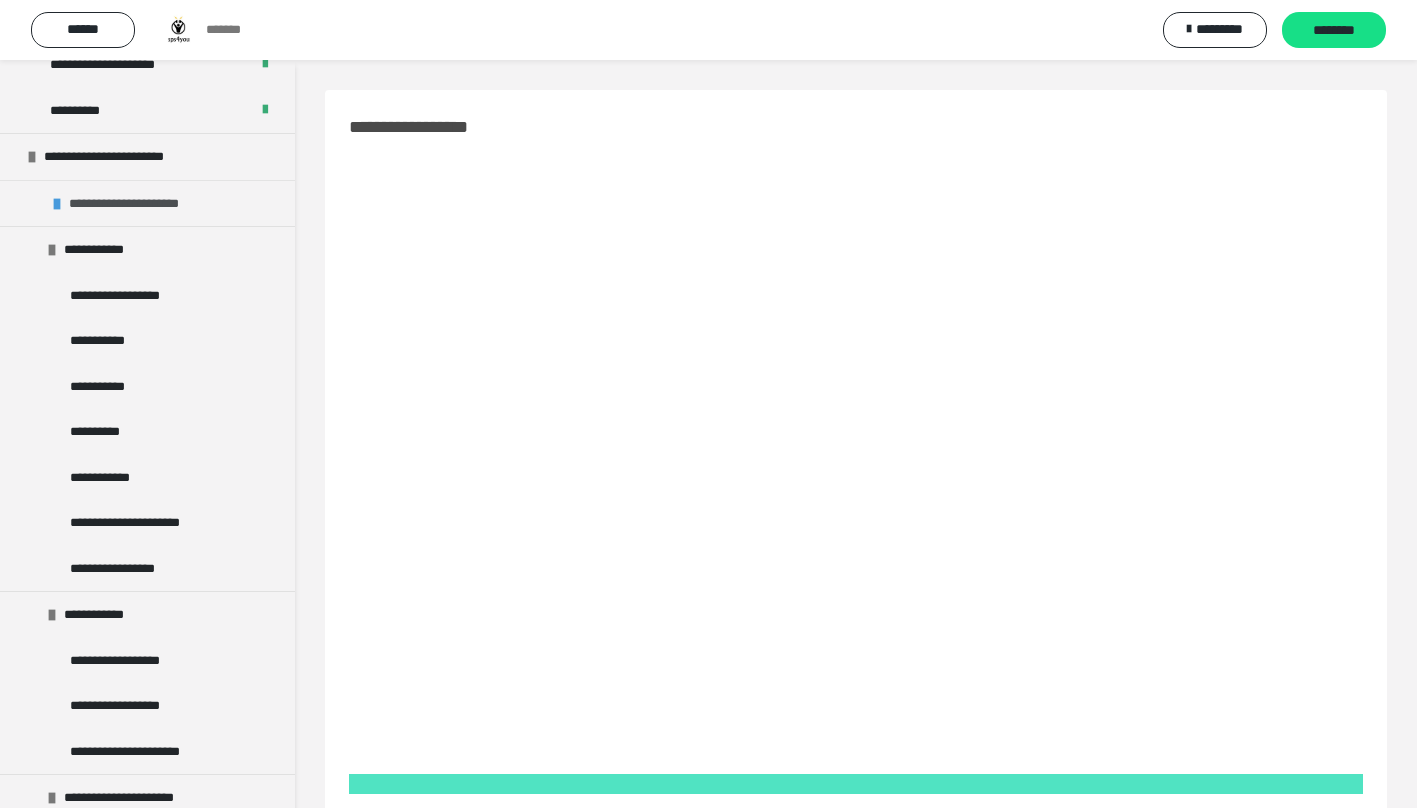 click at bounding box center [57, 204] 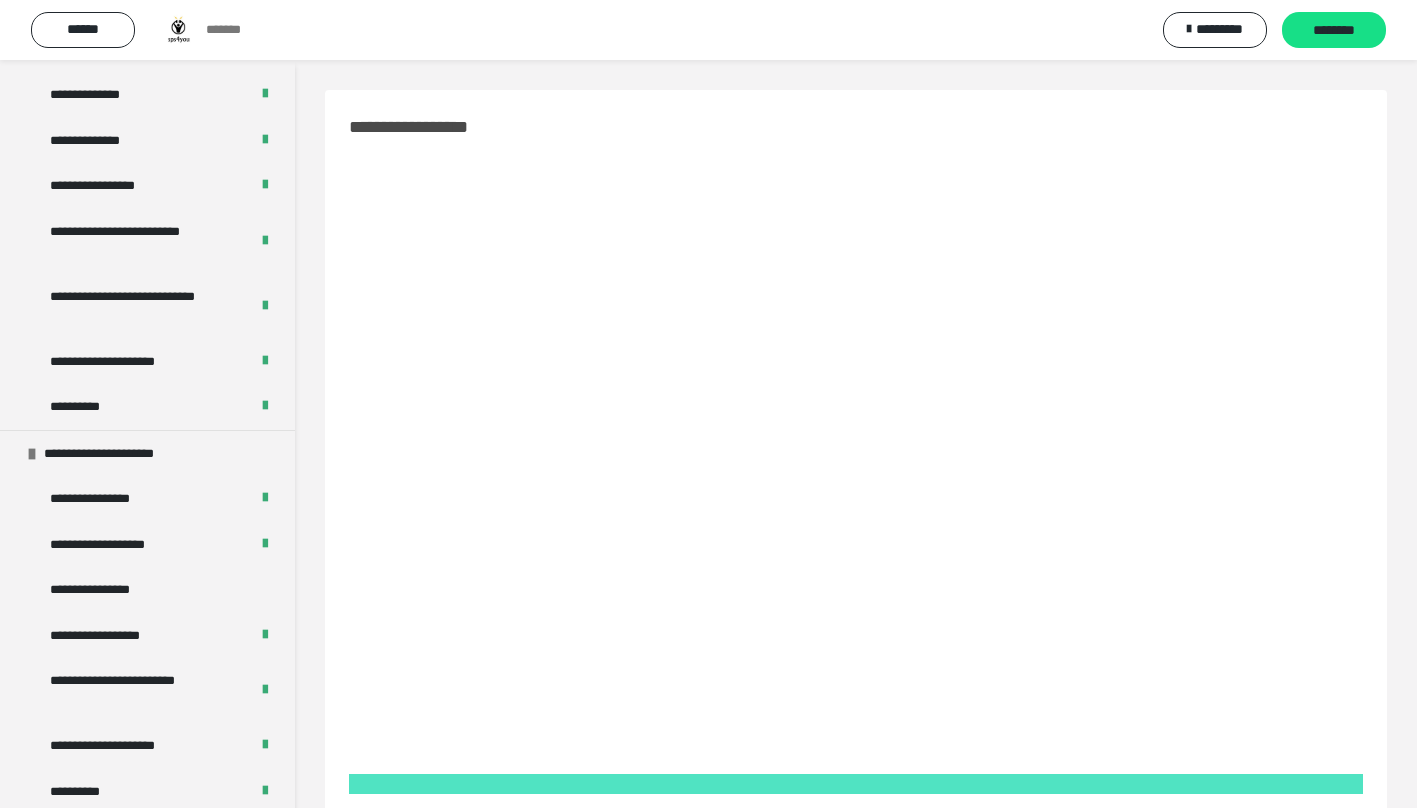 scroll, scrollTop: 800, scrollLeft: 0, axis: vertical 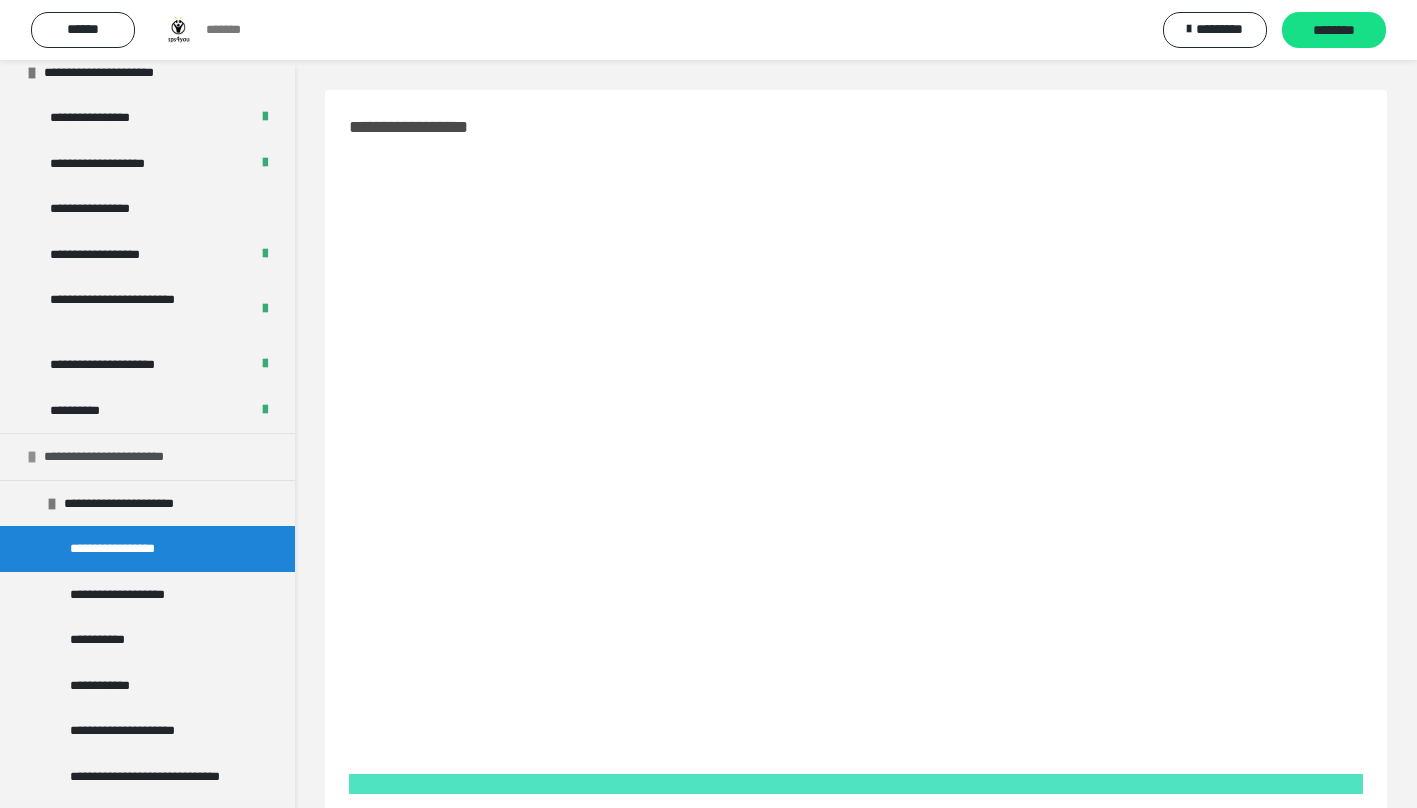 click at bounding box center (32, 457) 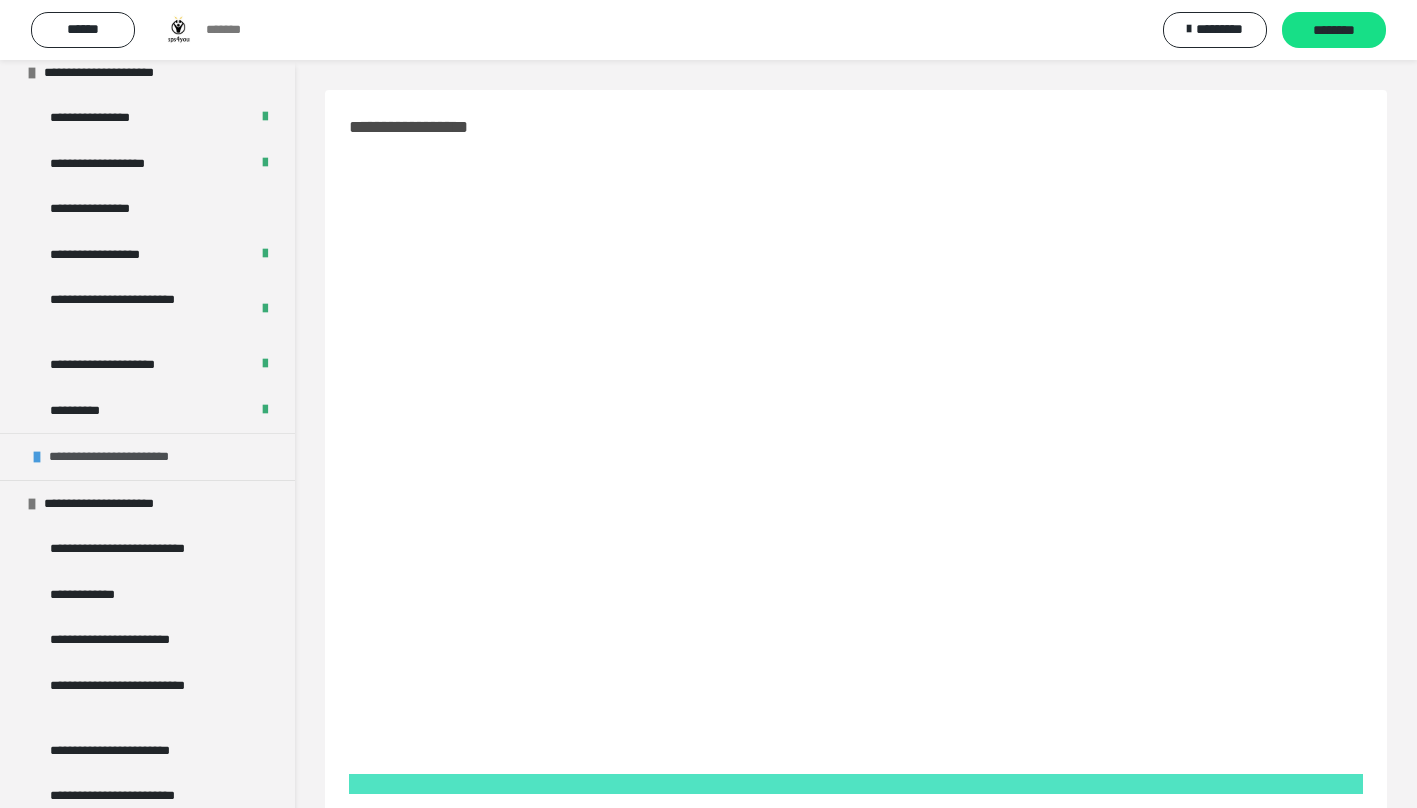 click at bounding box center [37, 457] 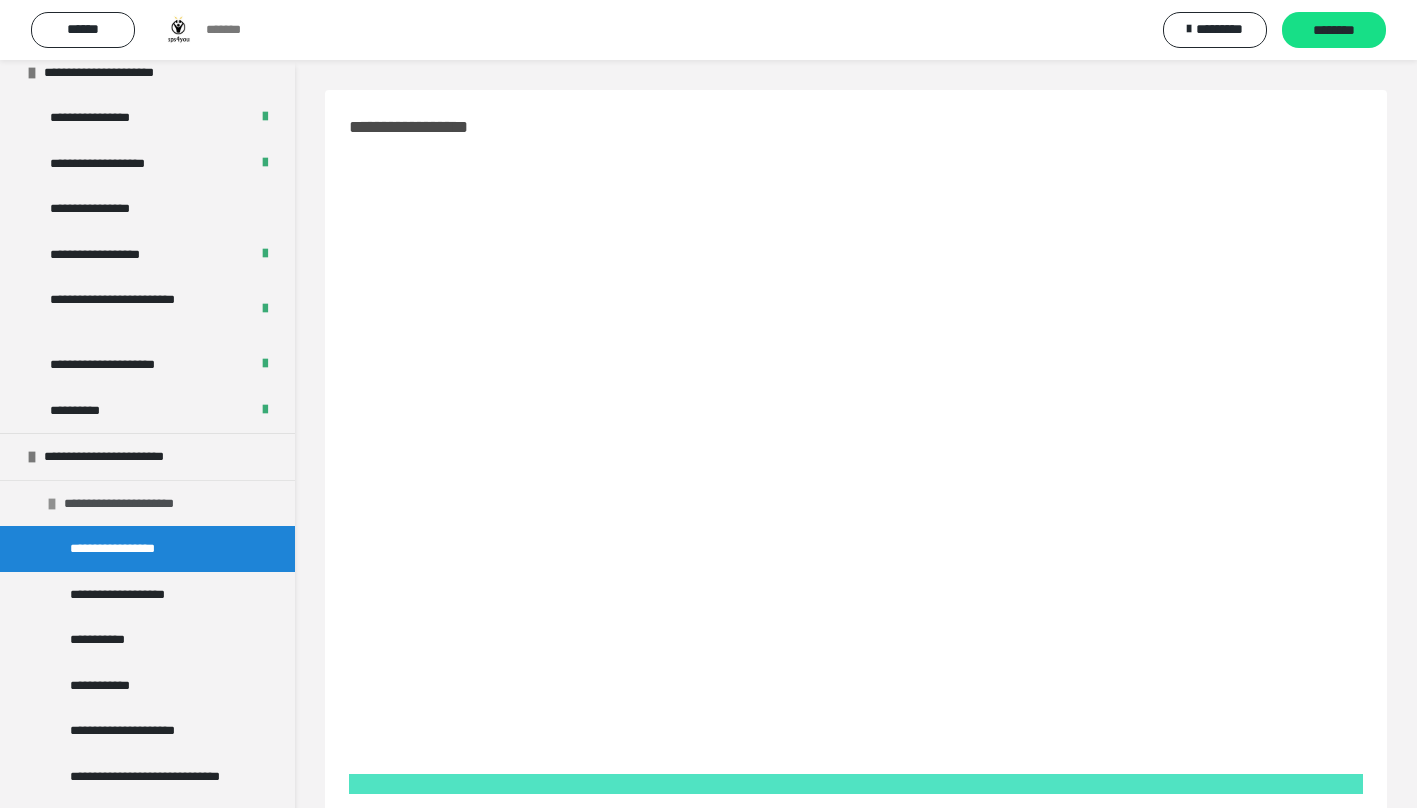 click at bounding box center [52, 504] 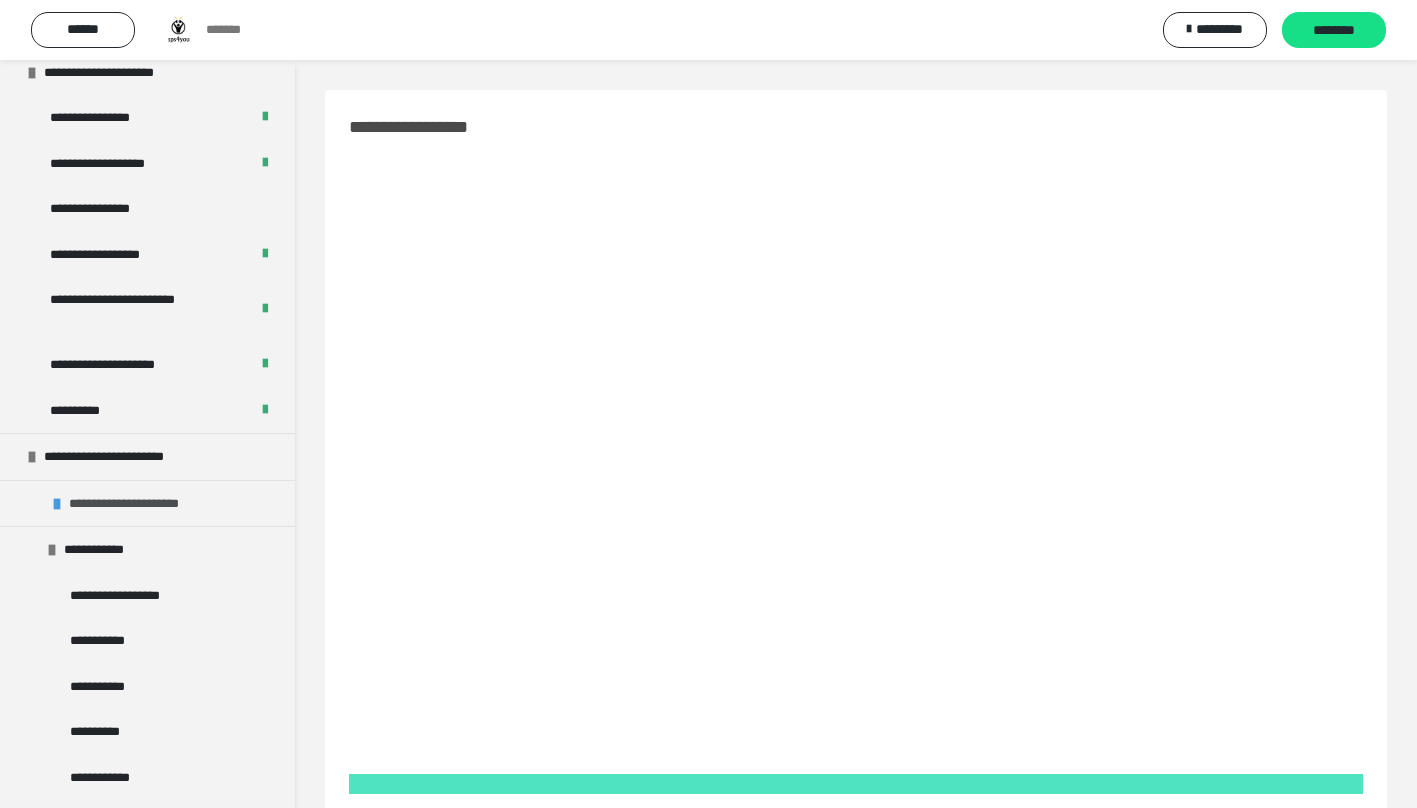 click at bounding box center (57, 504) 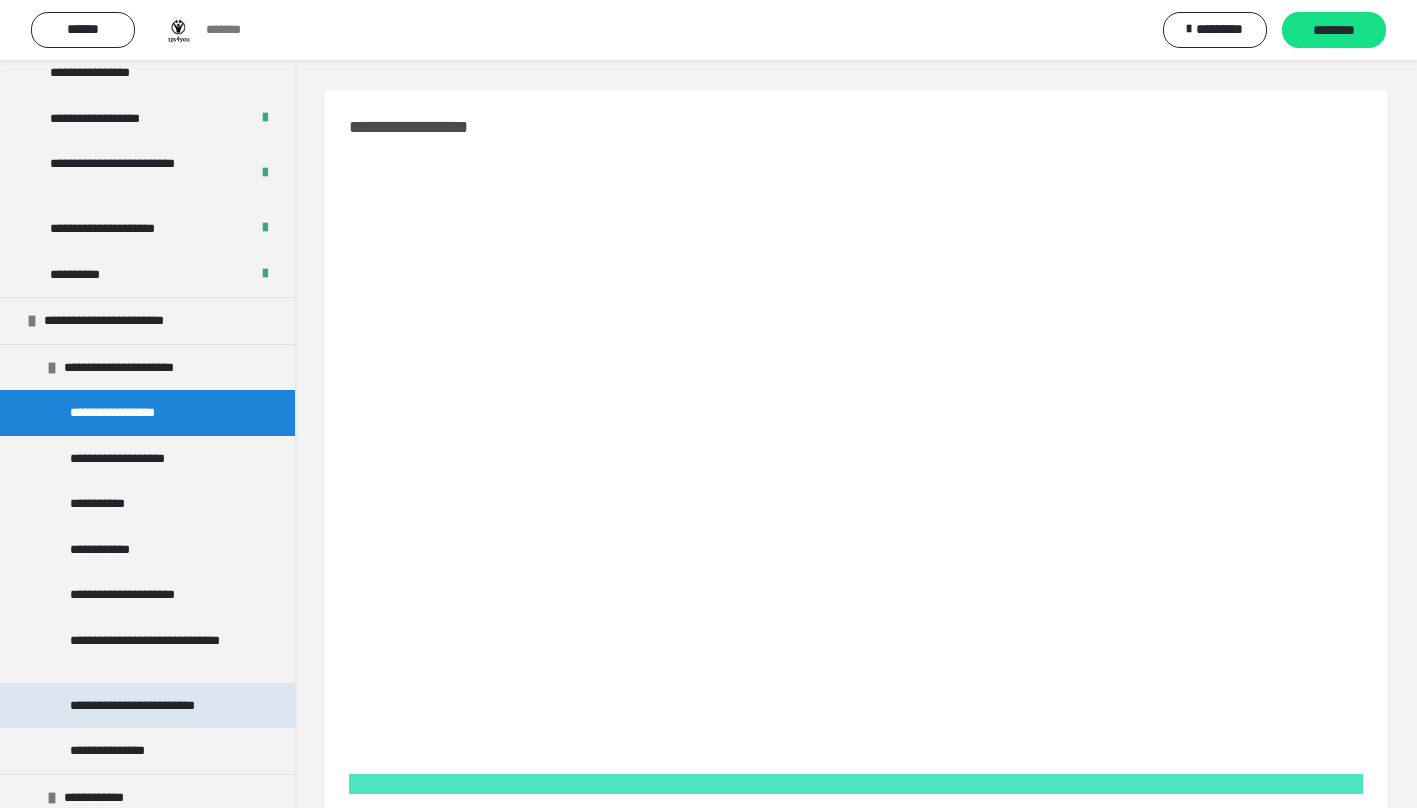scroll, scrollTop: 900, scrollLeft: 0, axis: vertical 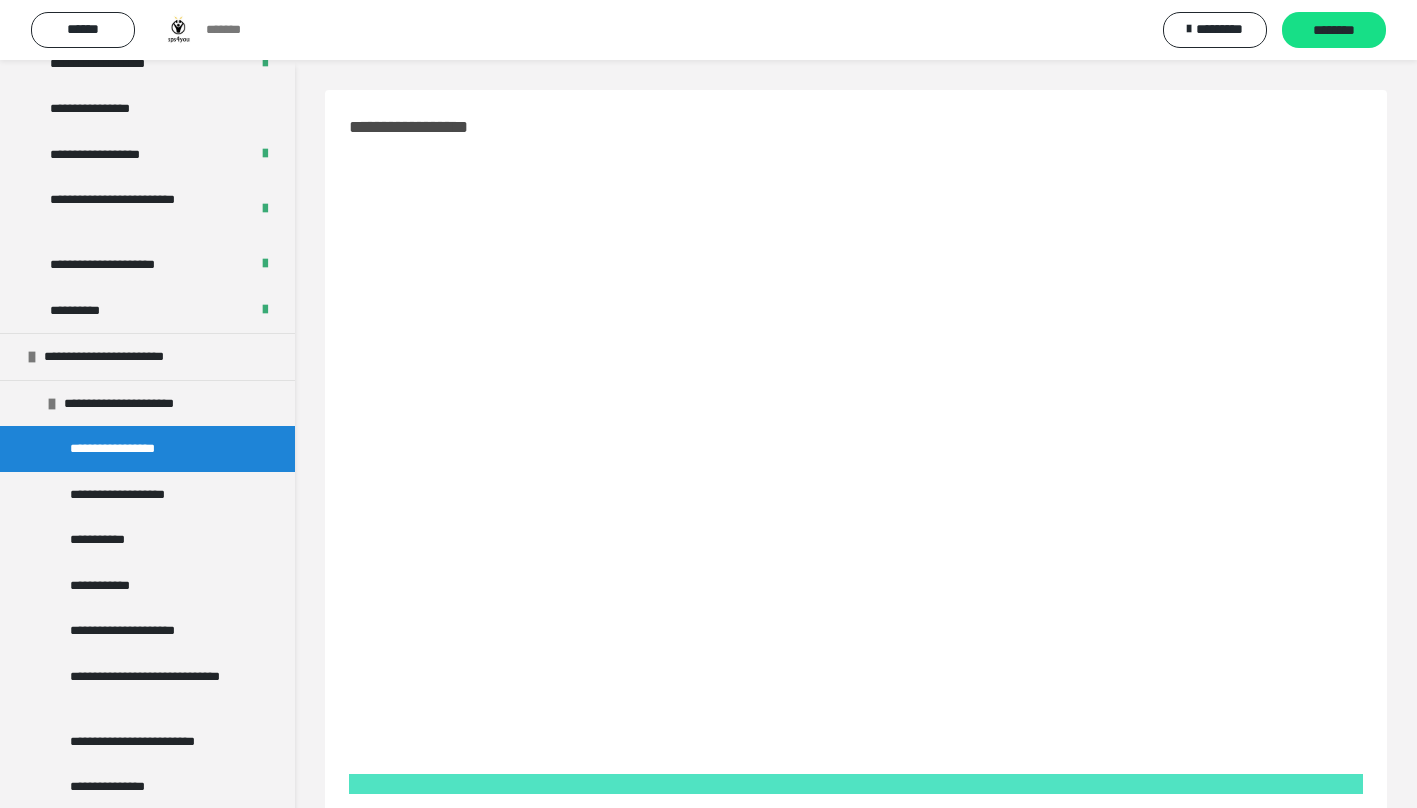 click on "**********" at bounding box center (123, 449) 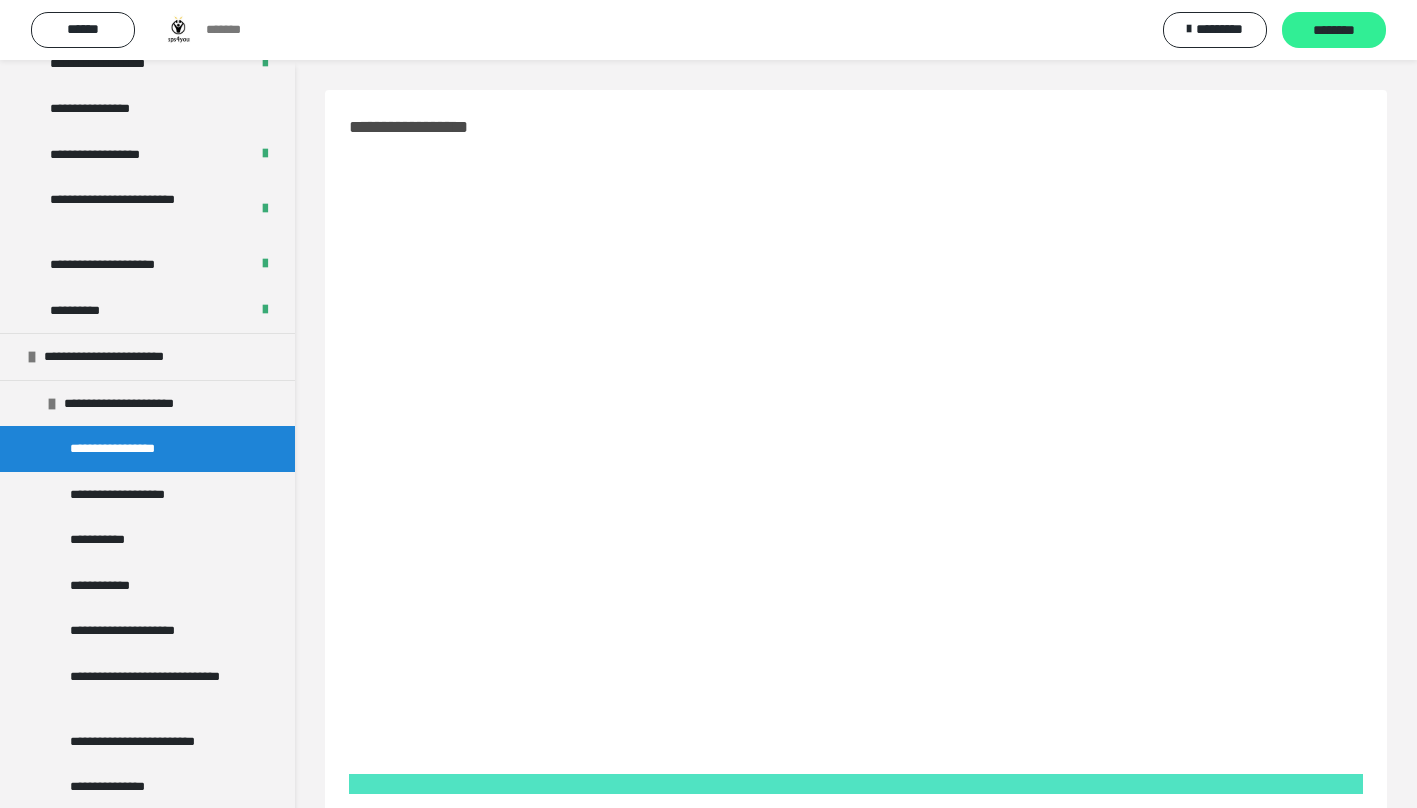 click on "********" at bounding box center (1334, 31) 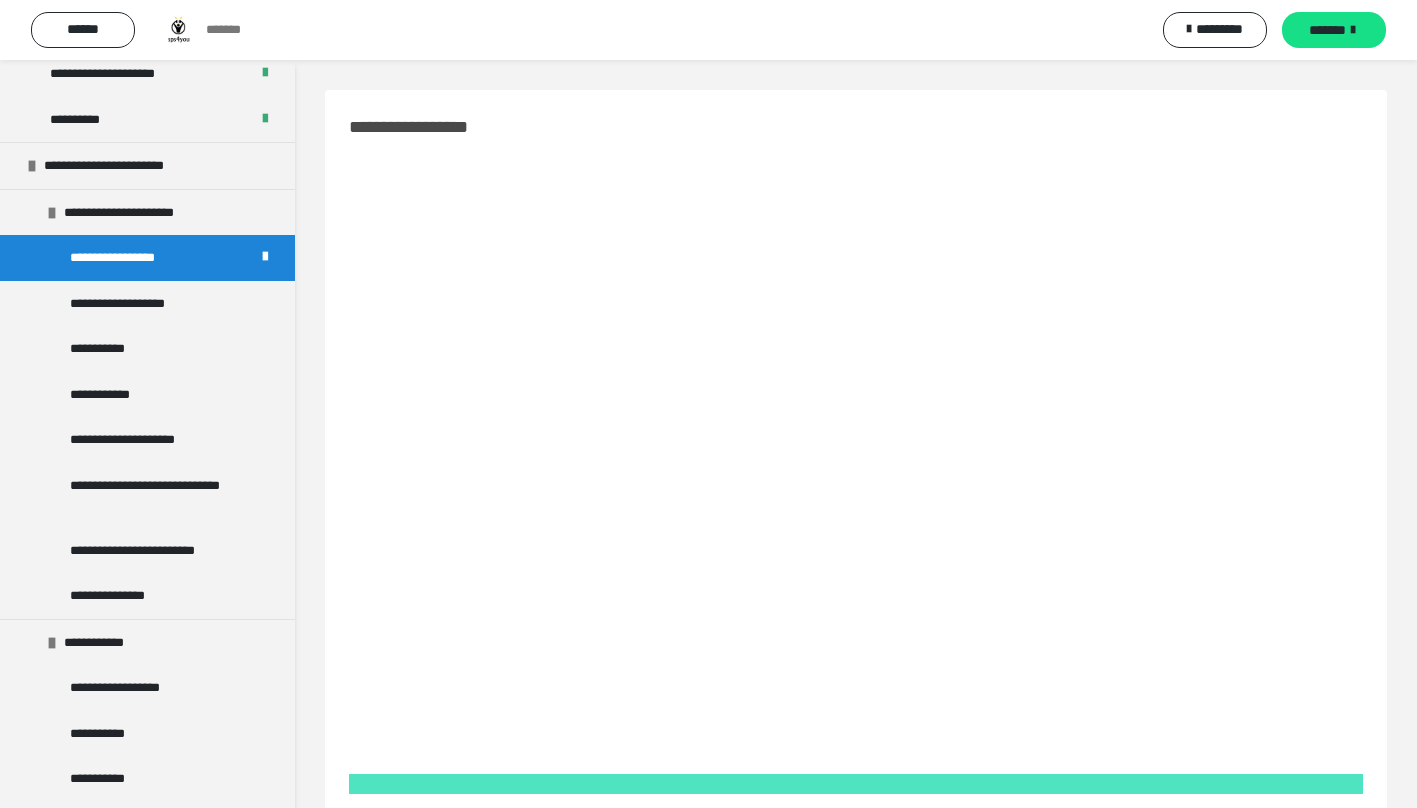 scroll, scrollTop: 931, scrollLeft: 0, axis: vertical 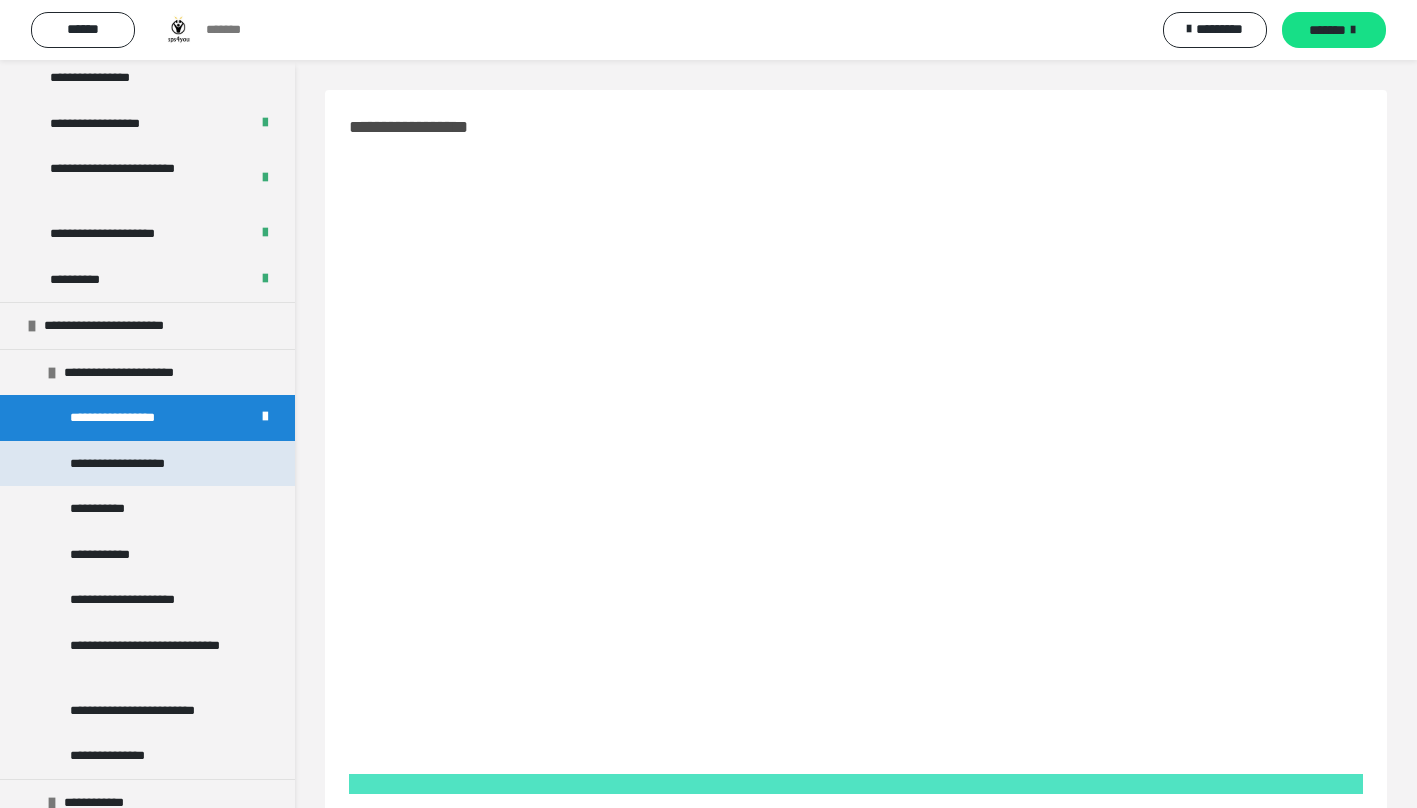 click on "**********" at bounding box center [124, 464] 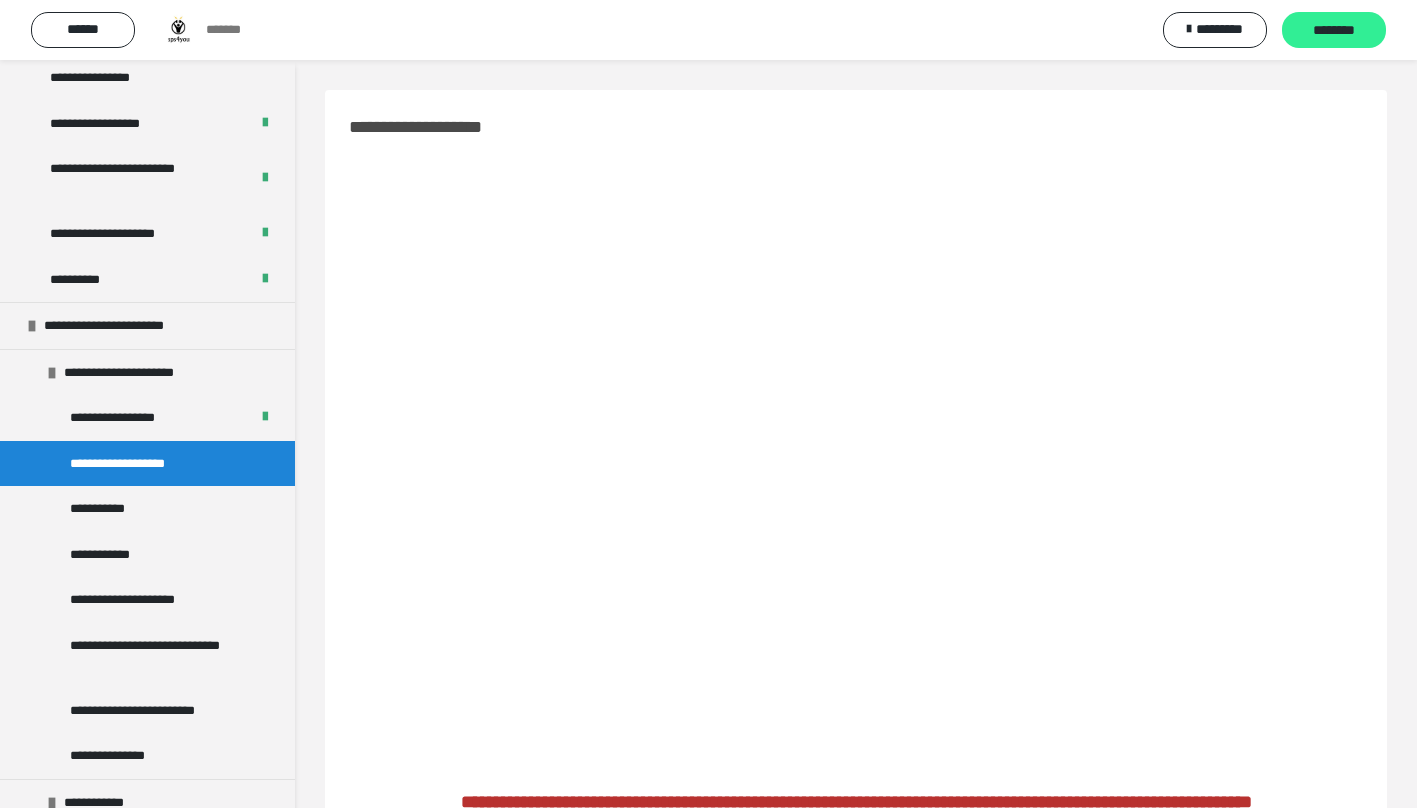 click on "********" at bounding box center (1334, 31) 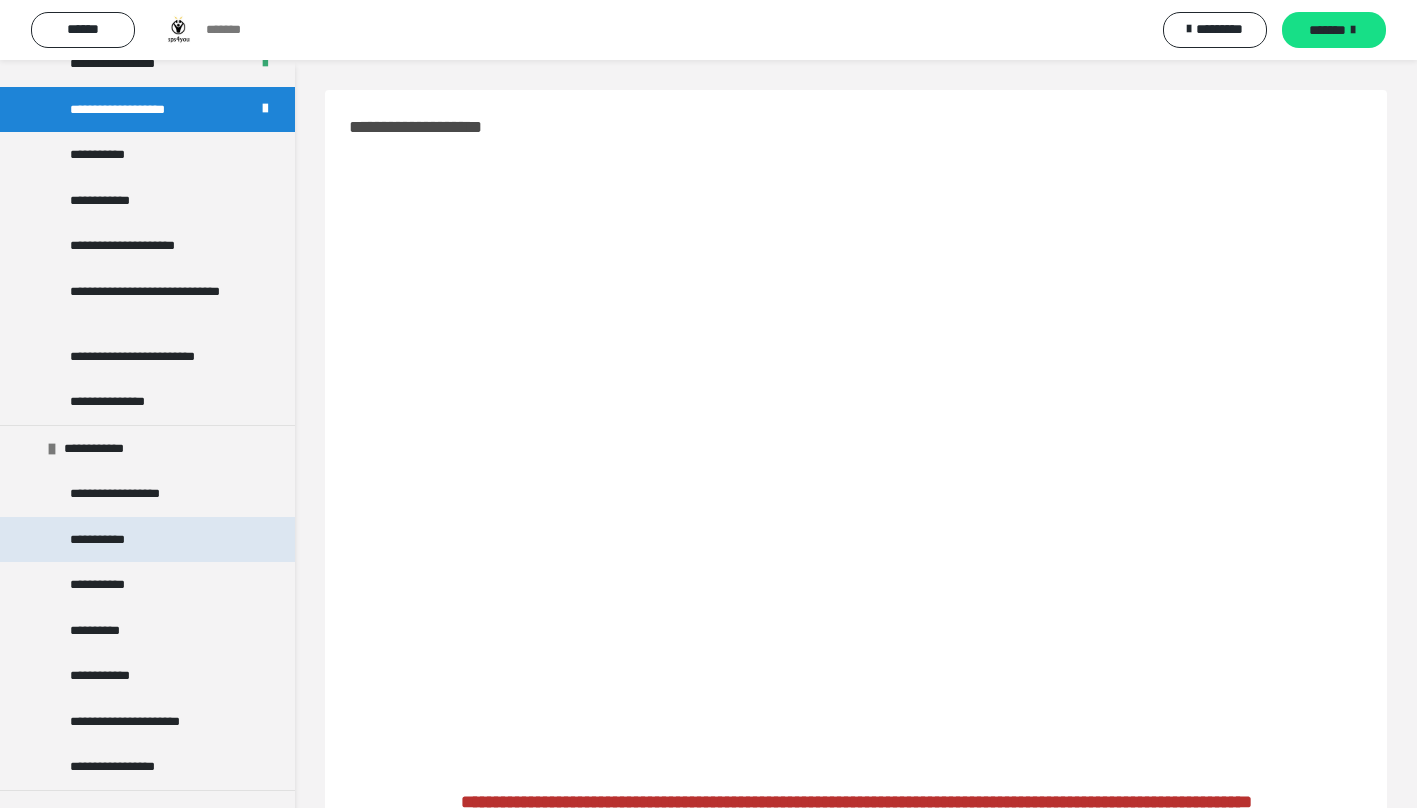 scroll, scrollTop: 1200, scrollLeft: 0, axis: vertical 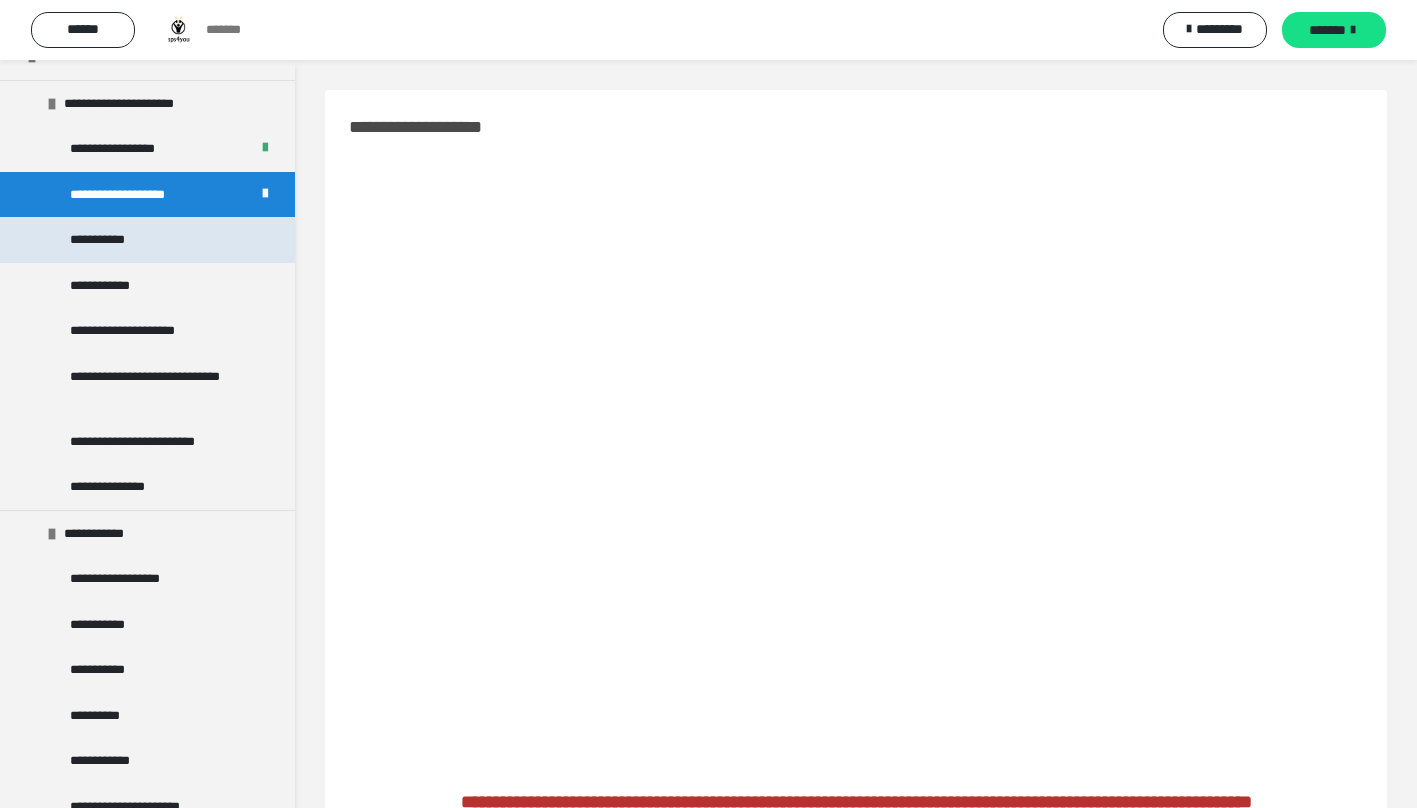 click on "**********" at bounding box center [147, 240] 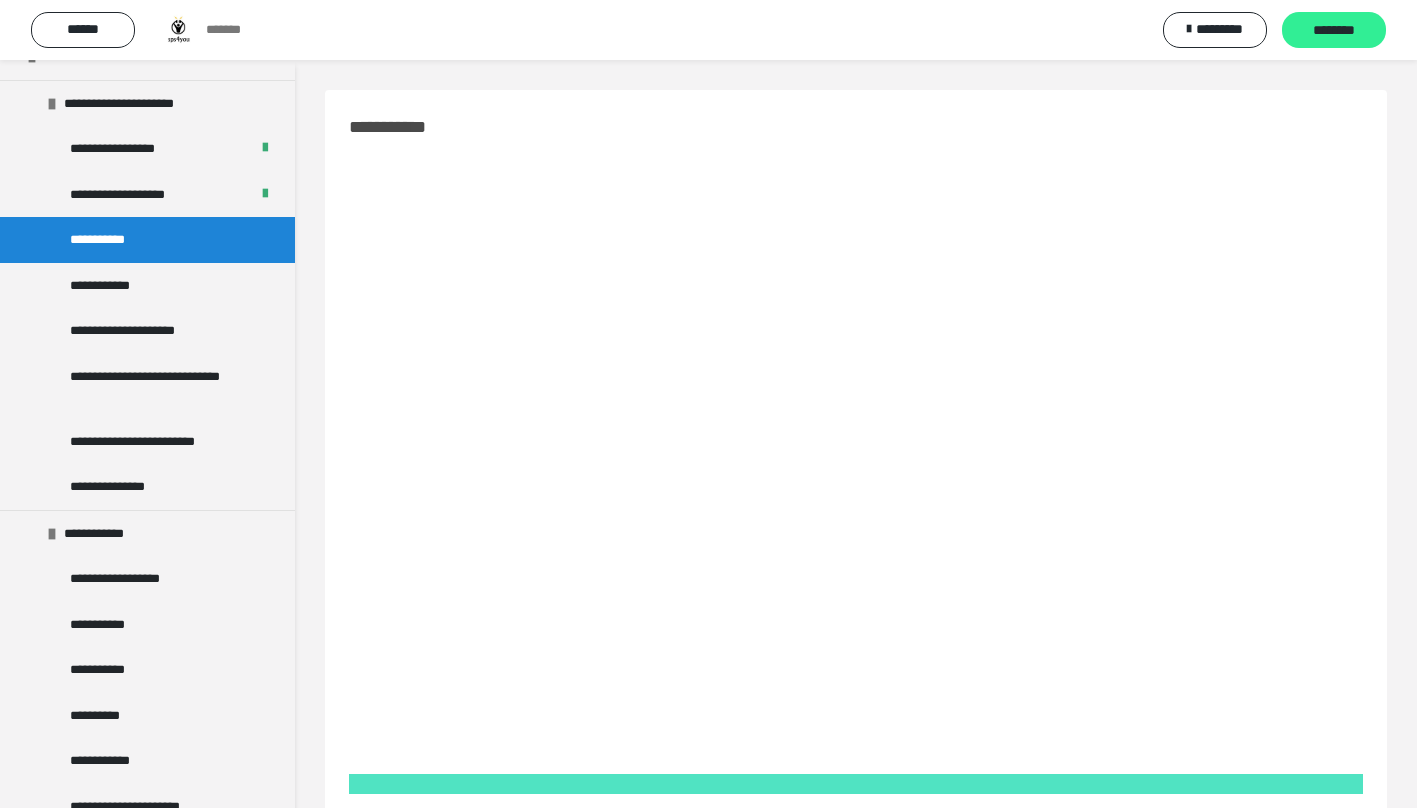 click on "********" at bounding box center (1334, 31) 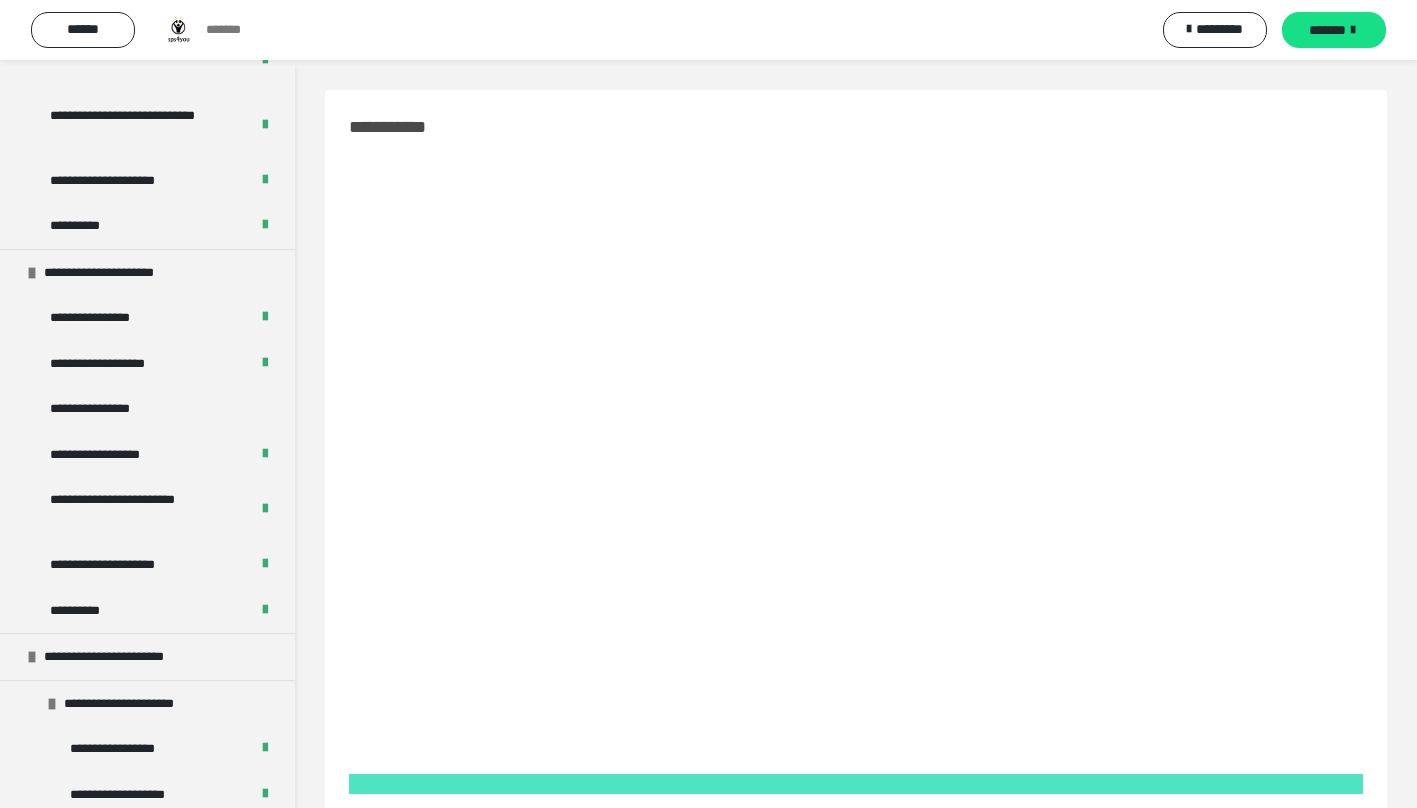 scroll, scrollTop: 1200, scrollLeft: 0, axis: vertical 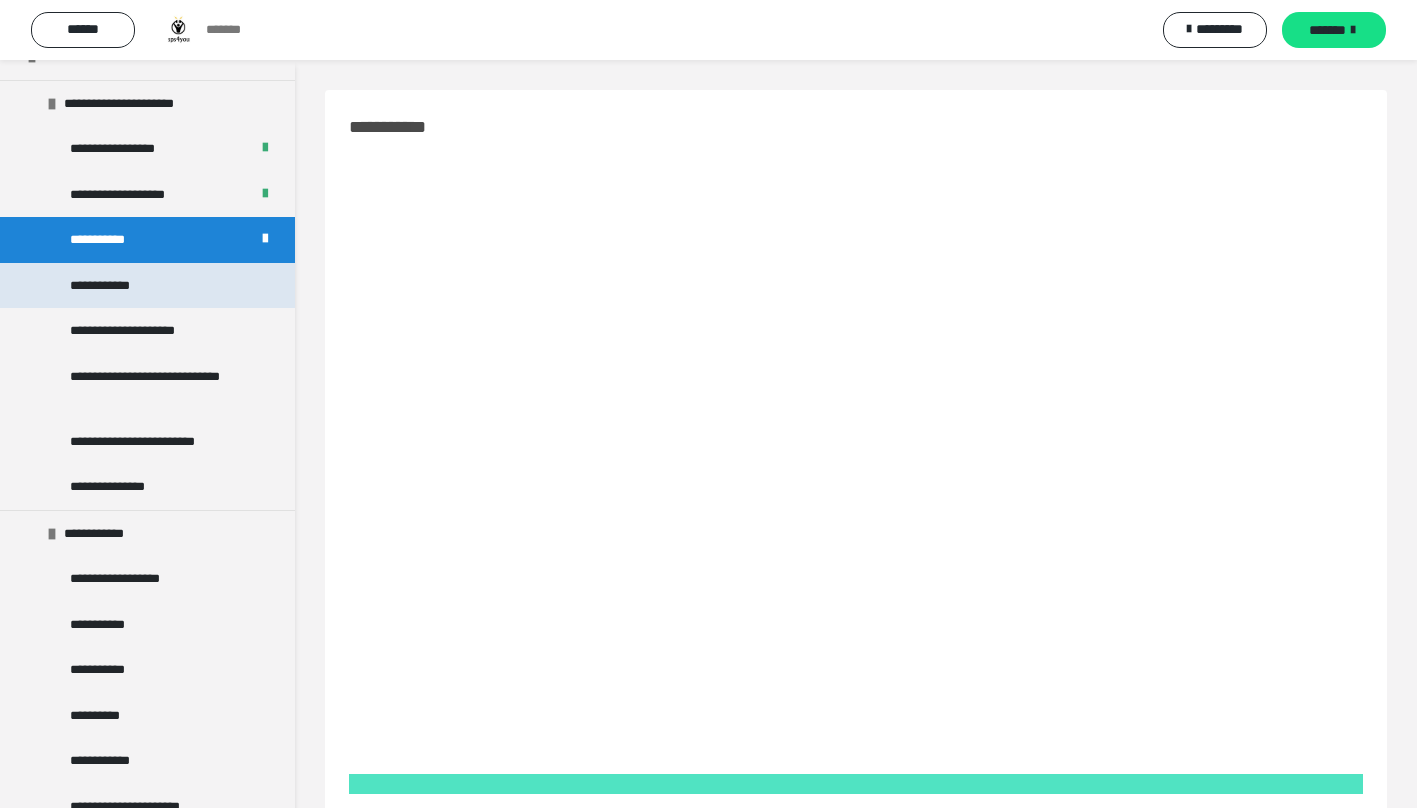 click on "**********" at bounding box center (108, 286) 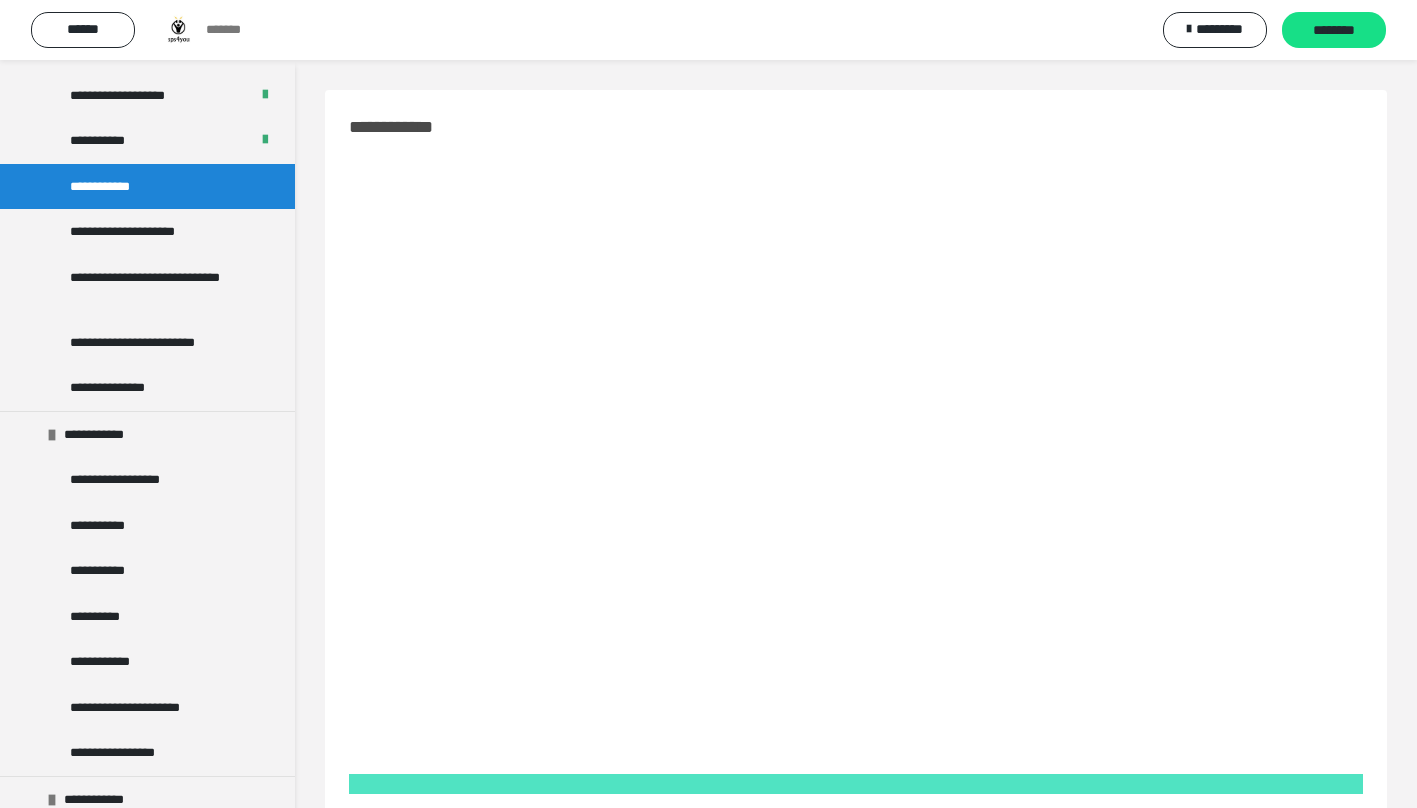 scroll, scrollTop: 1300, scrollLeft: 0, axis: vertical 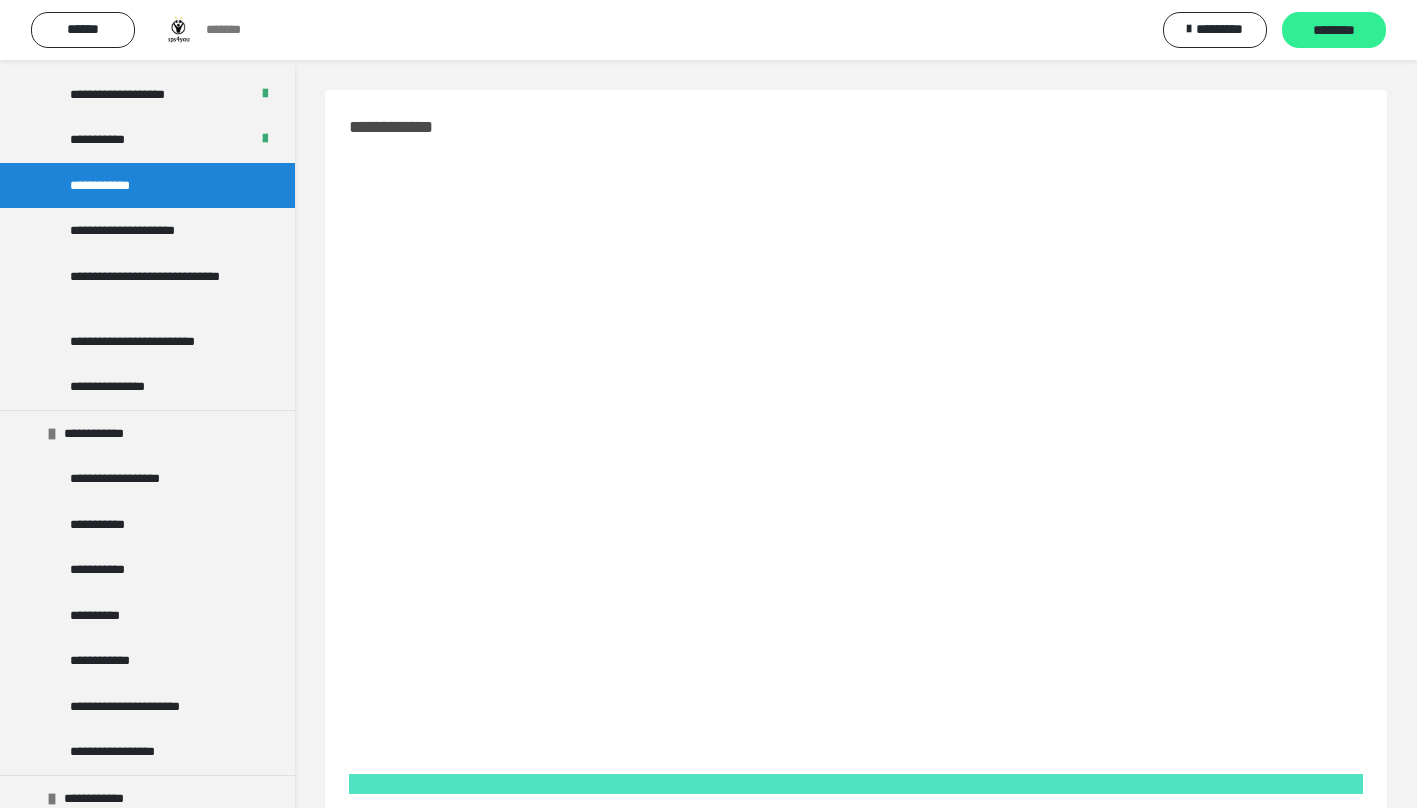 click on "********" at bounding box center (1334, 31) 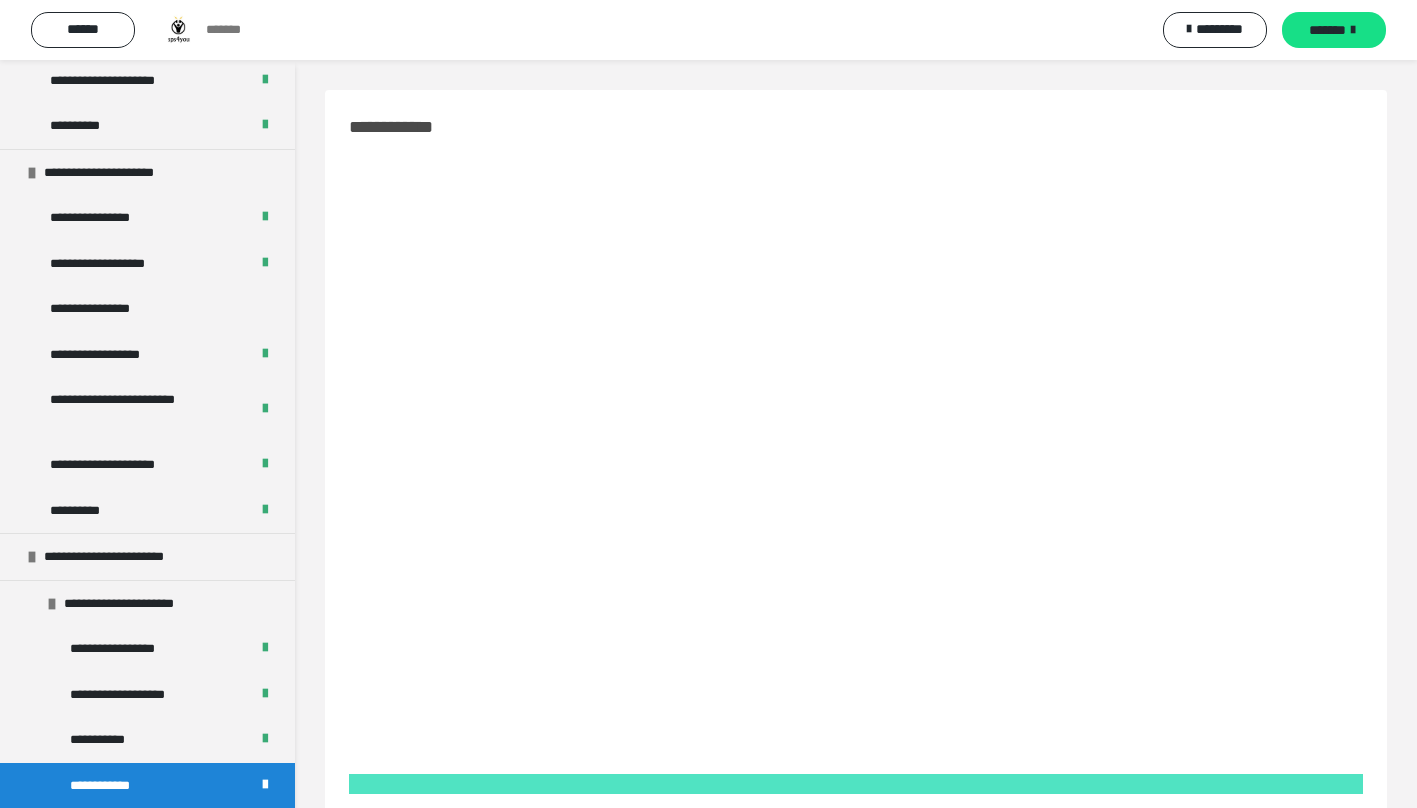 scroll, scrollTop: 1100, scrollLeft: 0, axis: vertical 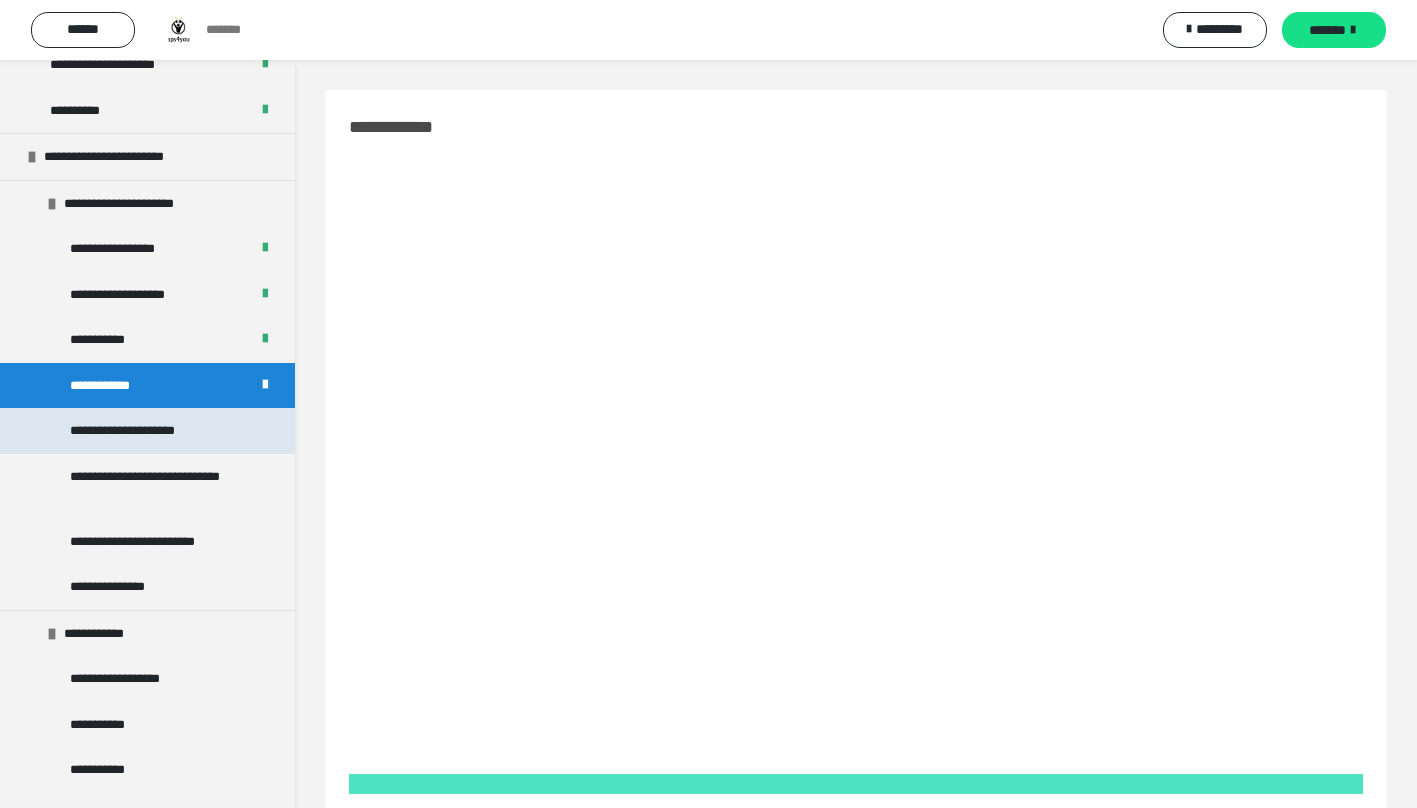 click on "**********" at bounding box center [142, 431] 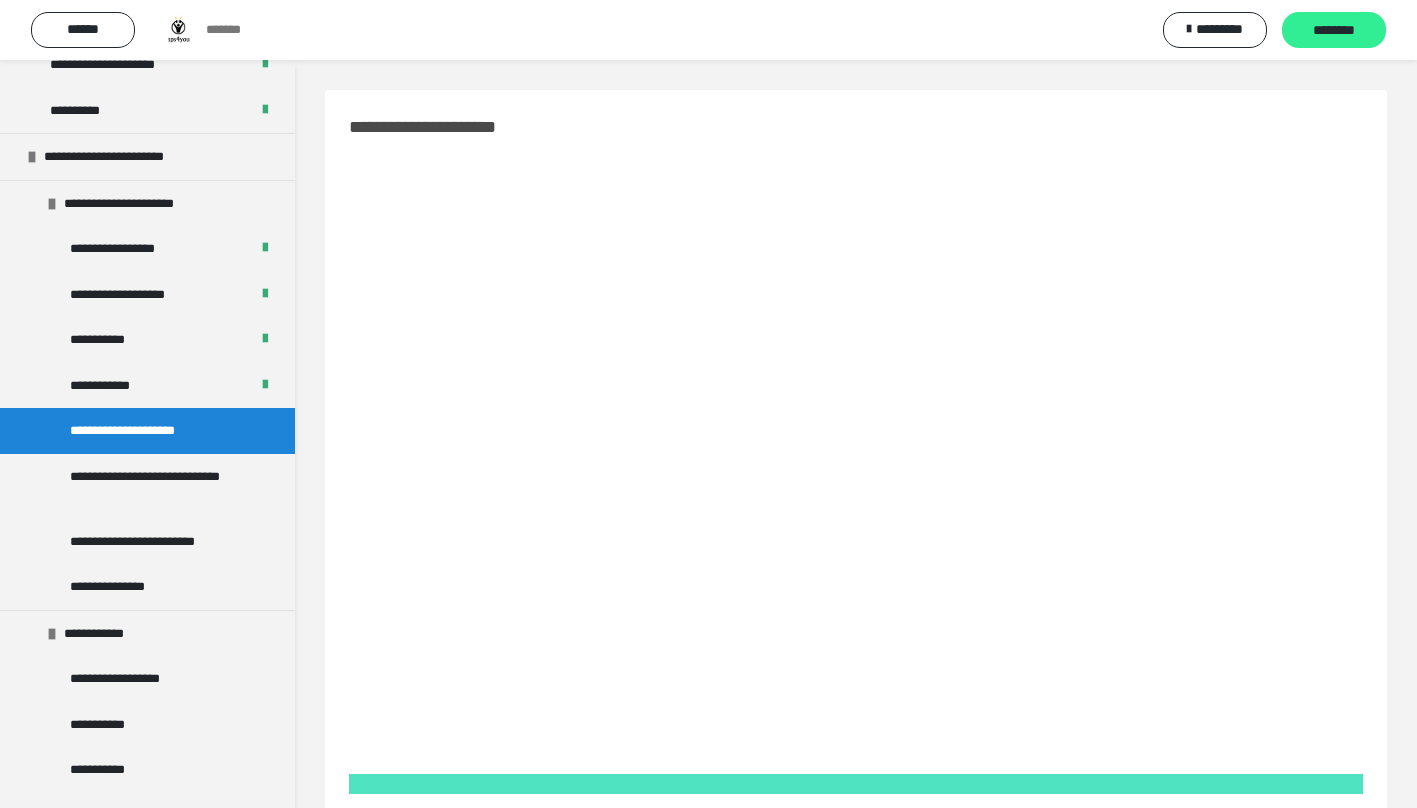 click on "********" at bounding box center (1334, 31) 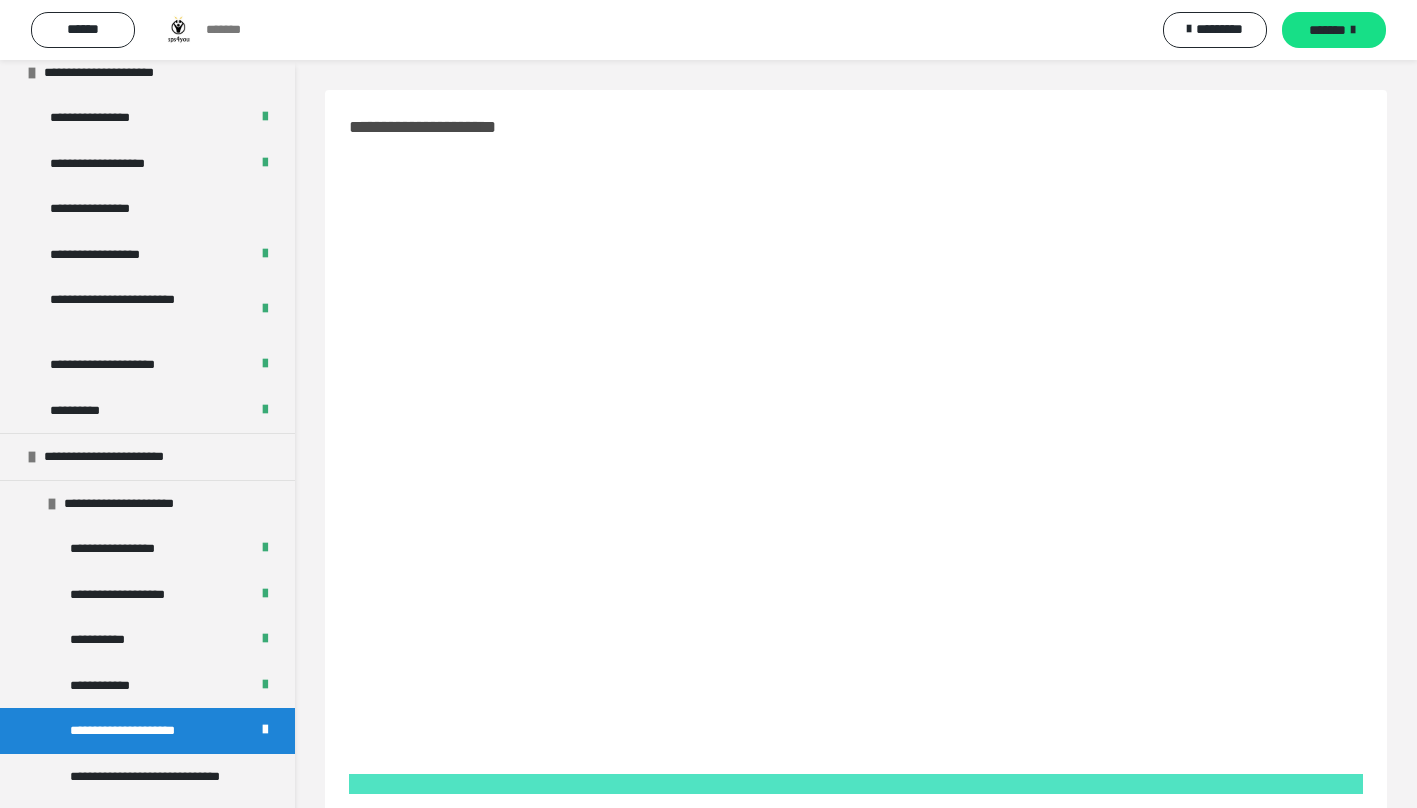 scroll, scrollTop: 1300, scrollLeft: 0, axis: vertical 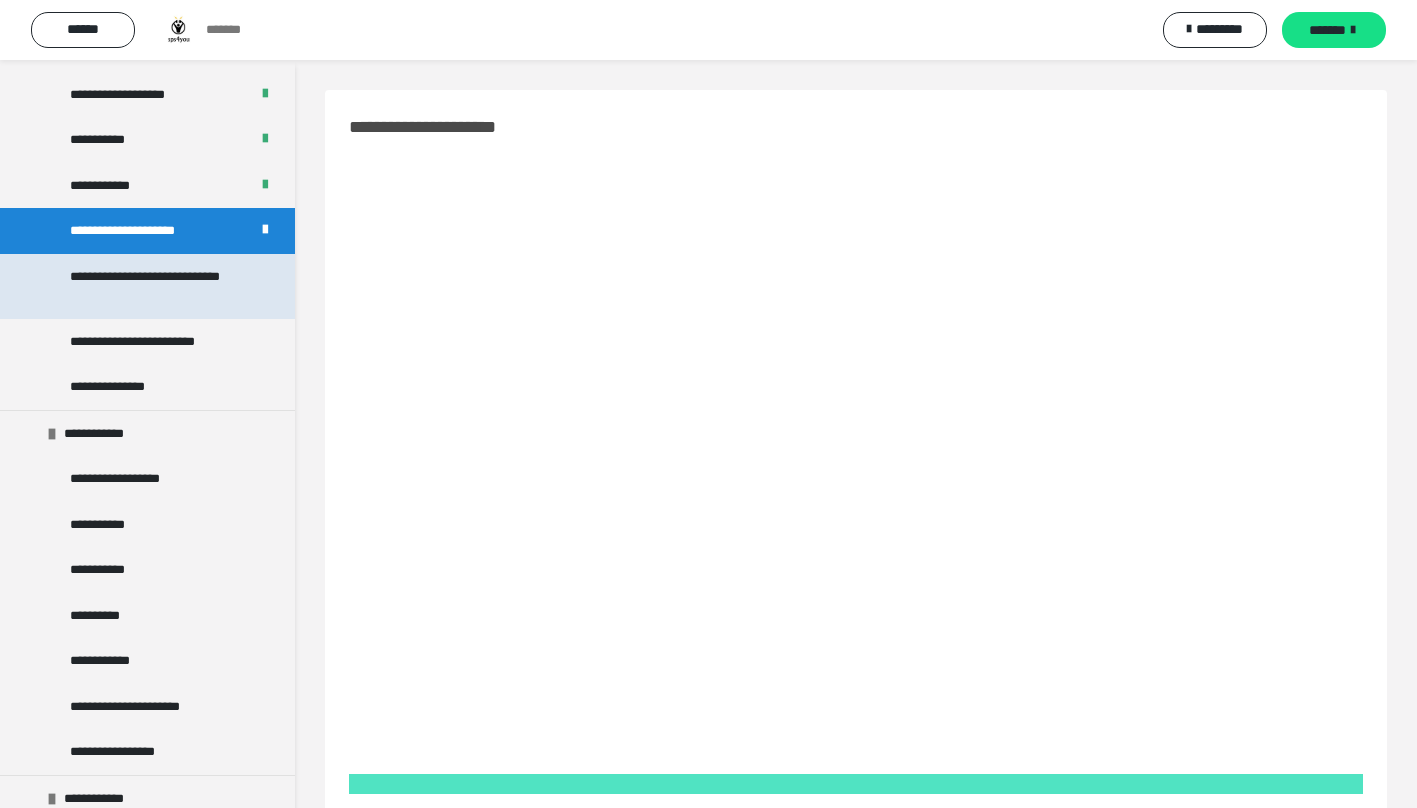 click on "**********" at bounding box center [152, 286] 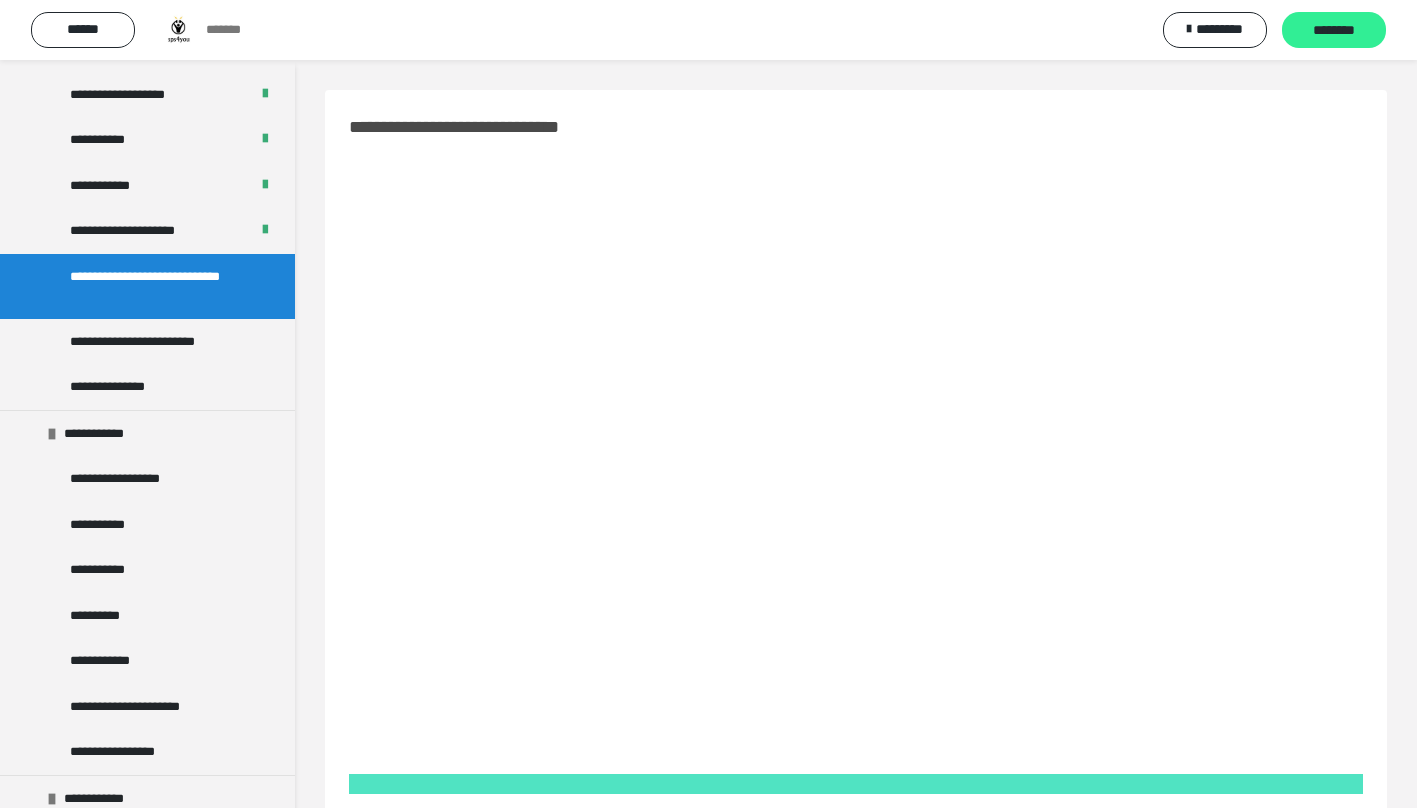 click on "********" at bounding box center (1334, 30) 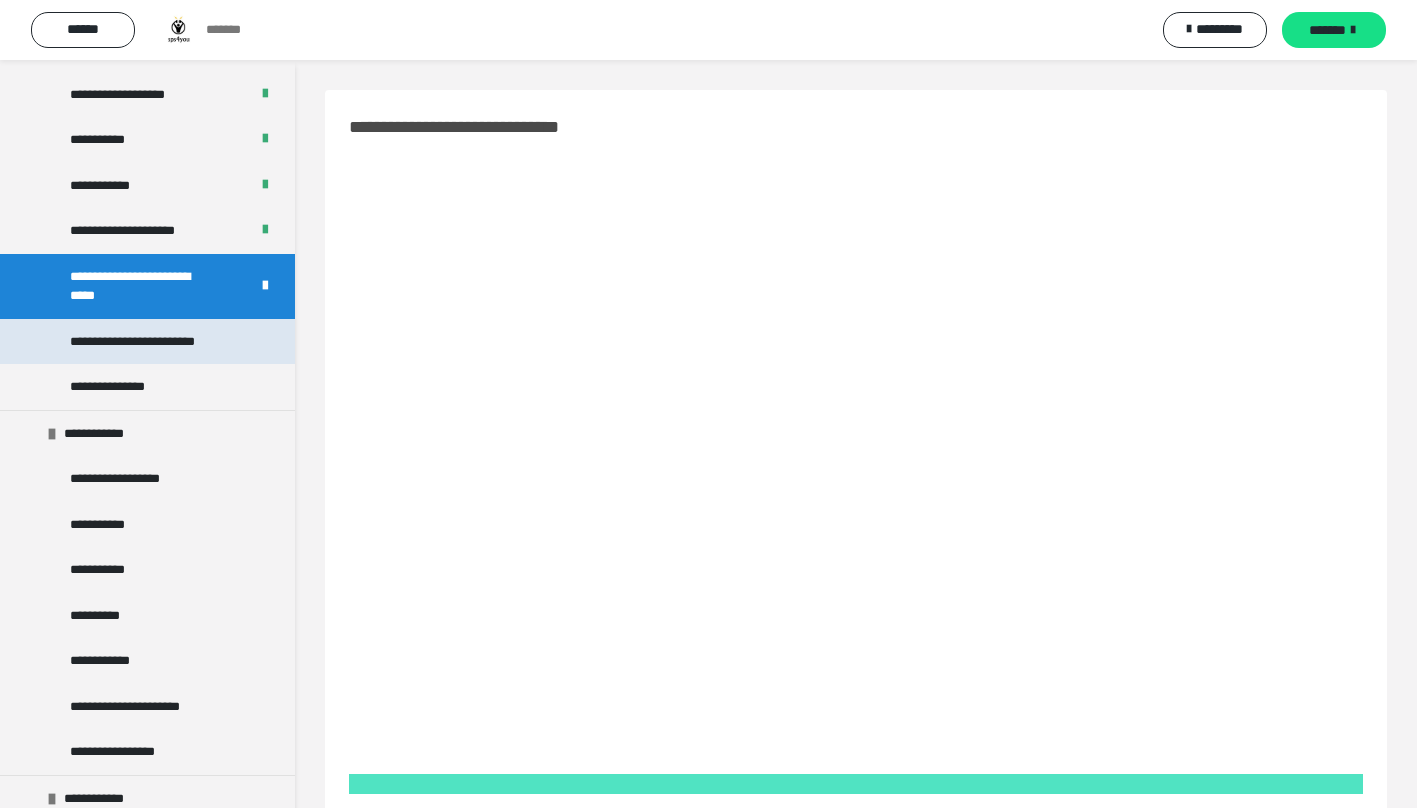 click on "**********" at bounding box center [150, 342] 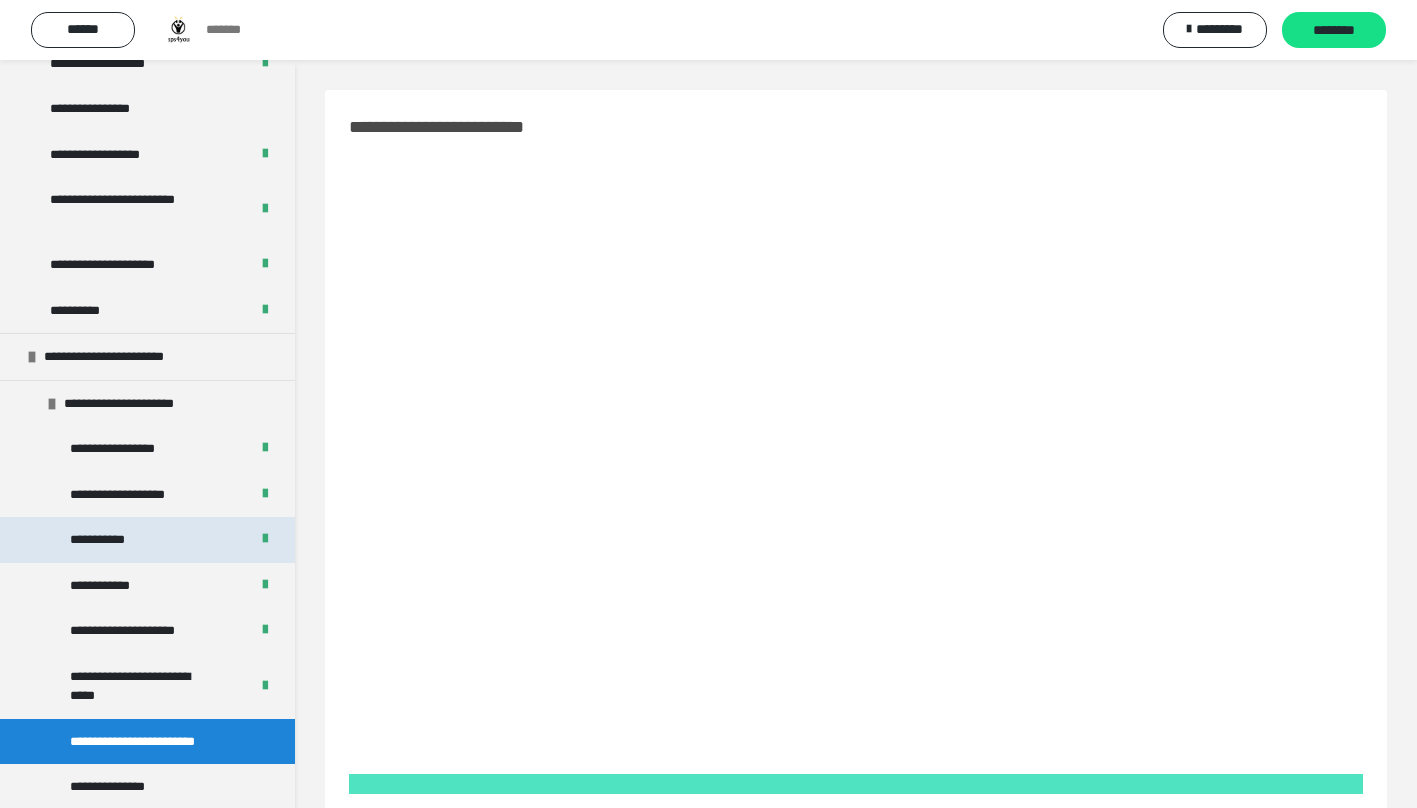 scroll, scrollTop: 1800, scrollLeft: 0, axis: vertical 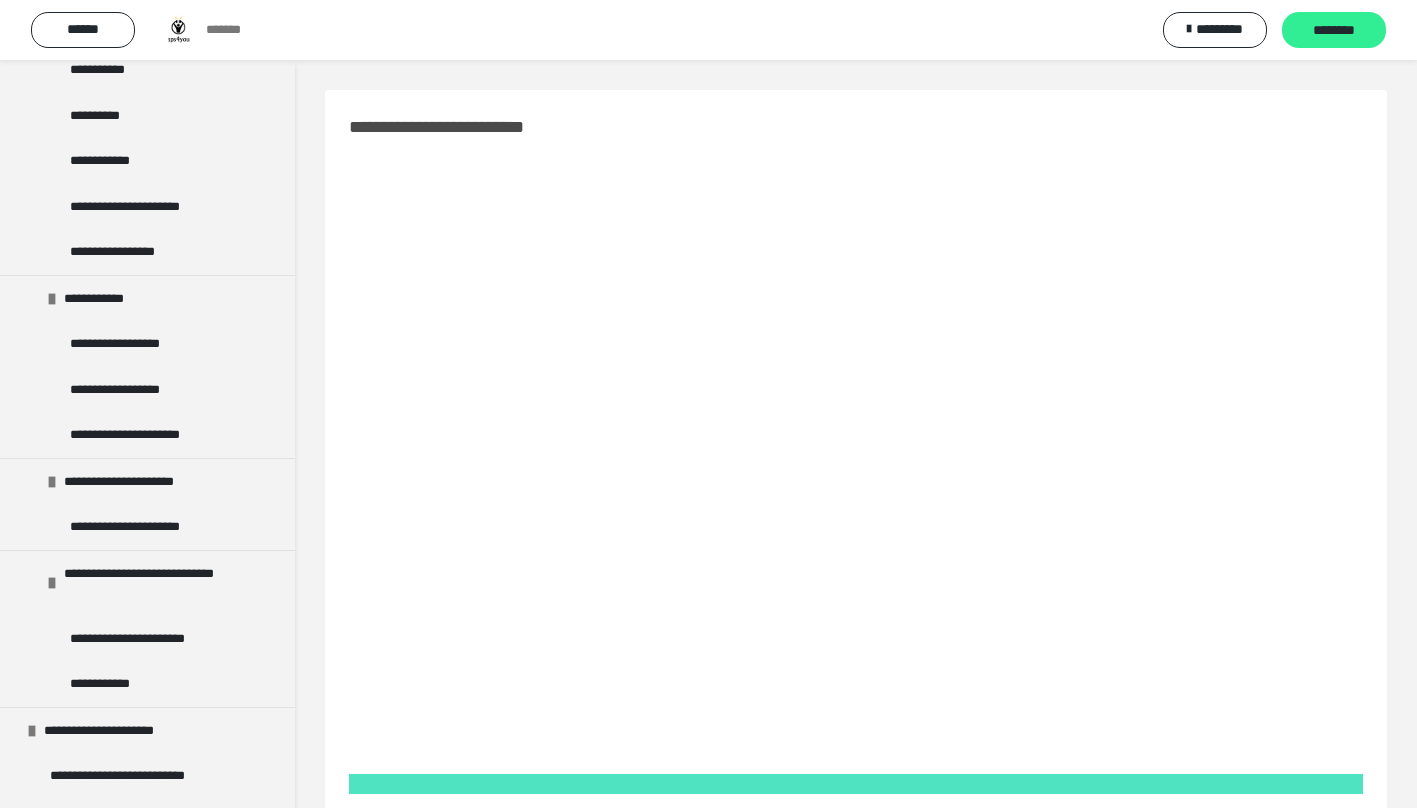 click on "********" at bounding box center [1334, 31] 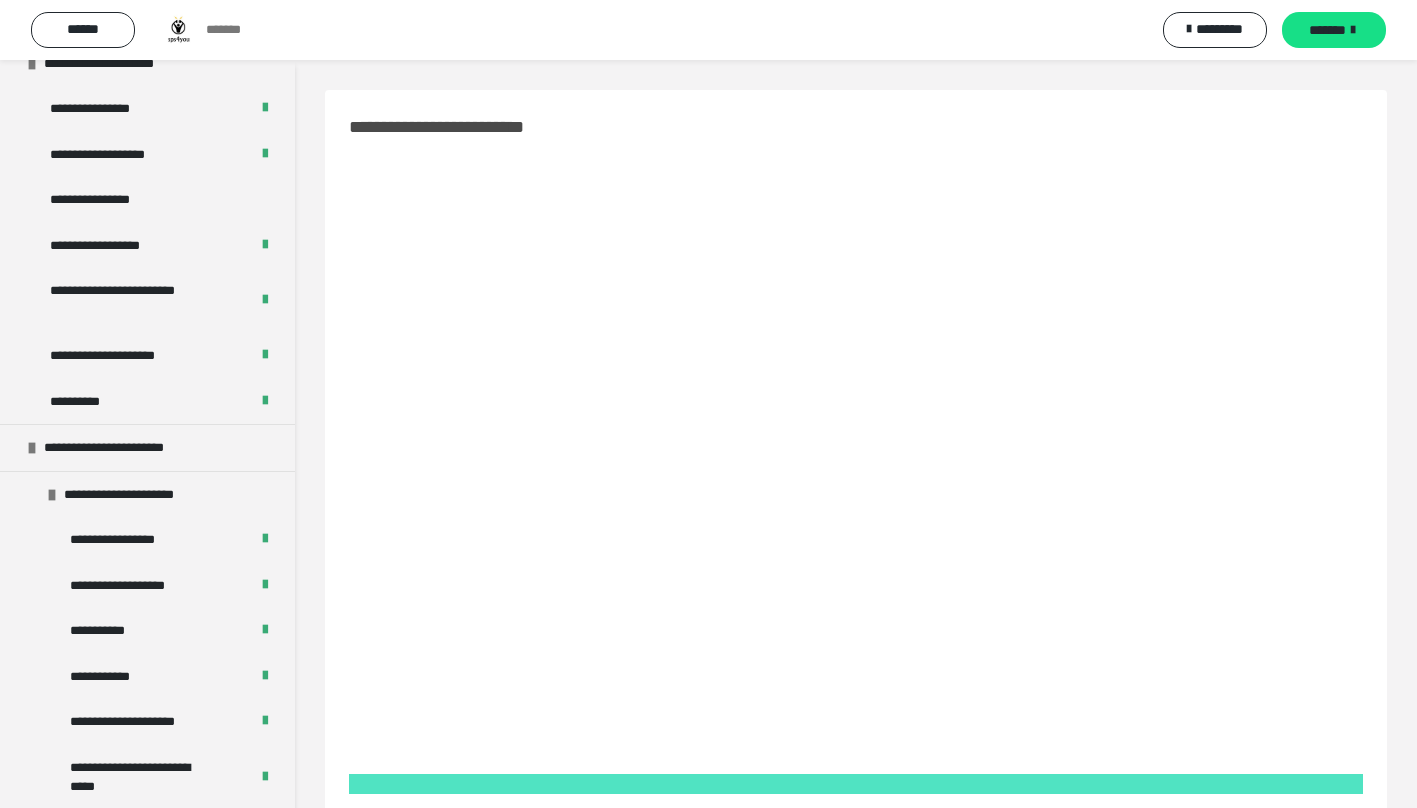 scroll, scrollTop: 1000, scrollLeft: 0, axis: vertical 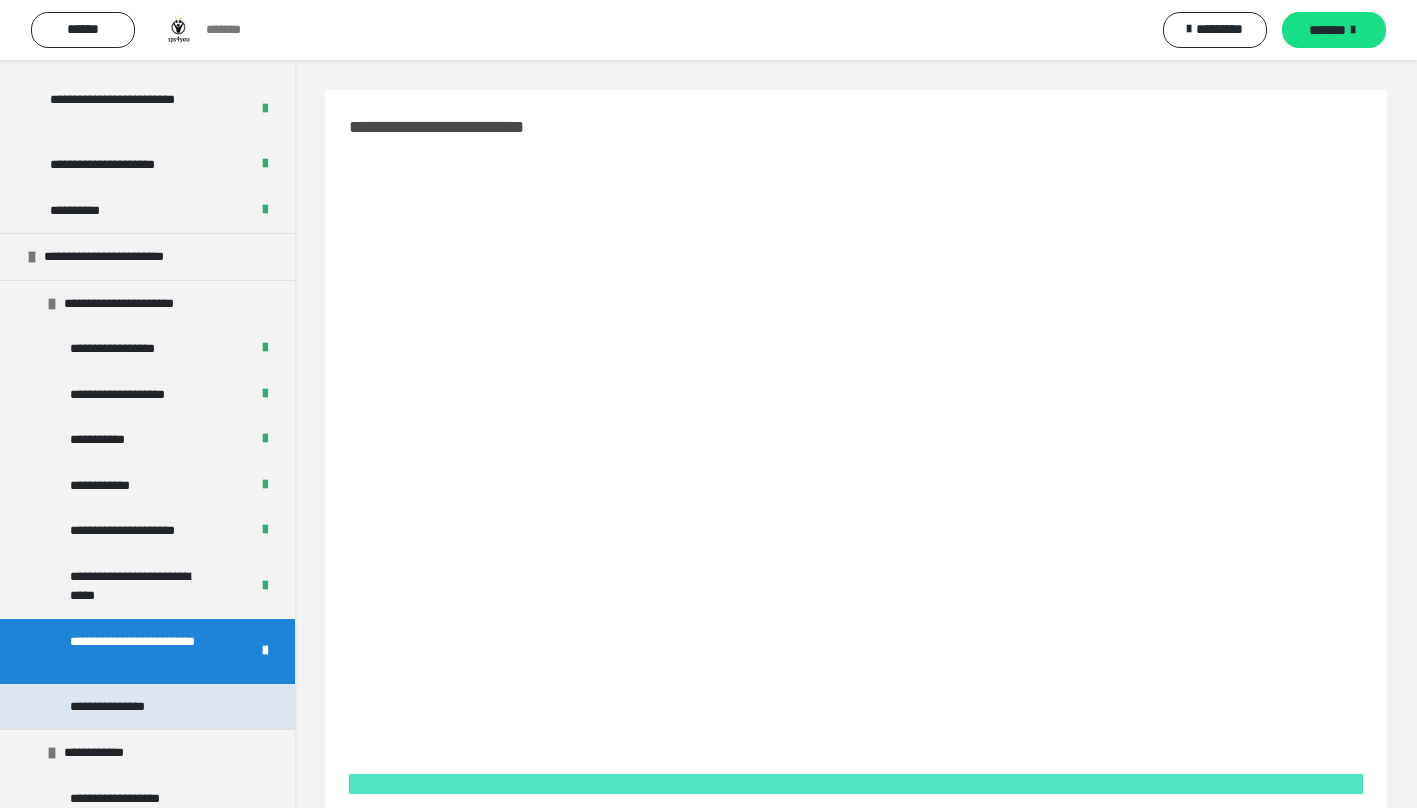 click on "**********" at bounding box center [115, 707] 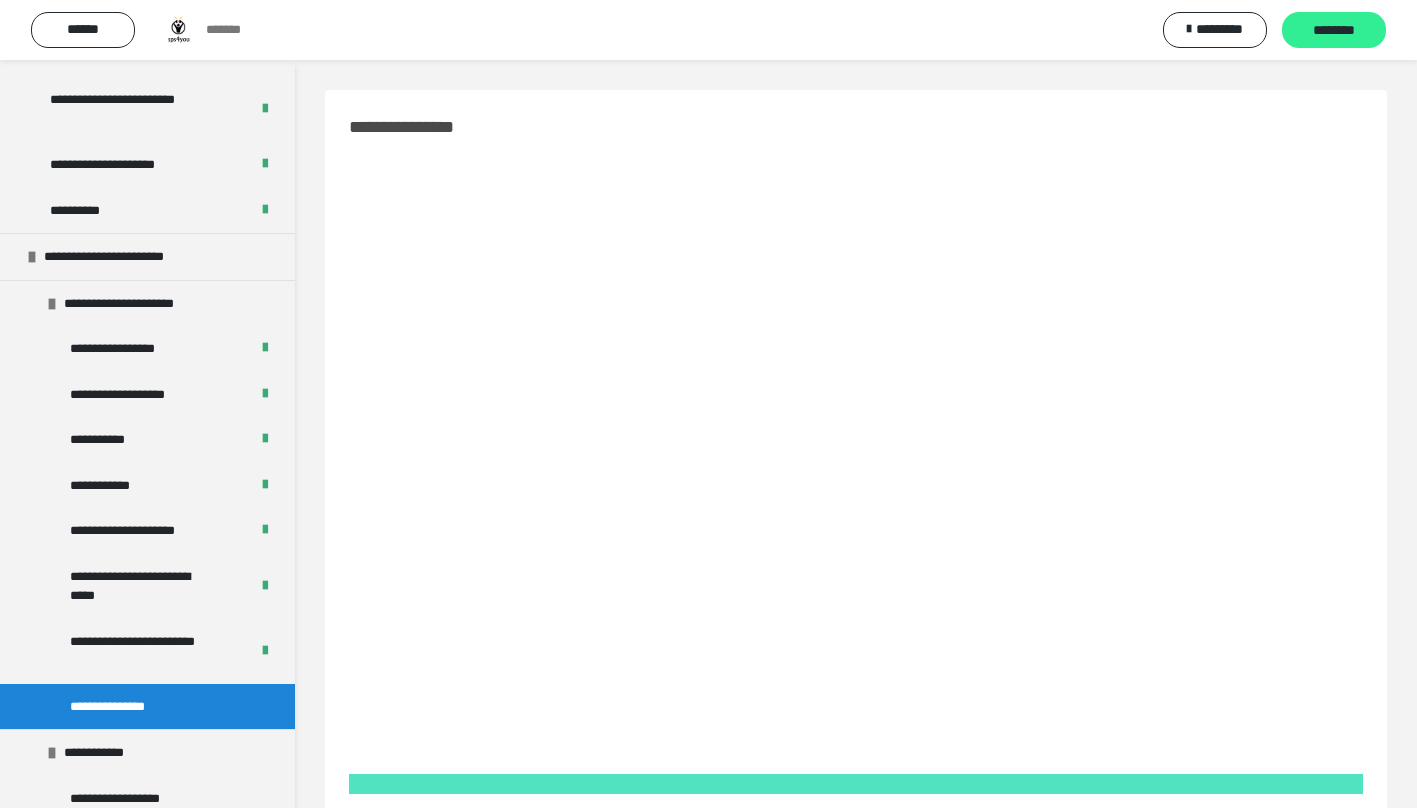 click on "********" at bounding box center (1334, 31) 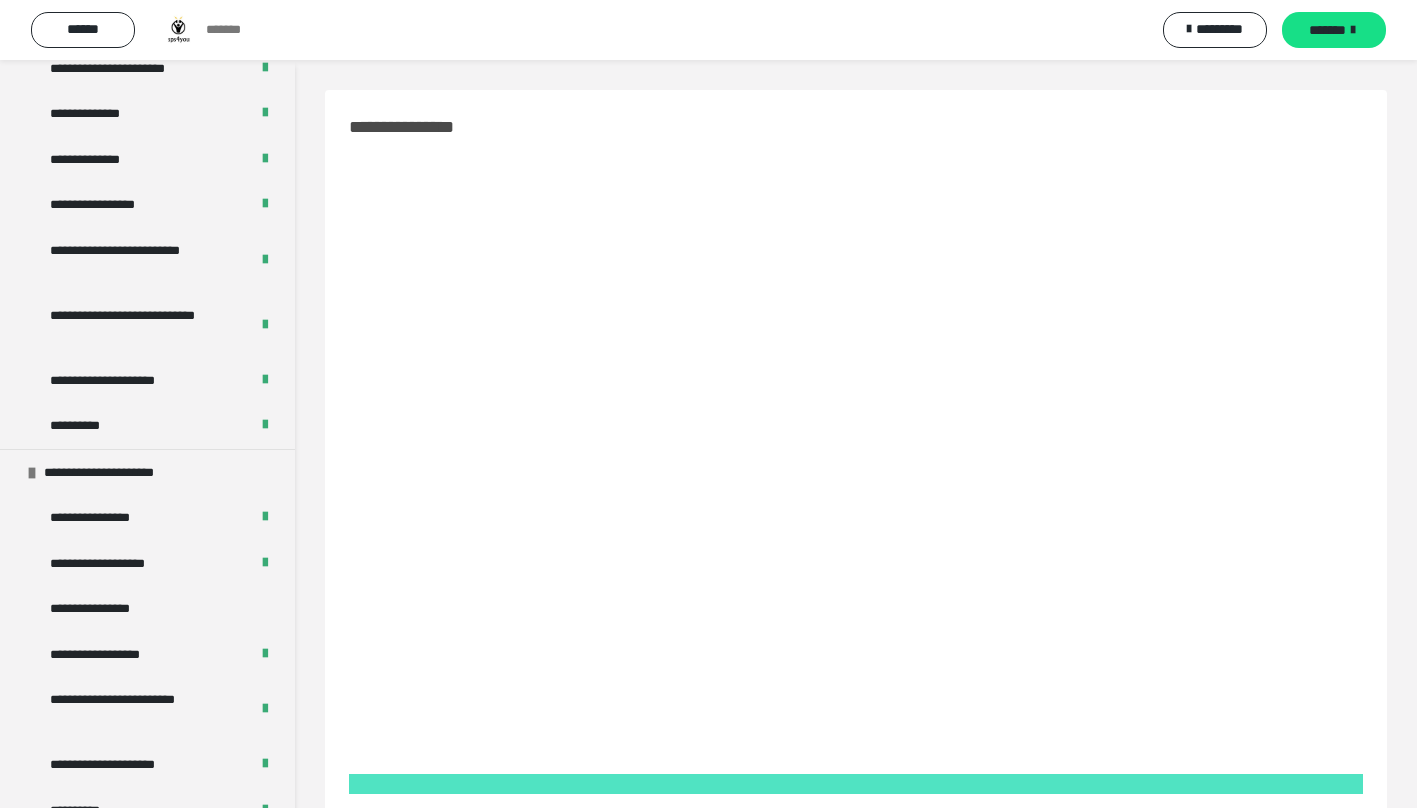 scroll, scrollTop: 0, scrollLeft: 0, axis: both 